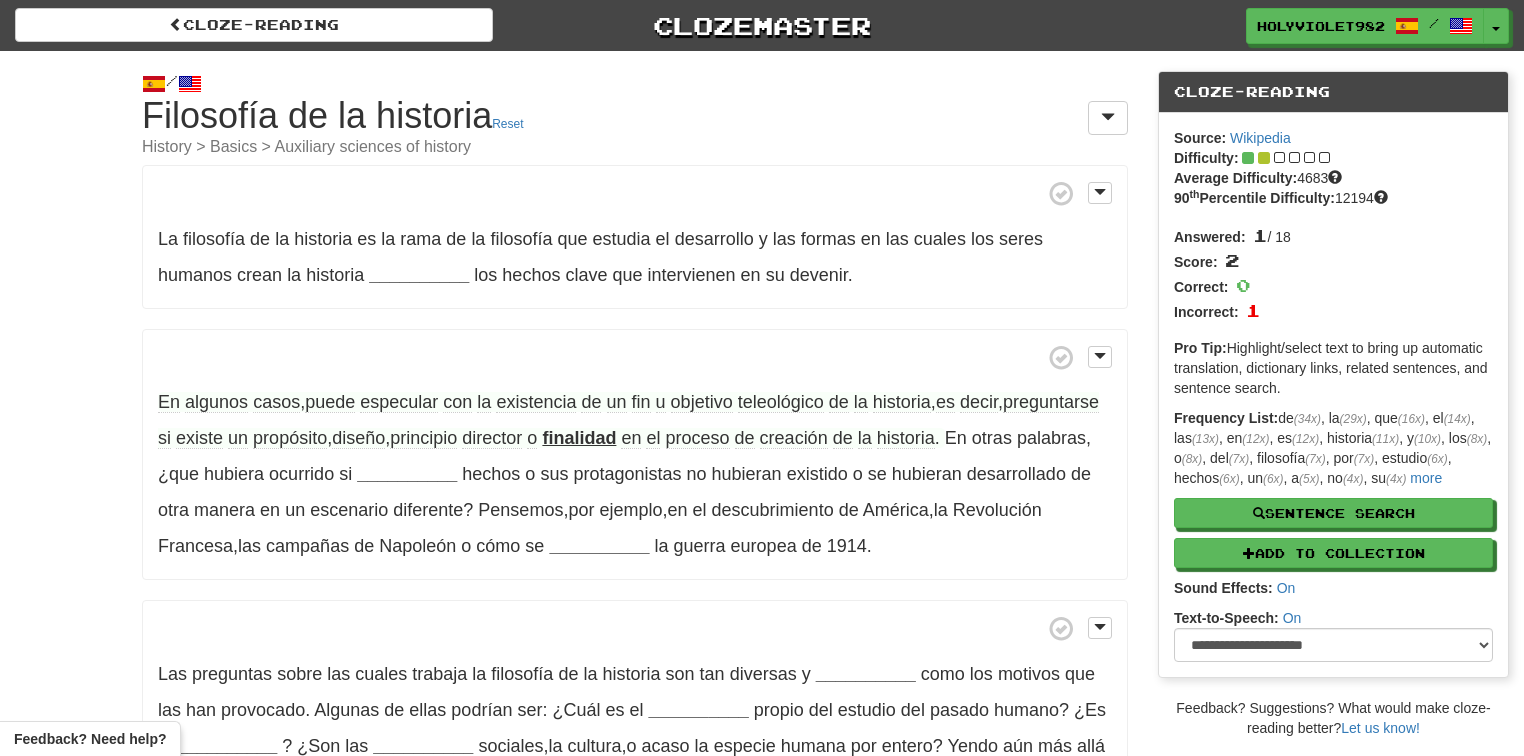 scroll, scrollTop: 0, scrollLeft: 0, axis: both 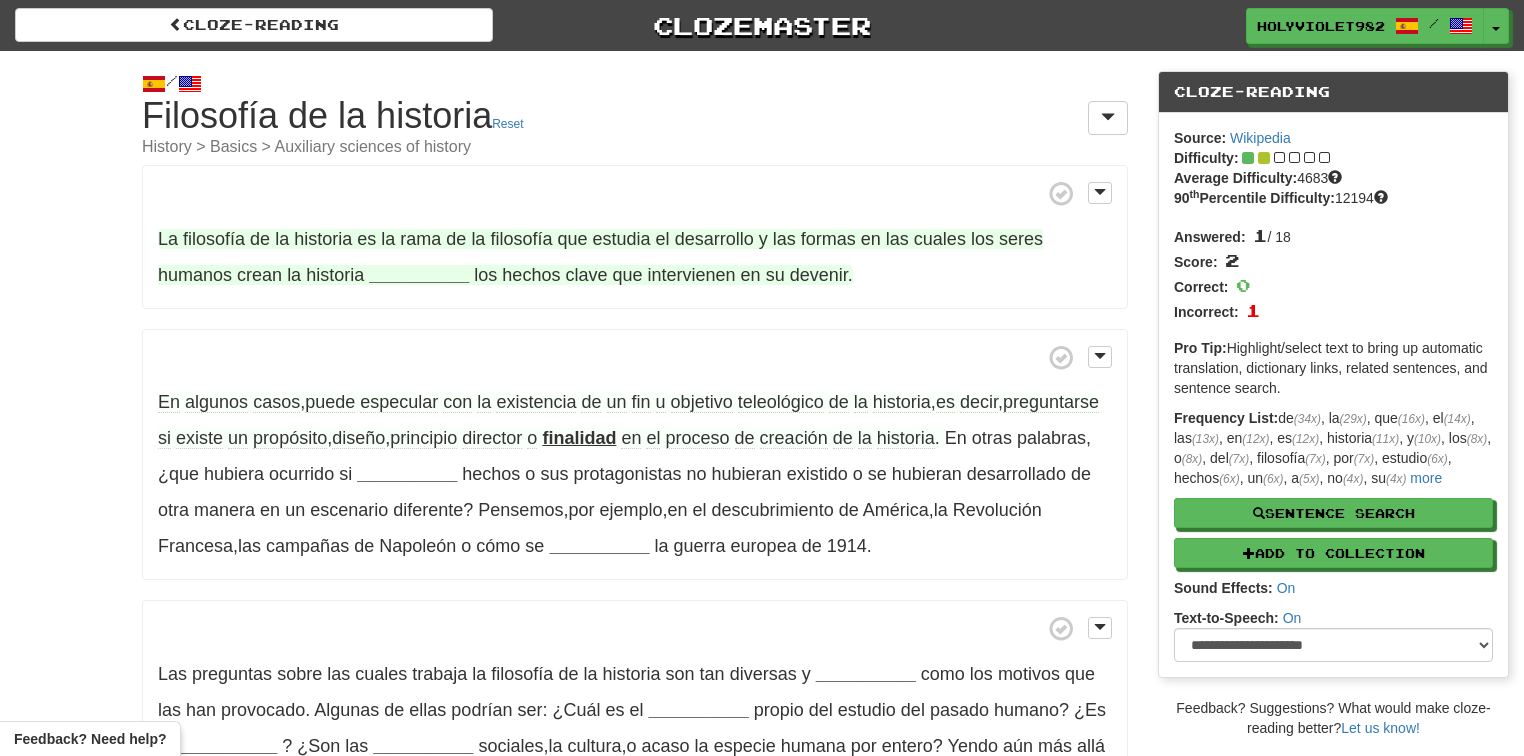 click on "__________" at bounding box center (419, 275) 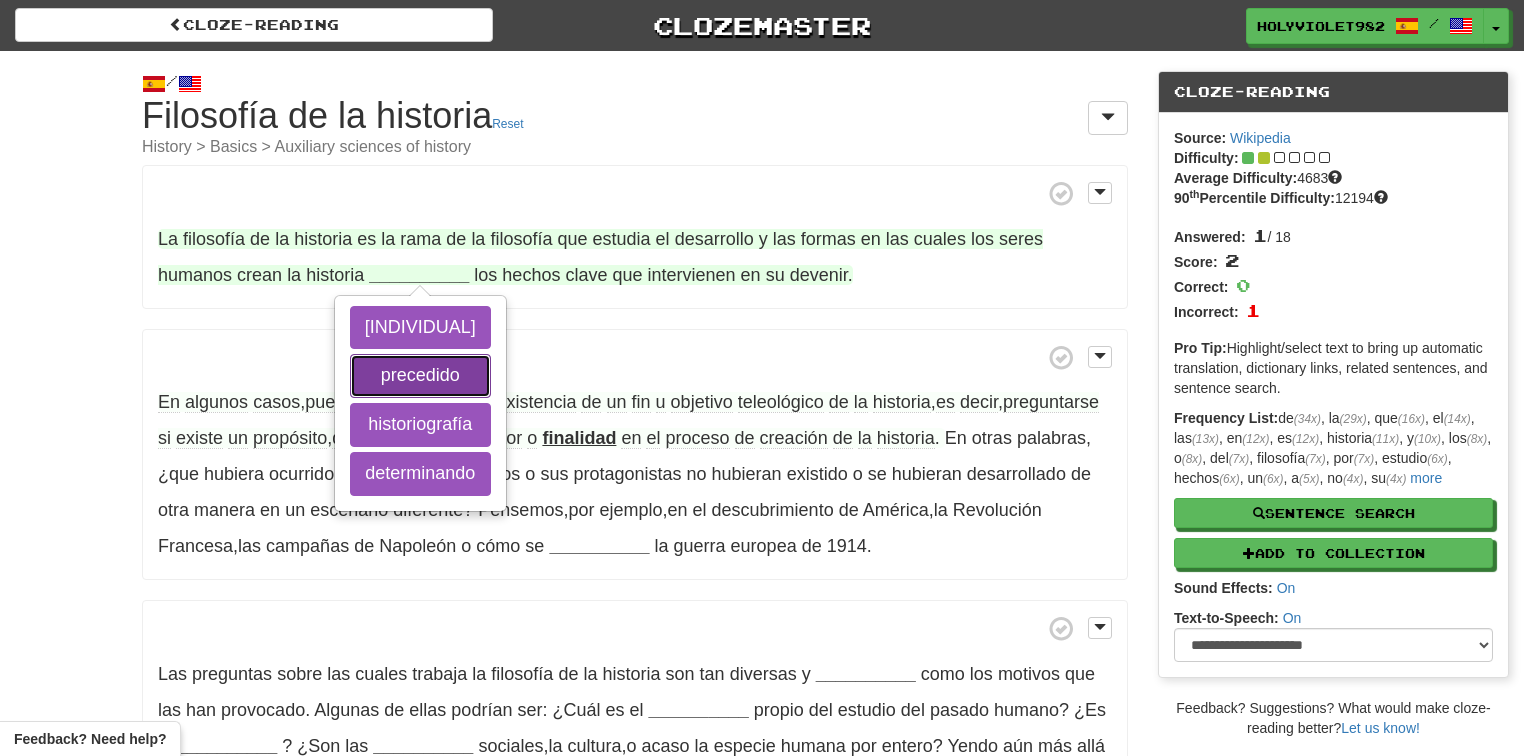 click on "precedido" at bounding box center [420, 376] 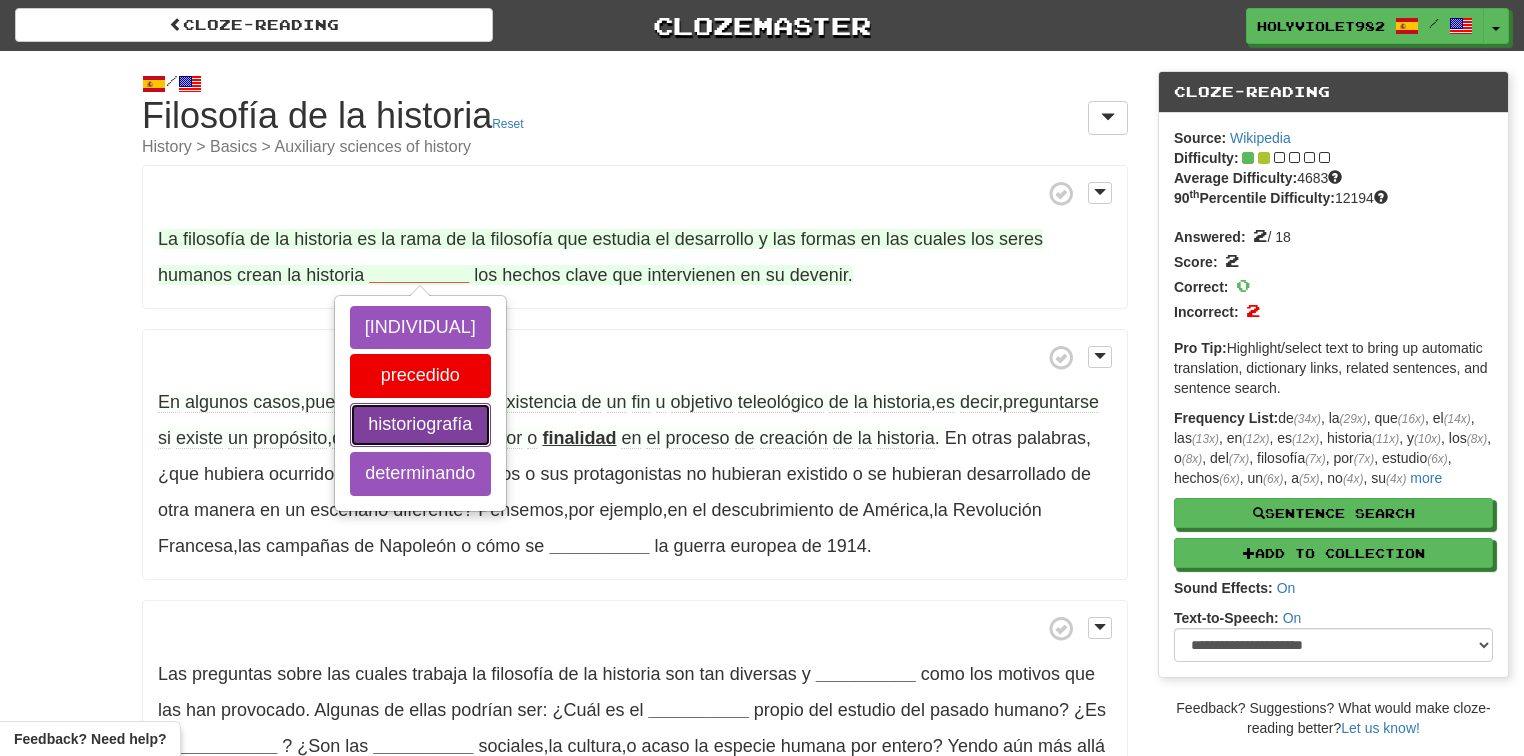 click on "historiografía" at bounding box center [420, 425] 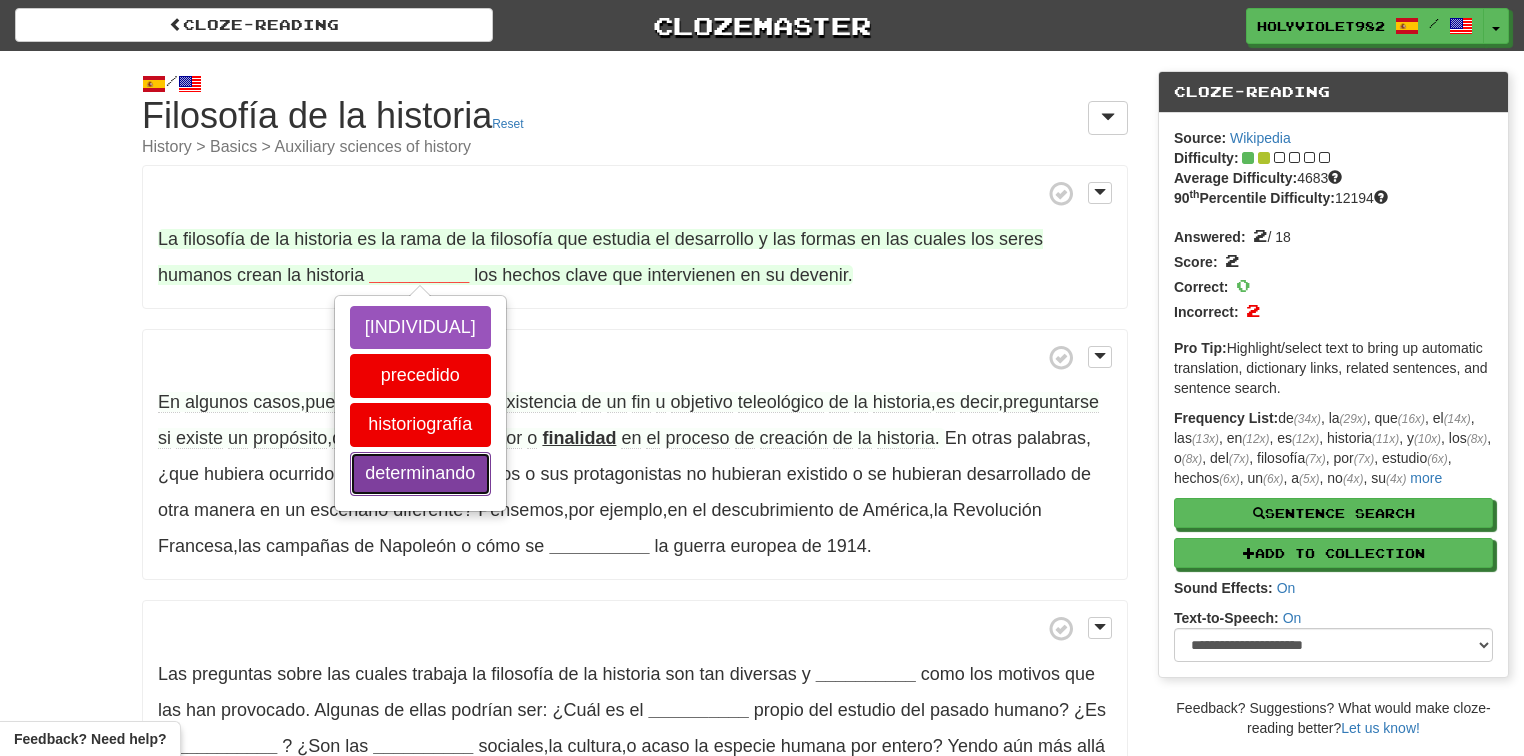 click on "determinando" at bounding box center (420, 474) 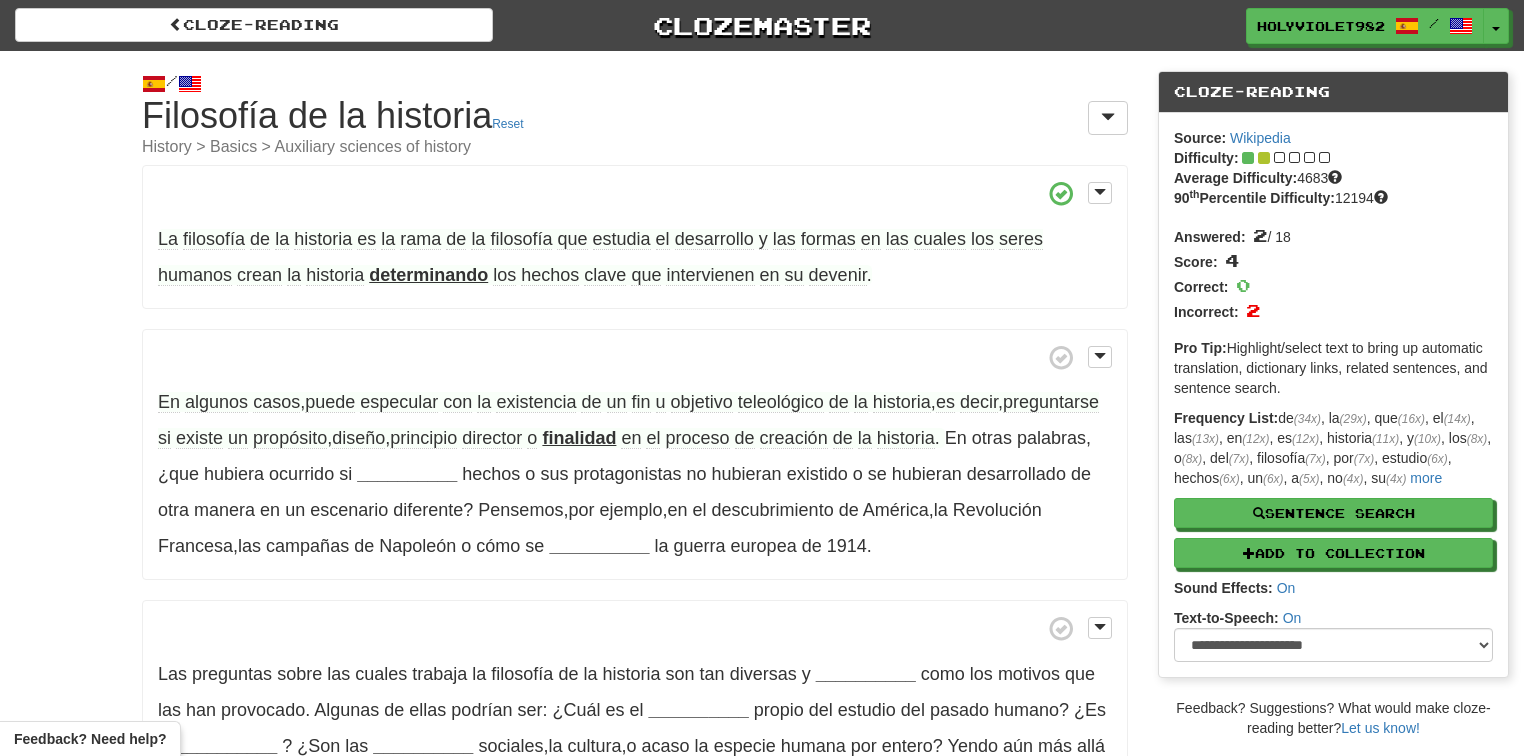 click on "determinando" at bounding box center [428, 275] 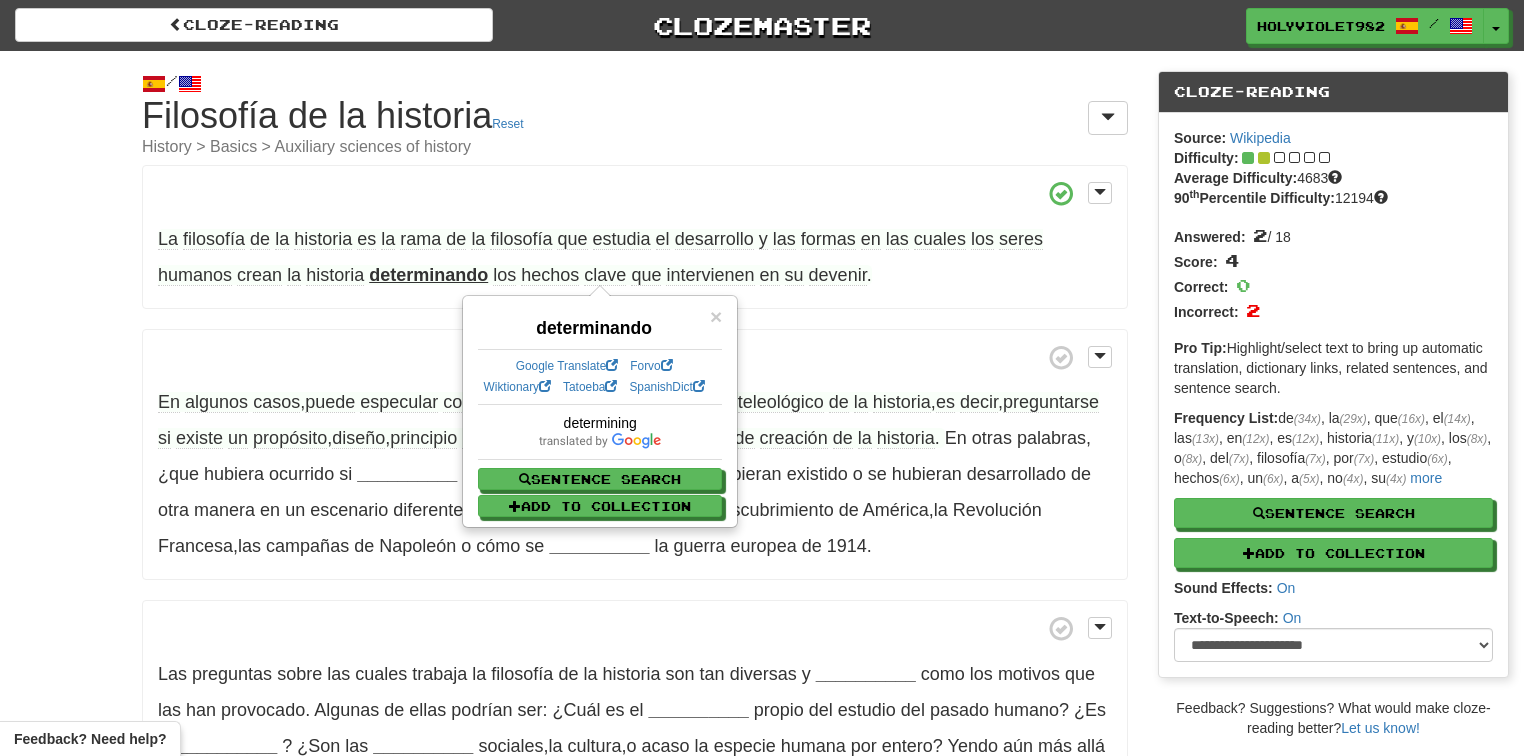click on "devenir" at bounding box center (838, 275) 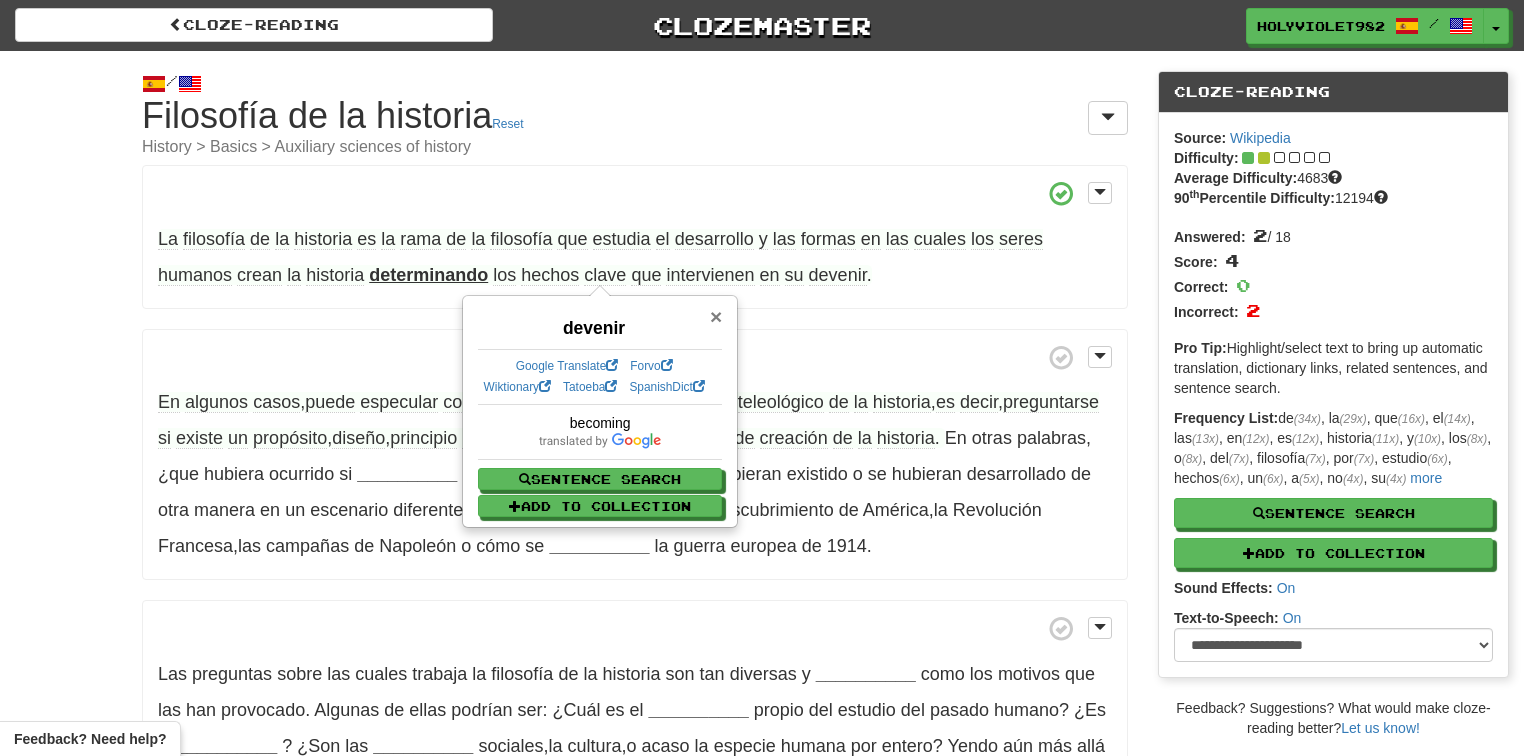 click on "×" at bounding box center (716, 316) 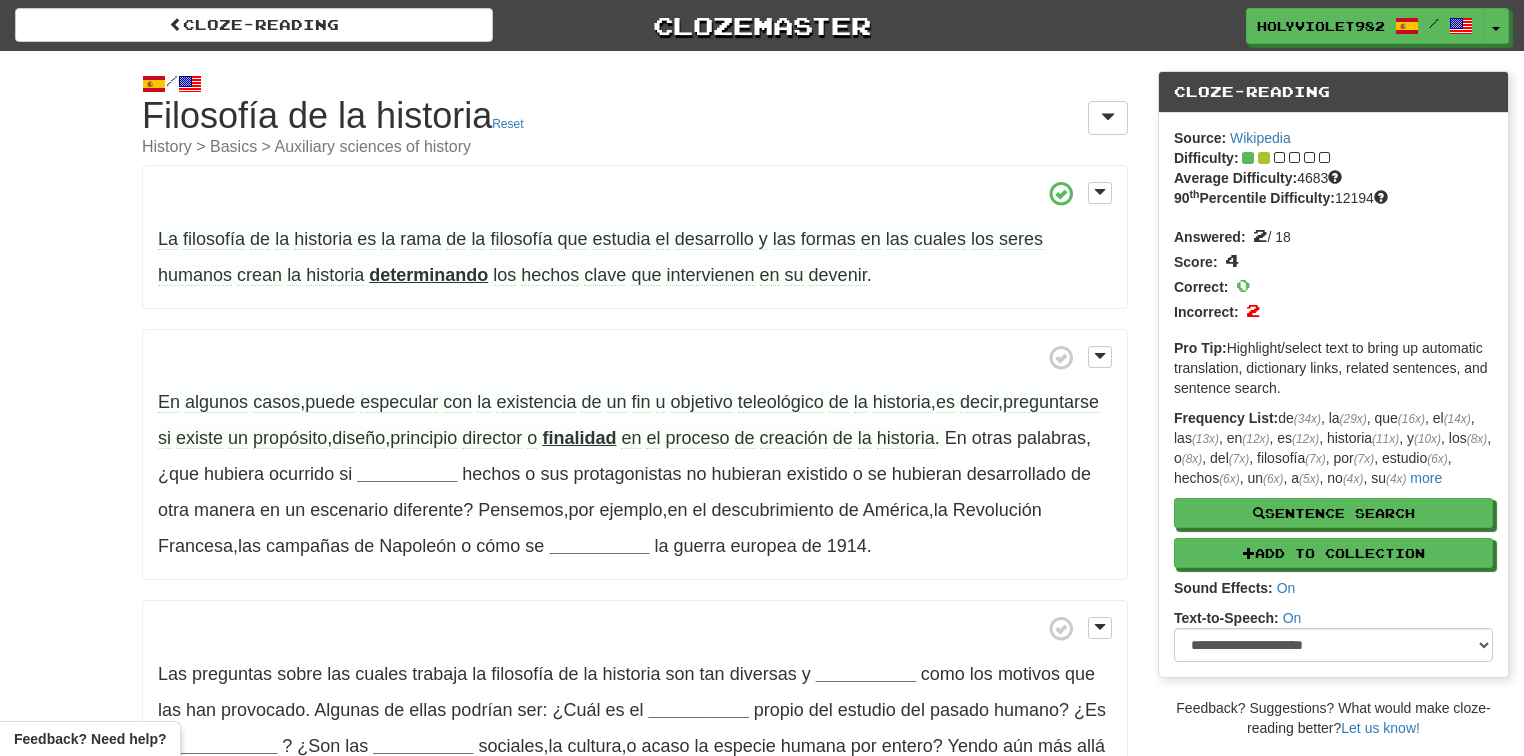 click on "clave" at bounding box center (605, 275) 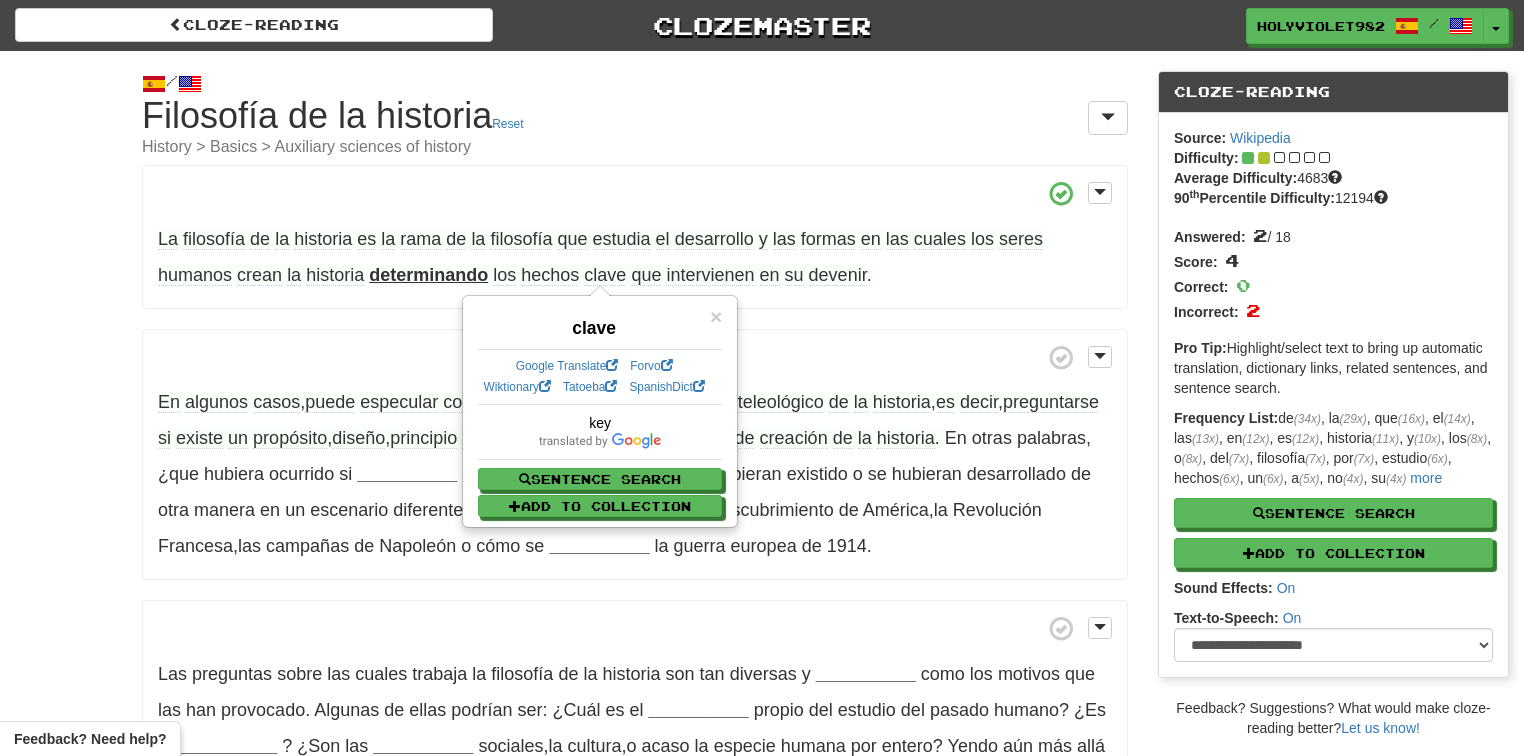click on "clave" at bounding box center (600, 323) 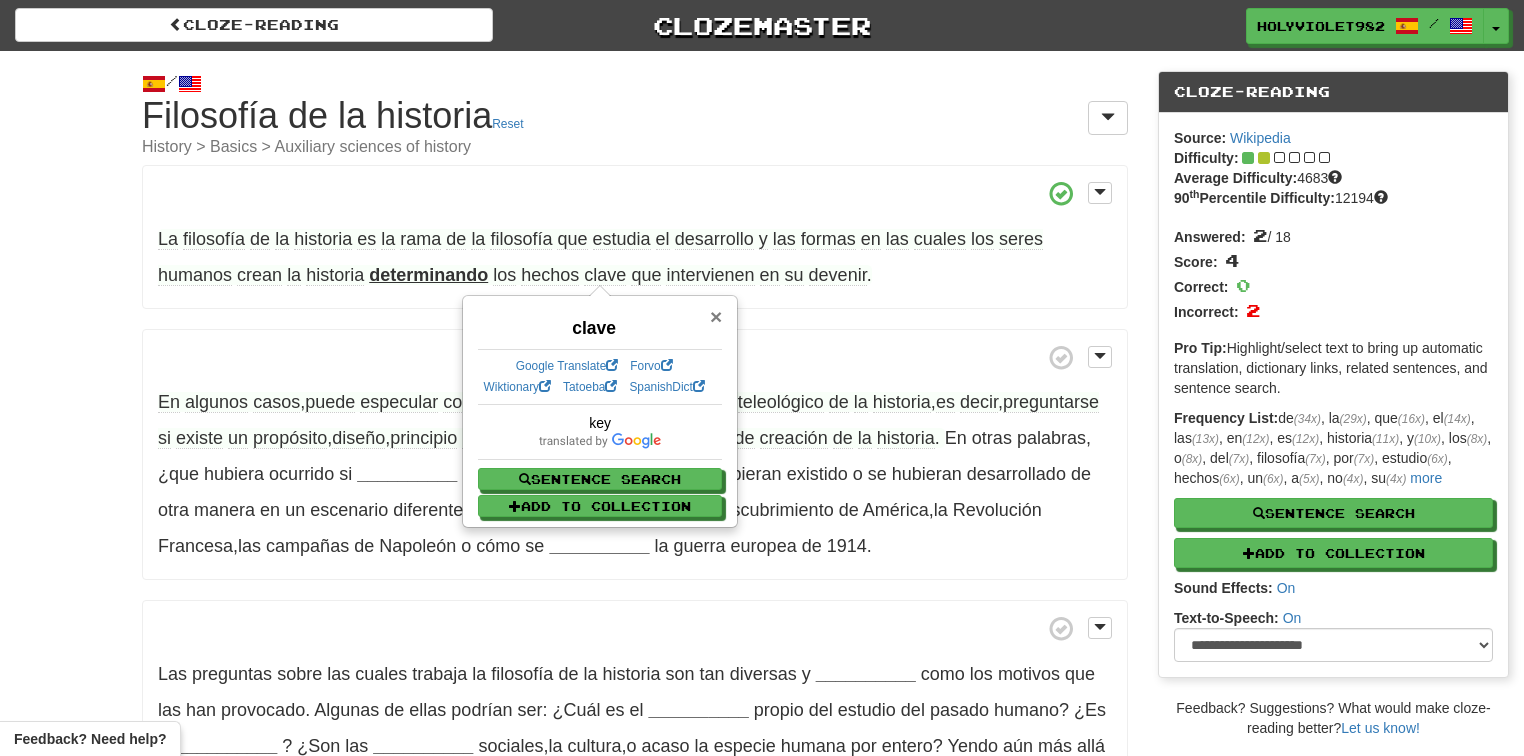 click on "×" at bounding box center (716, 316) 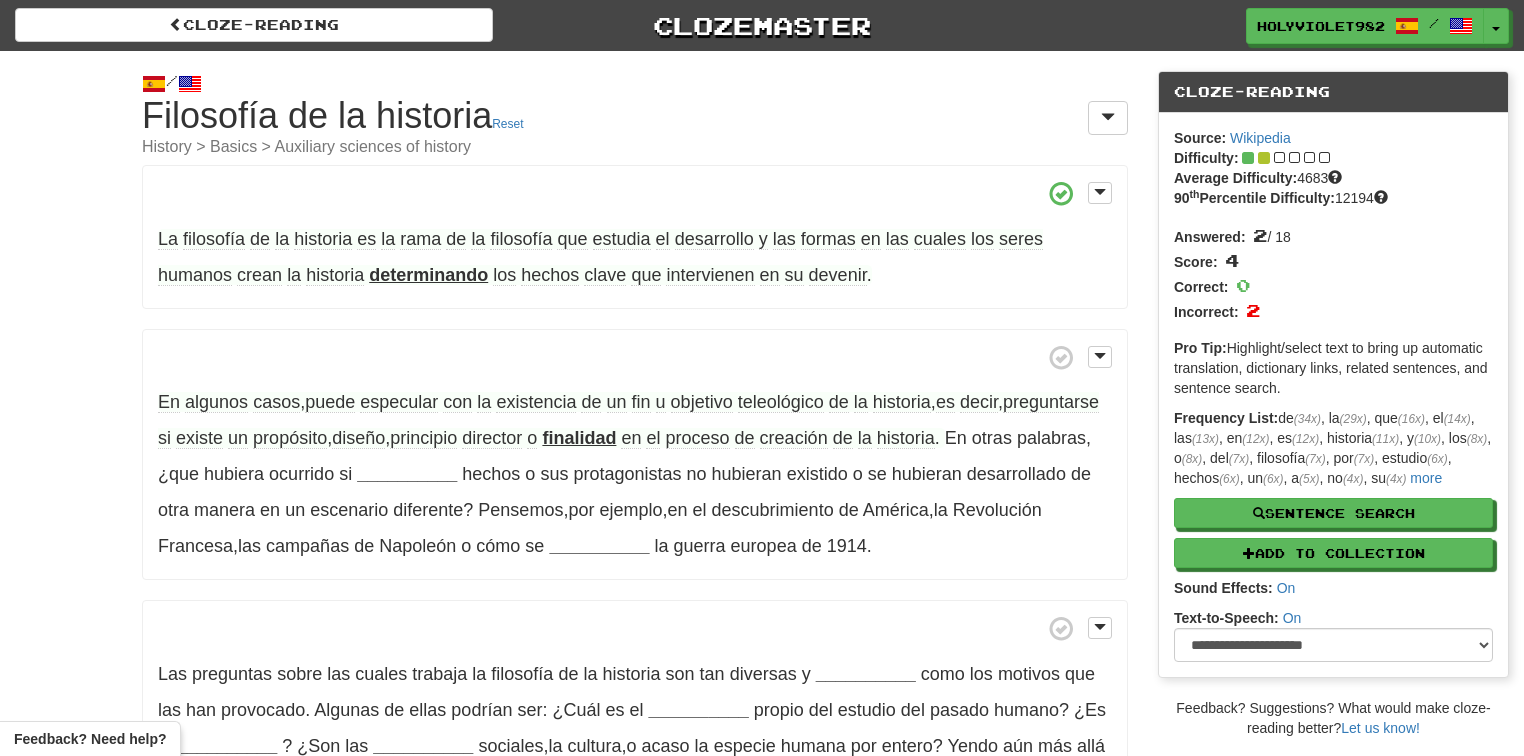 click on "hechos" at bounding box center (550, 275) 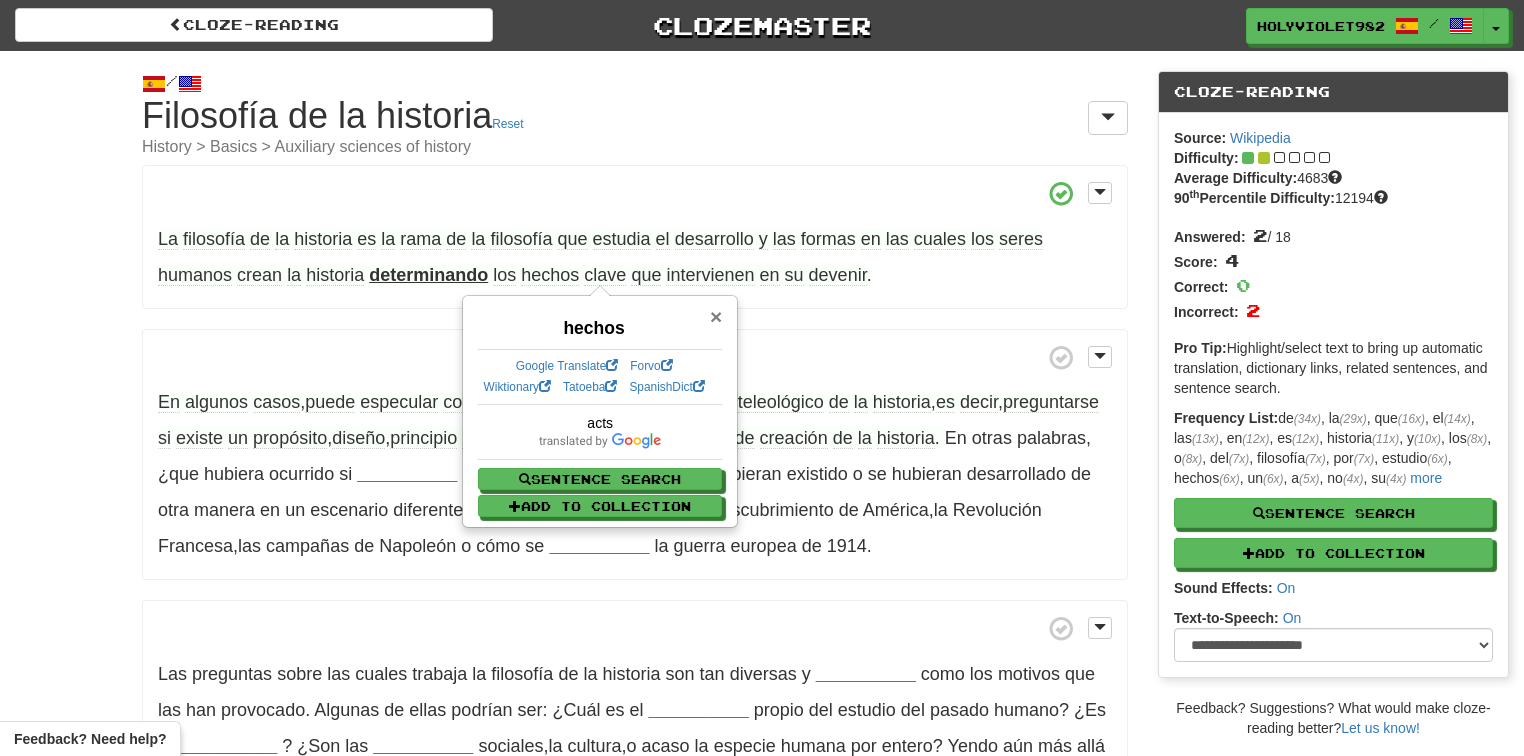 click on "×" at bounding box center [716, 316] 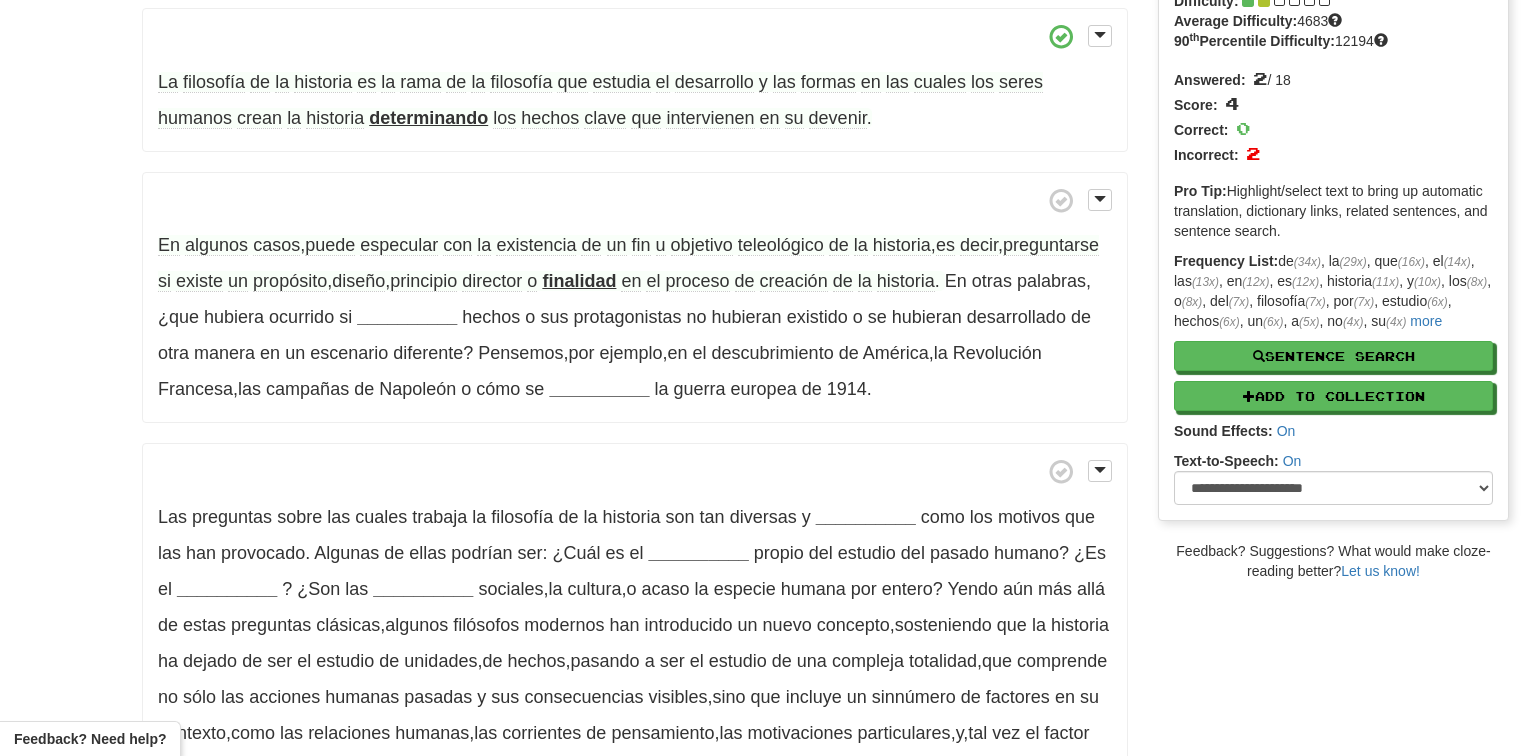 scroll, scrollTop: 160, scrollLeft: 0, axis: vertical 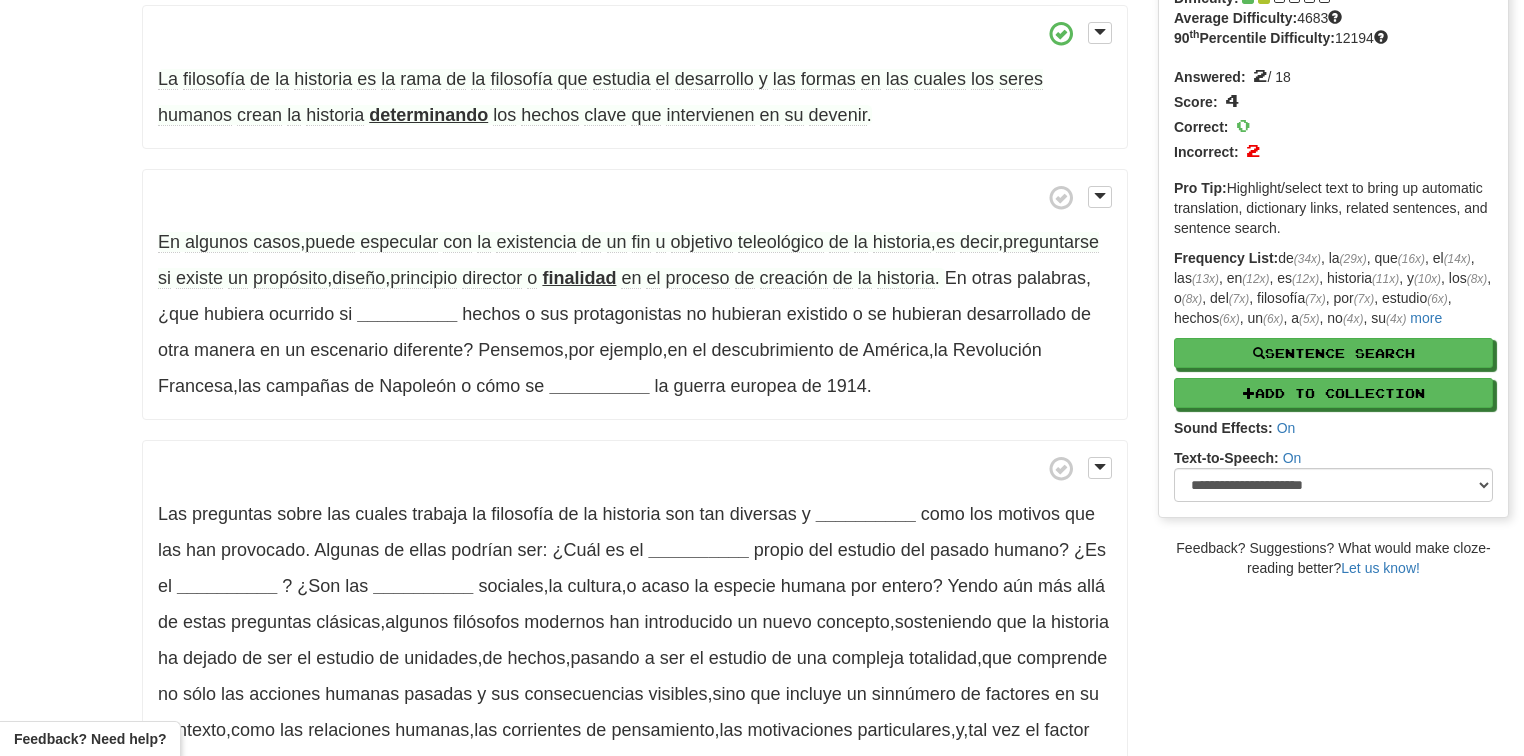 click on "diseño" at bounding box center [358, 278] 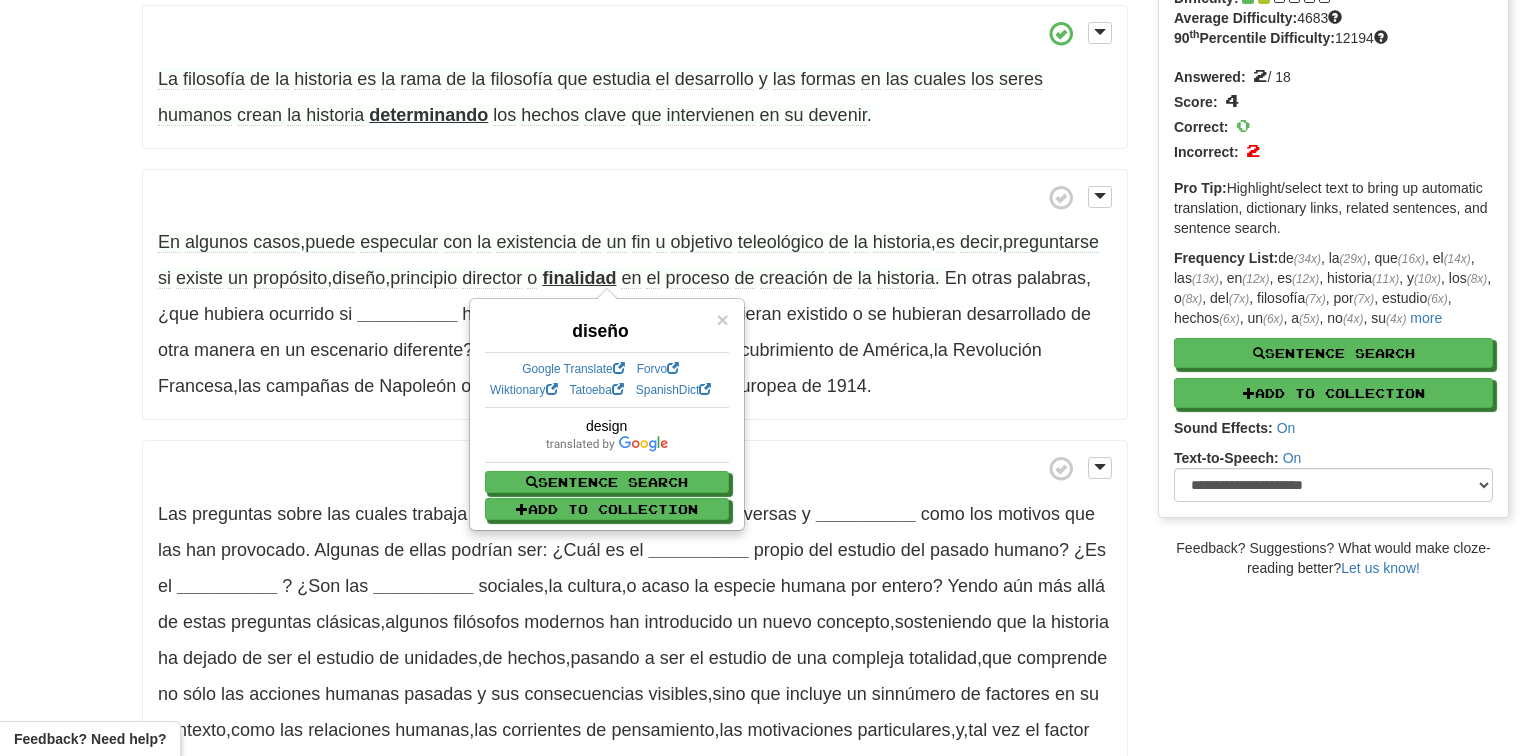 click on "× diseño Google Translate  Forvo  Wiktionary  Tatoeba  SpanishDict
[DESIGN]
Sentence Search  Add to Collection" at bounding box center [607, 414] 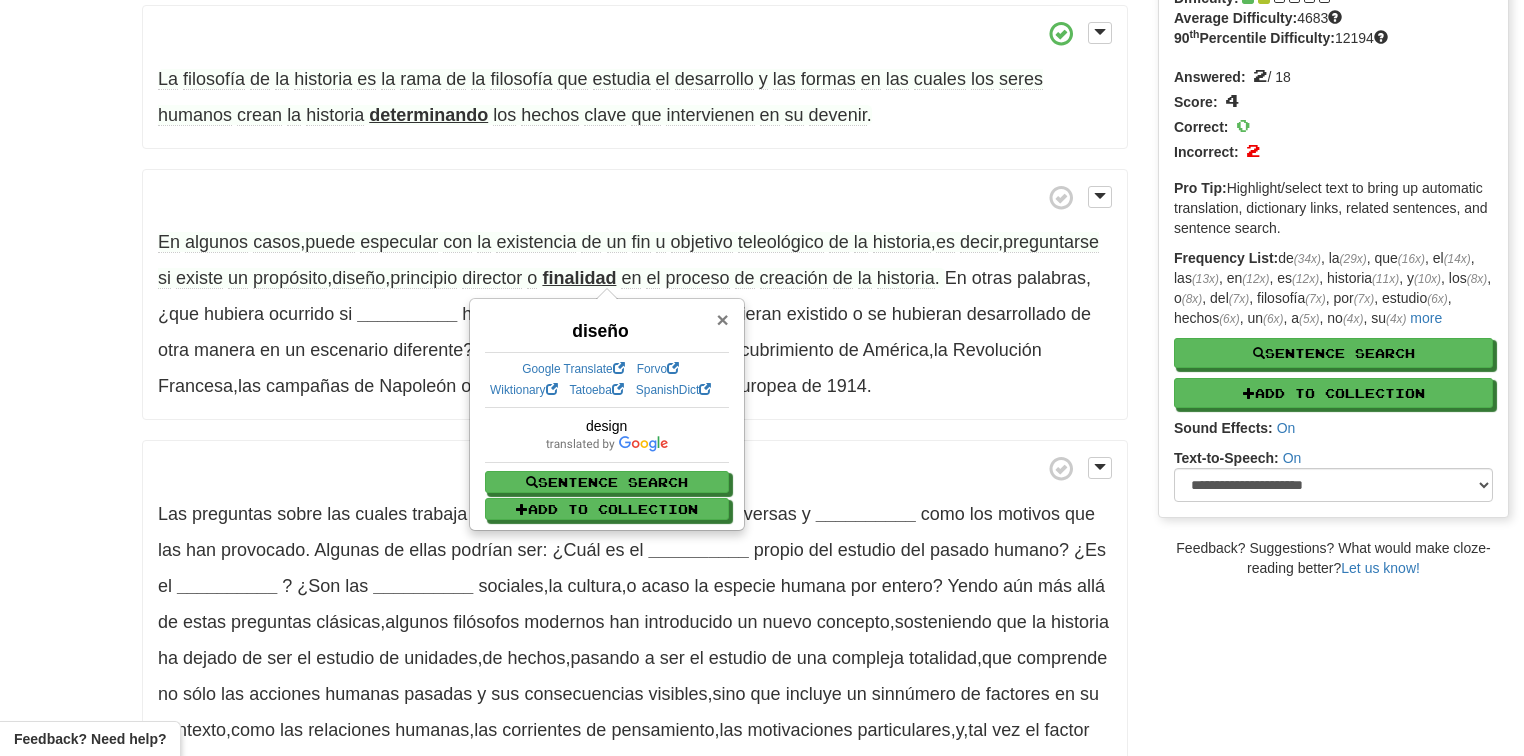 click on "×" at bounding box center (722, 319) 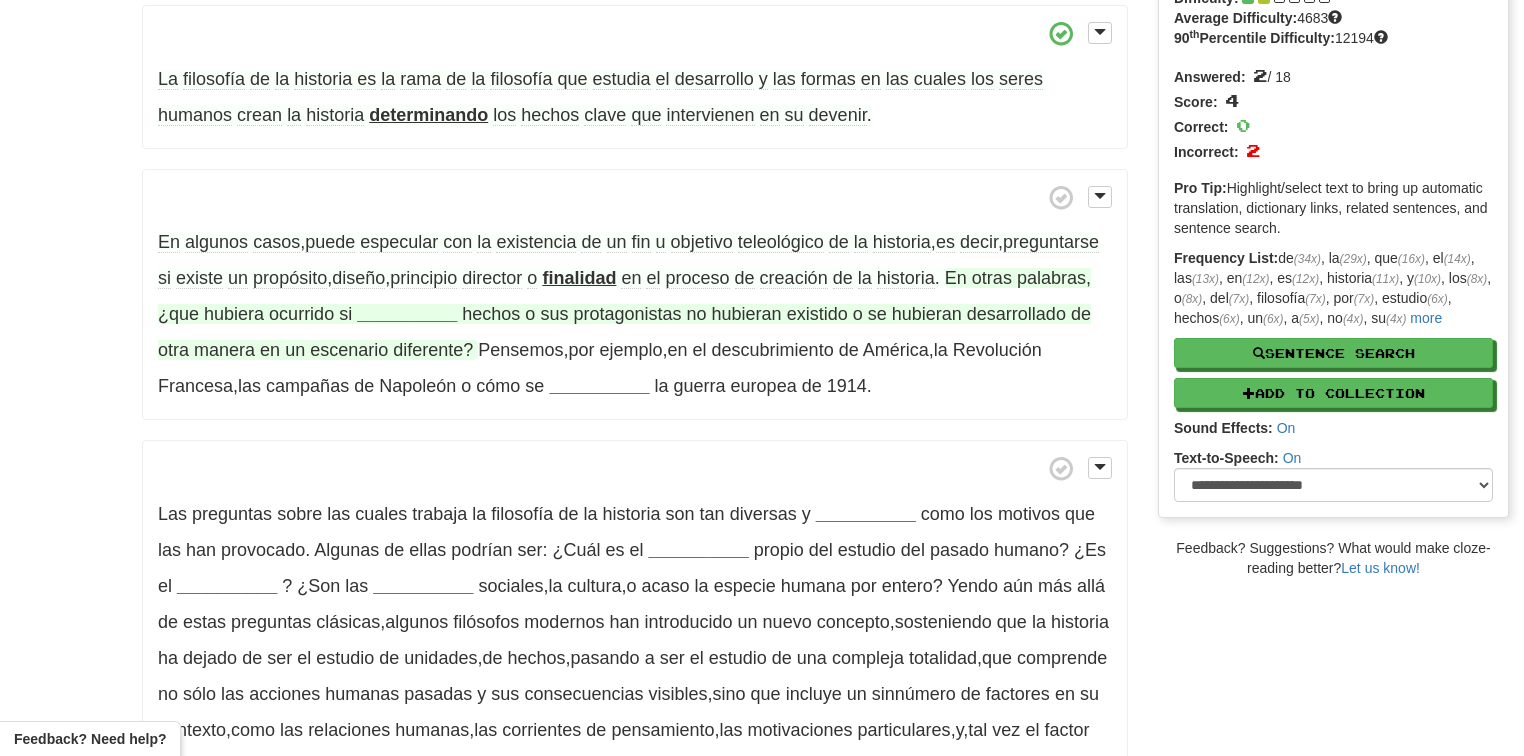click on "__________" at bounding box center [407, 314] 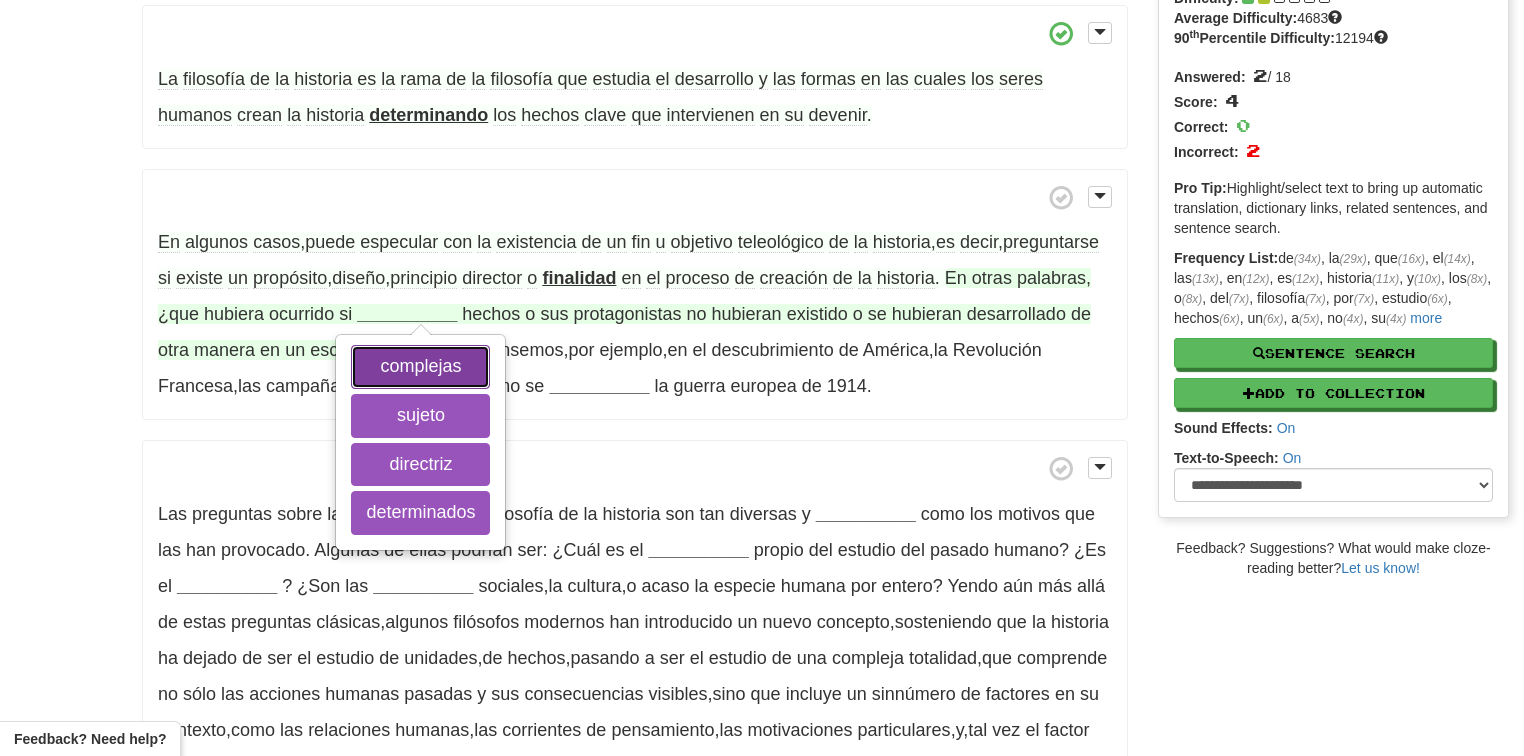 click on "complejas" at bounding box center (420, 367) 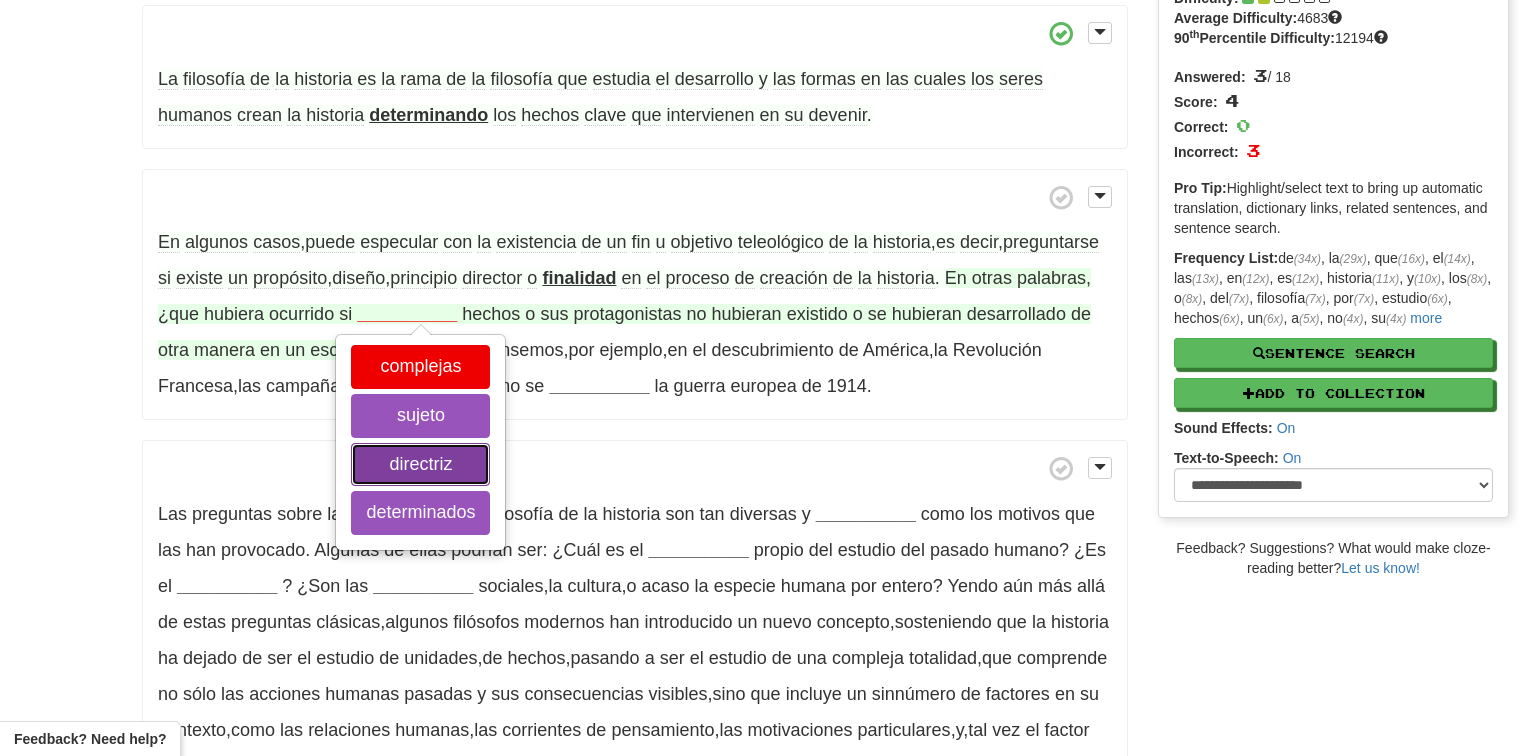 click on "directriz" at bounding box center (420, 465) 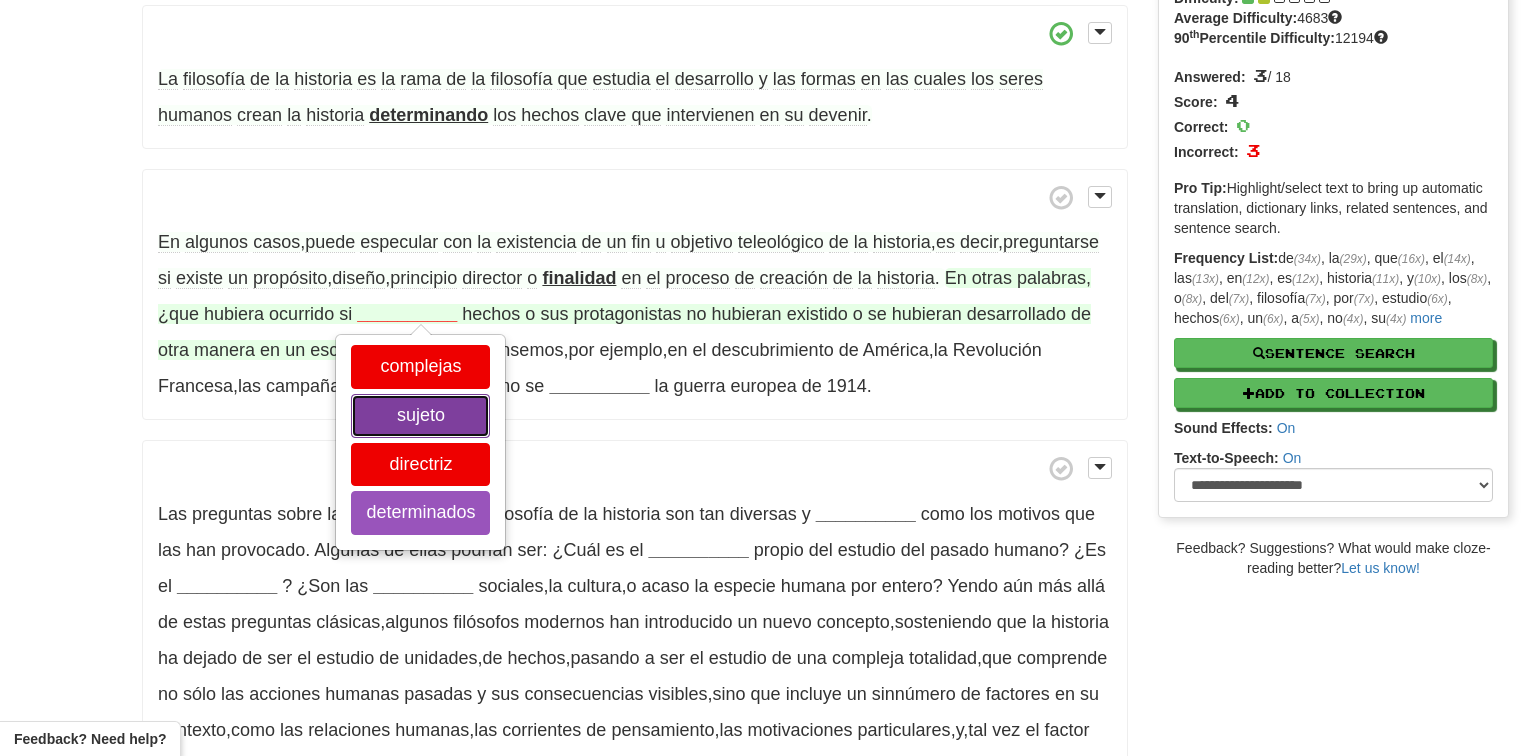 click on "sujeto" at bounding box center [420, 416] 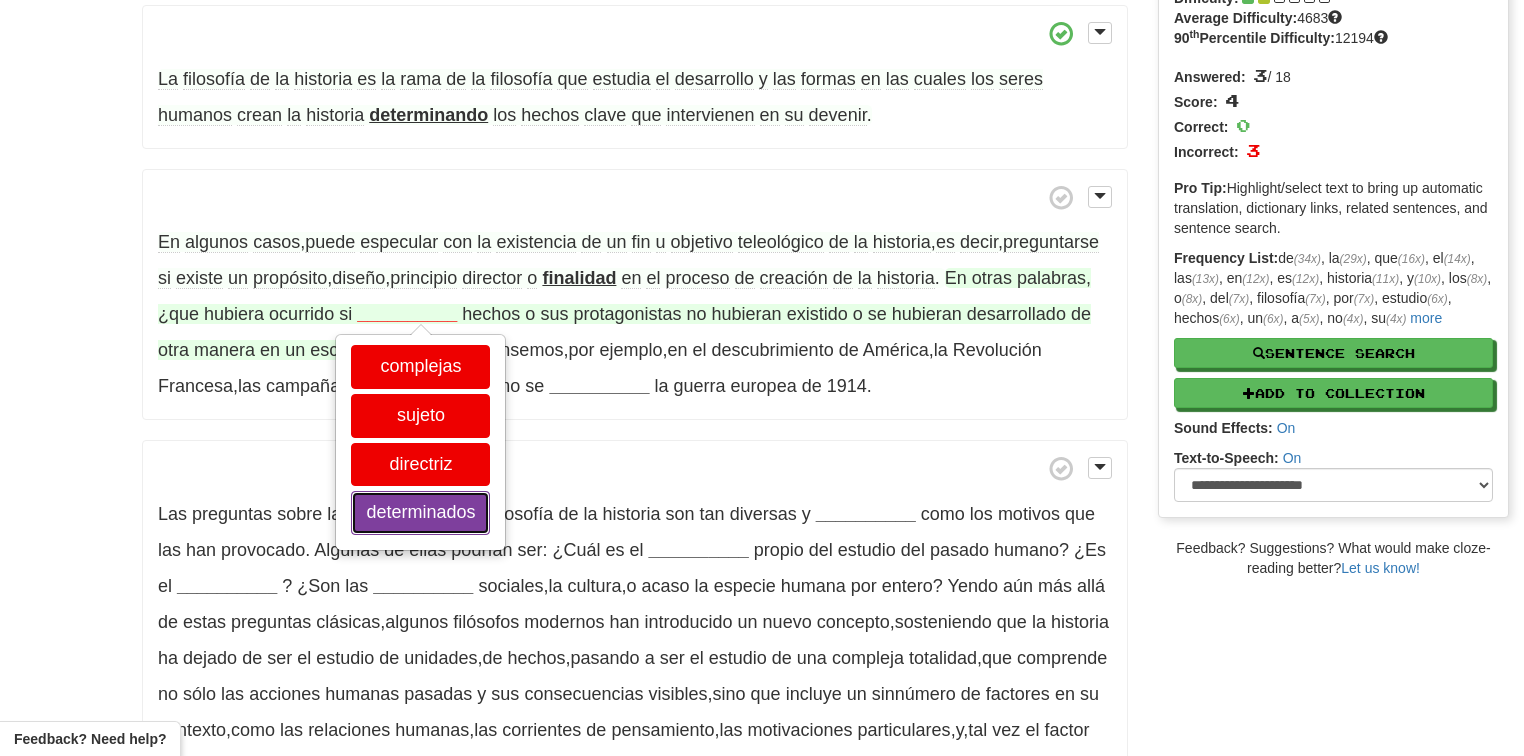 click on "determinados" at bounding box center [420, 513] 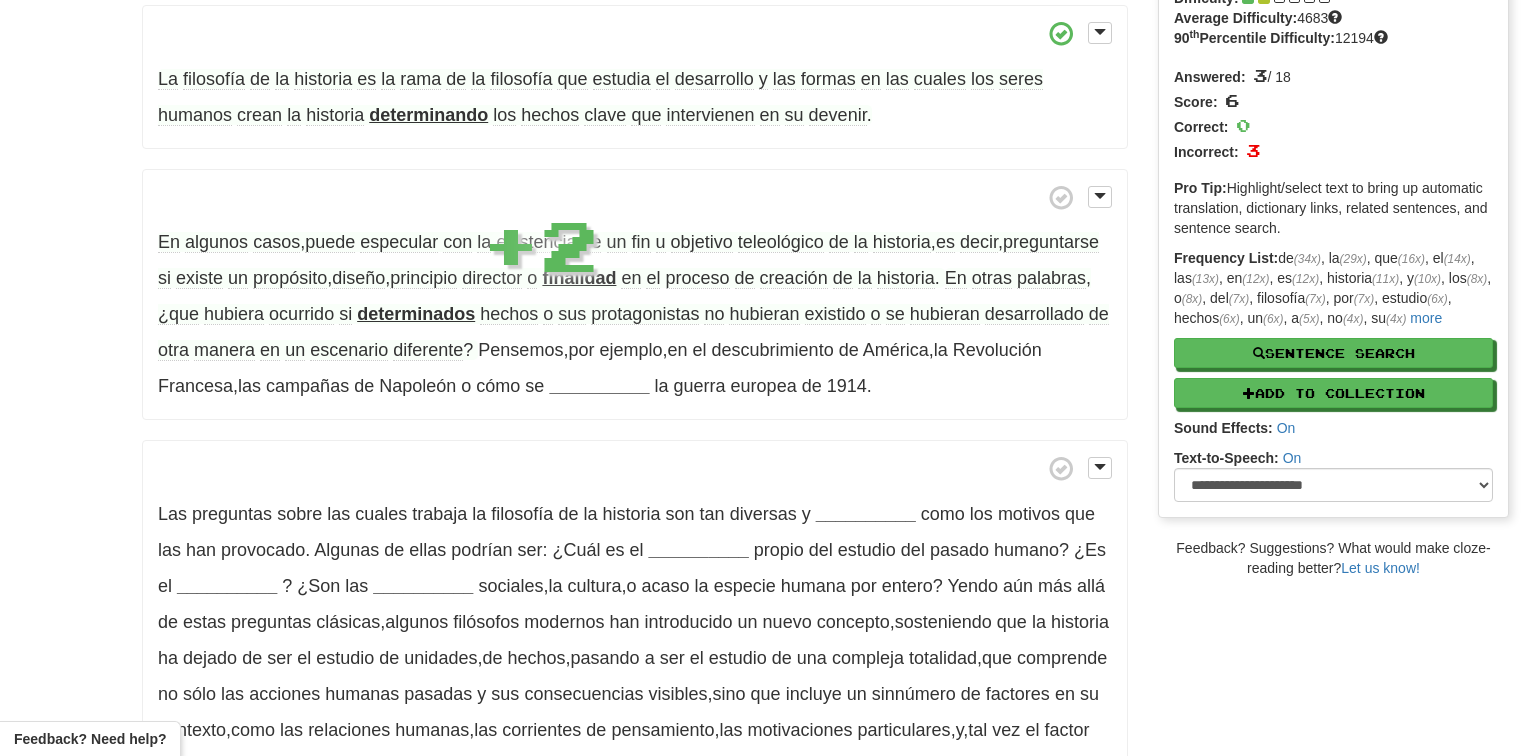 click on "determinados" at bounding box center [416, 314] 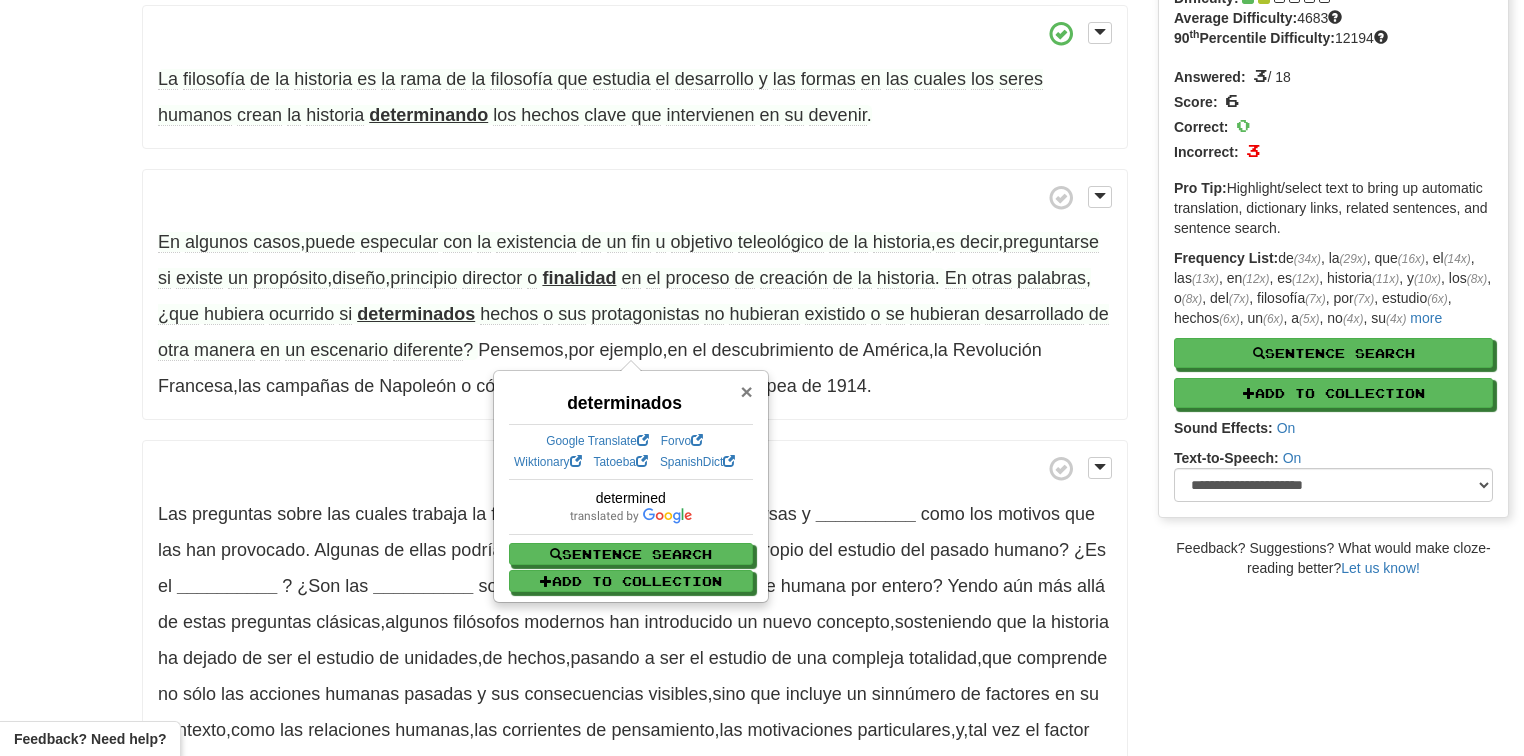 click on "×" at bounding box center (746, 391) 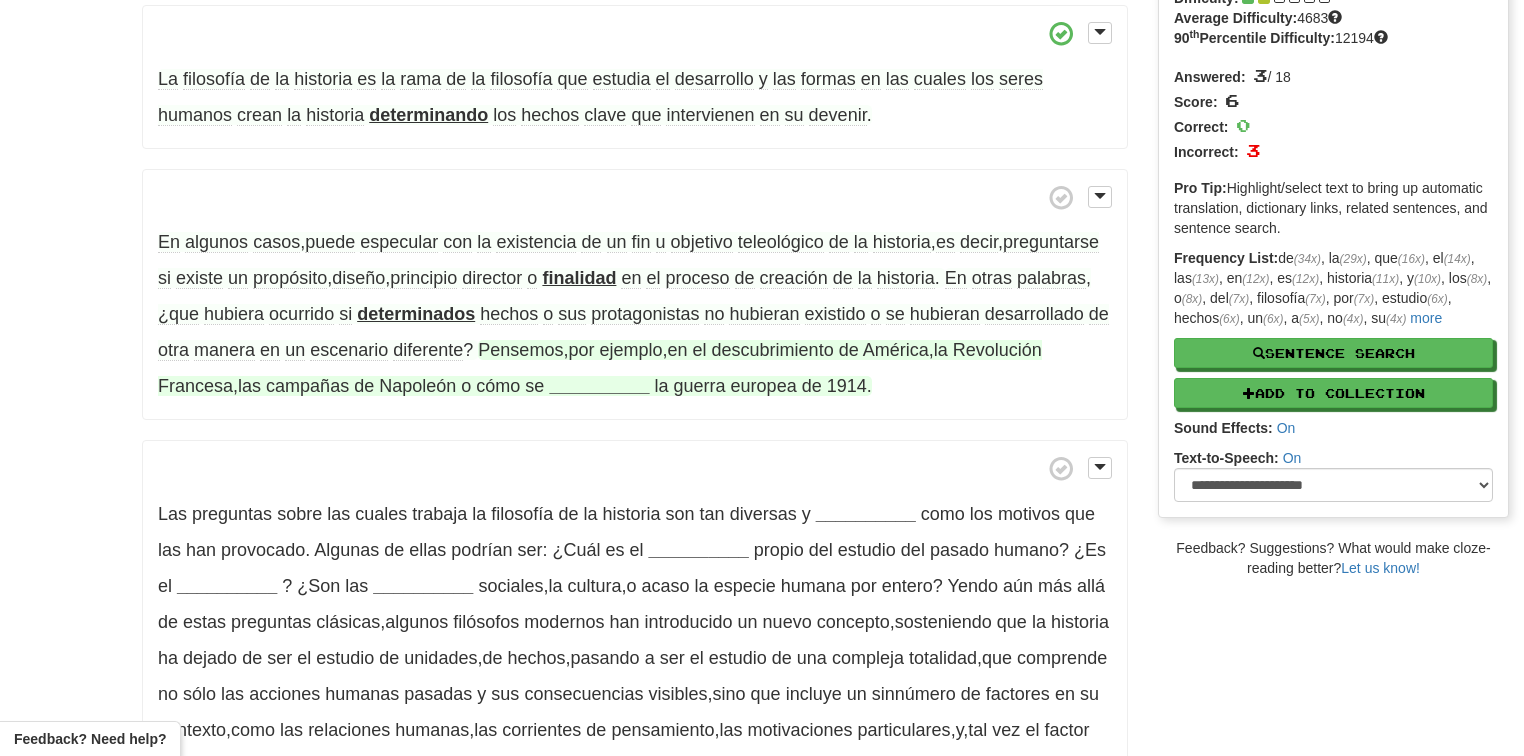click on "__________" at bounding box center (599, 386) 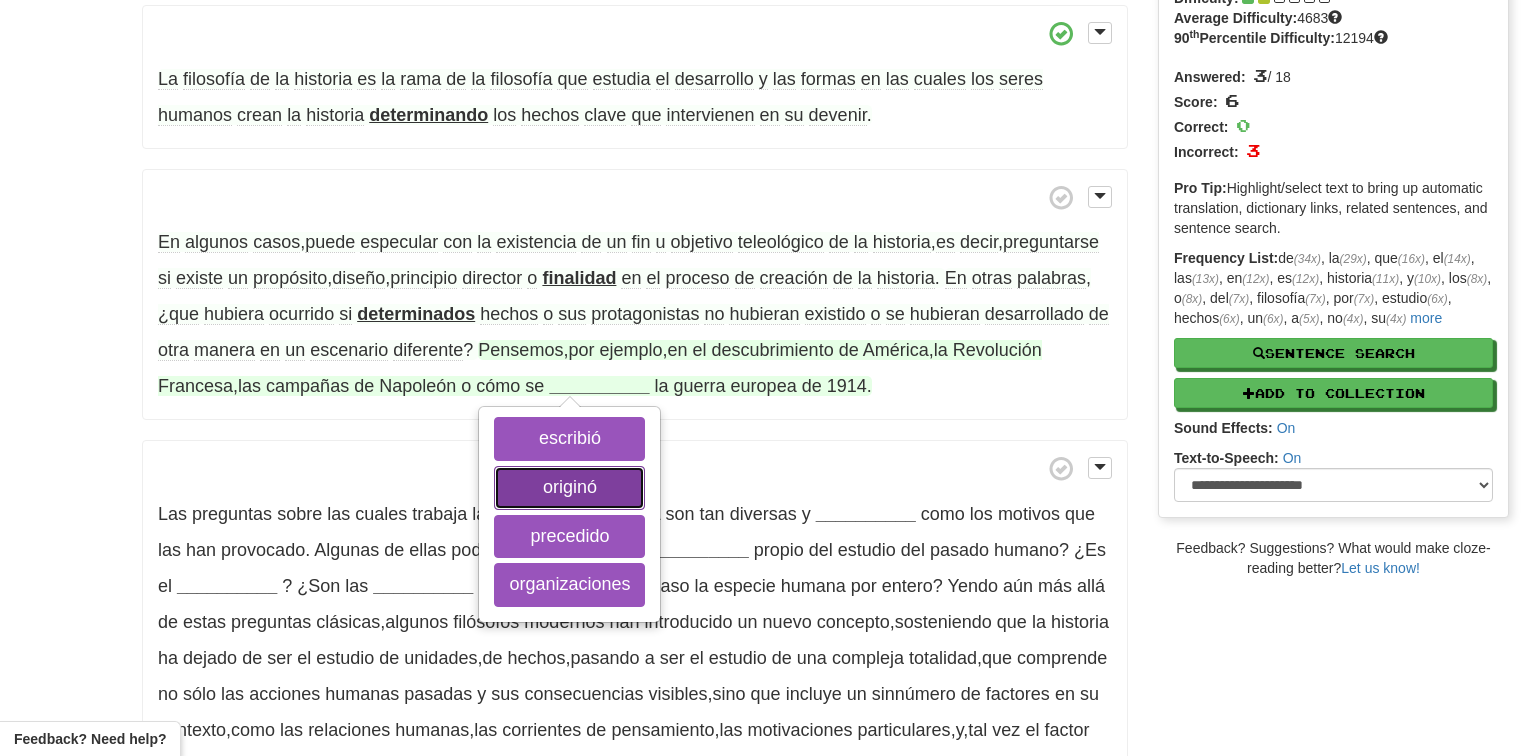 click on "originó" at bounding box center (569, 488) 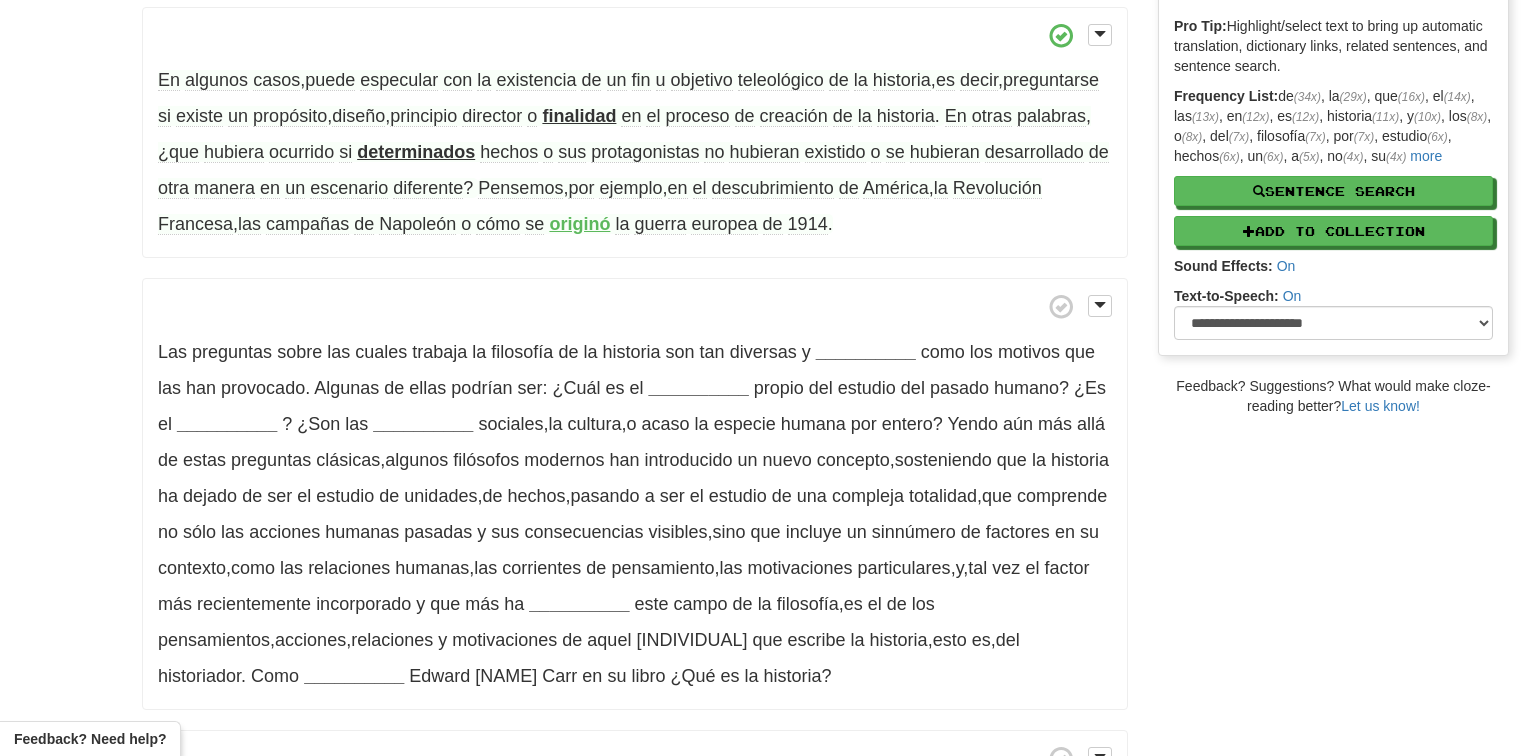 scroll, scrollTop: 402, scrollLeft: 0, axis: vertical 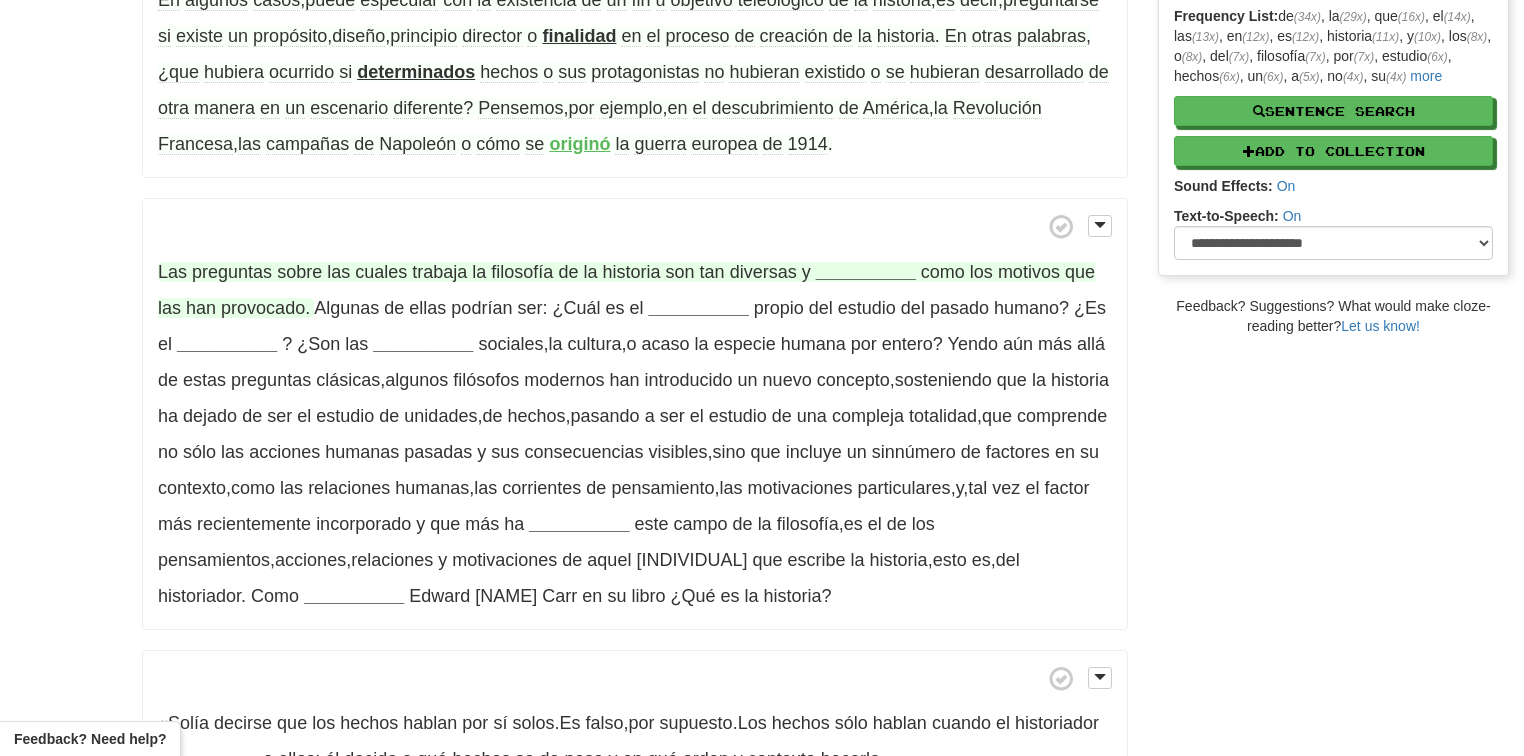 click on "__________" at bounding box center [866, 272] 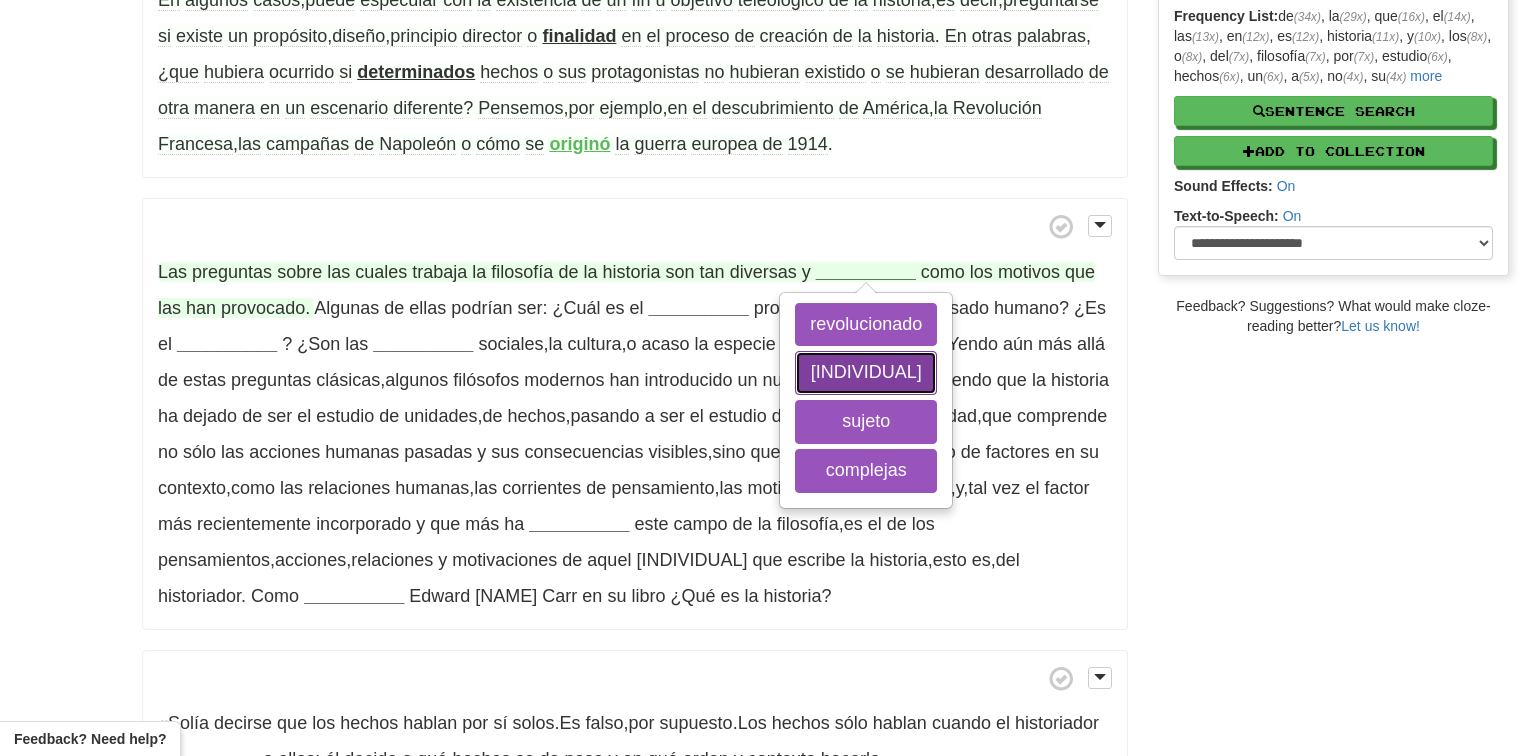 click on "[INDIVIDUAL]" at bounding box center [866, 373] 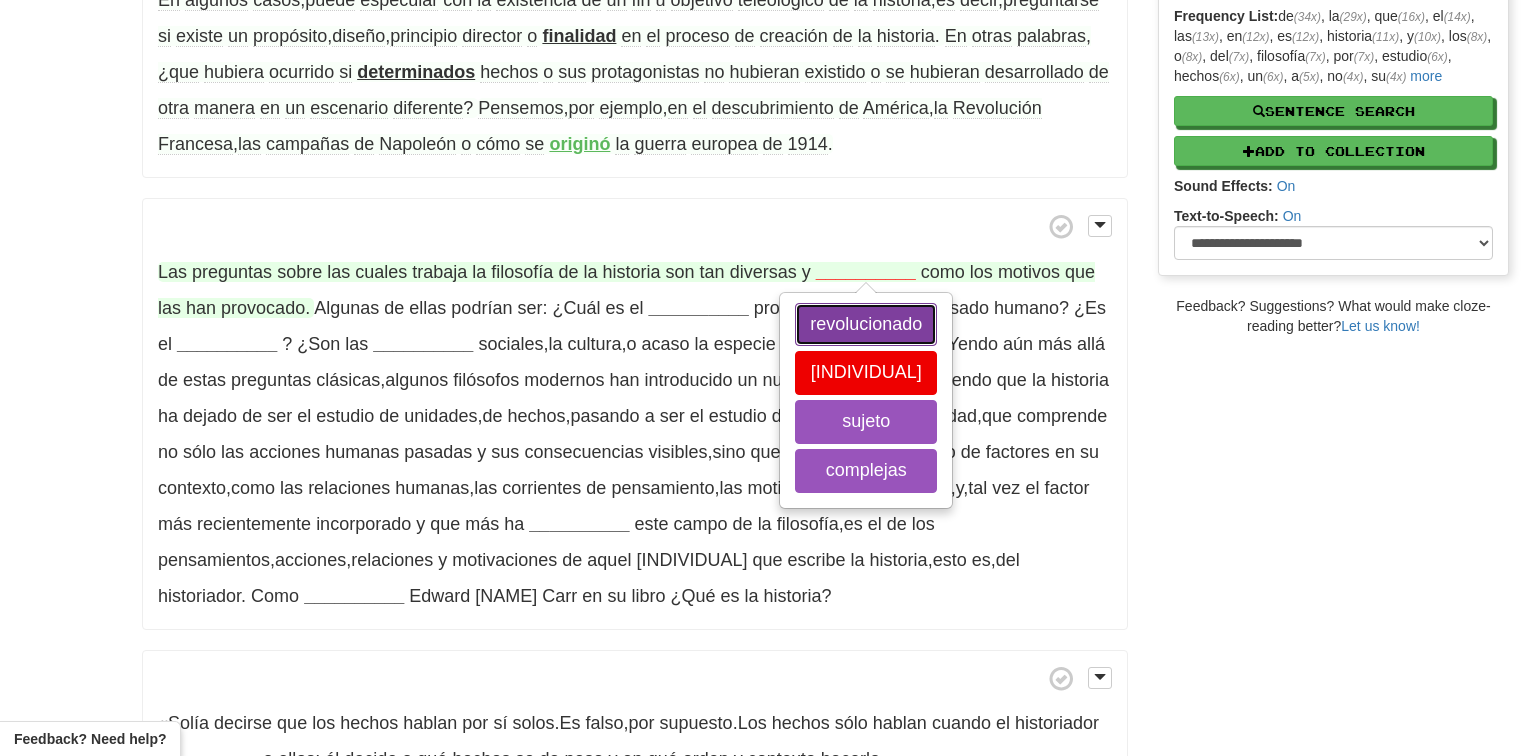 click on "revolucionado" at bounding box center [866, 325] 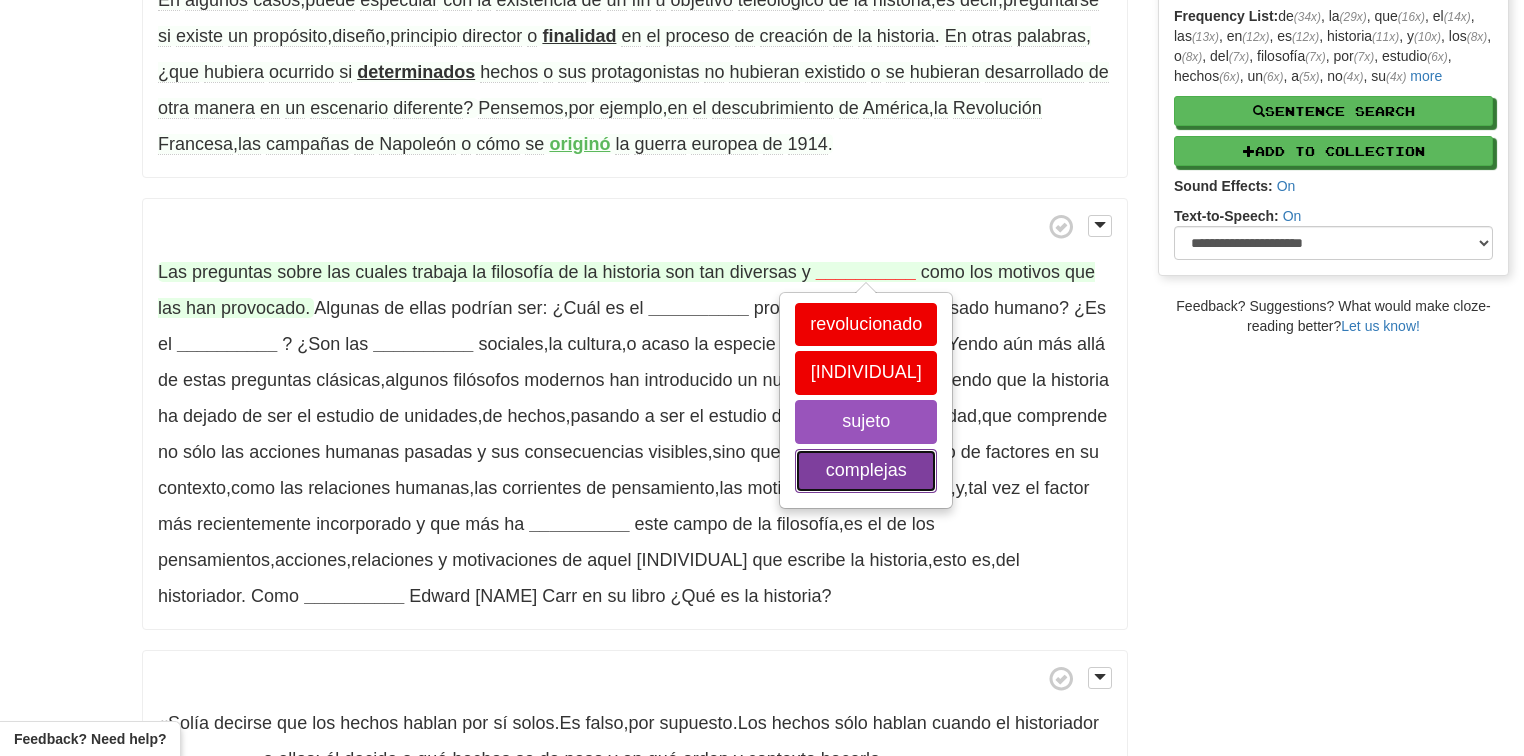 click on "complejas" at bounding box center [866, 471] 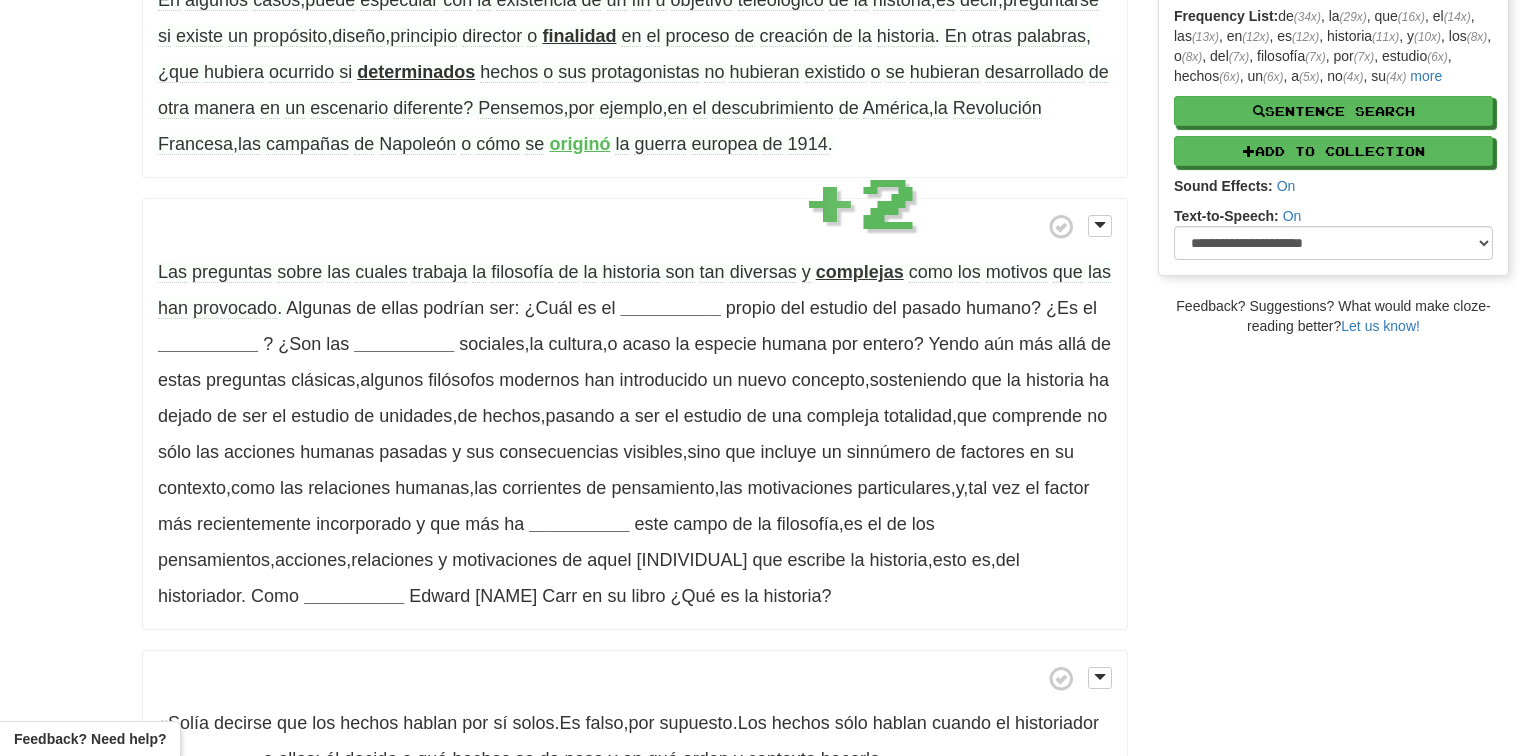 click on "complejas" at bounding box center (860, 272) 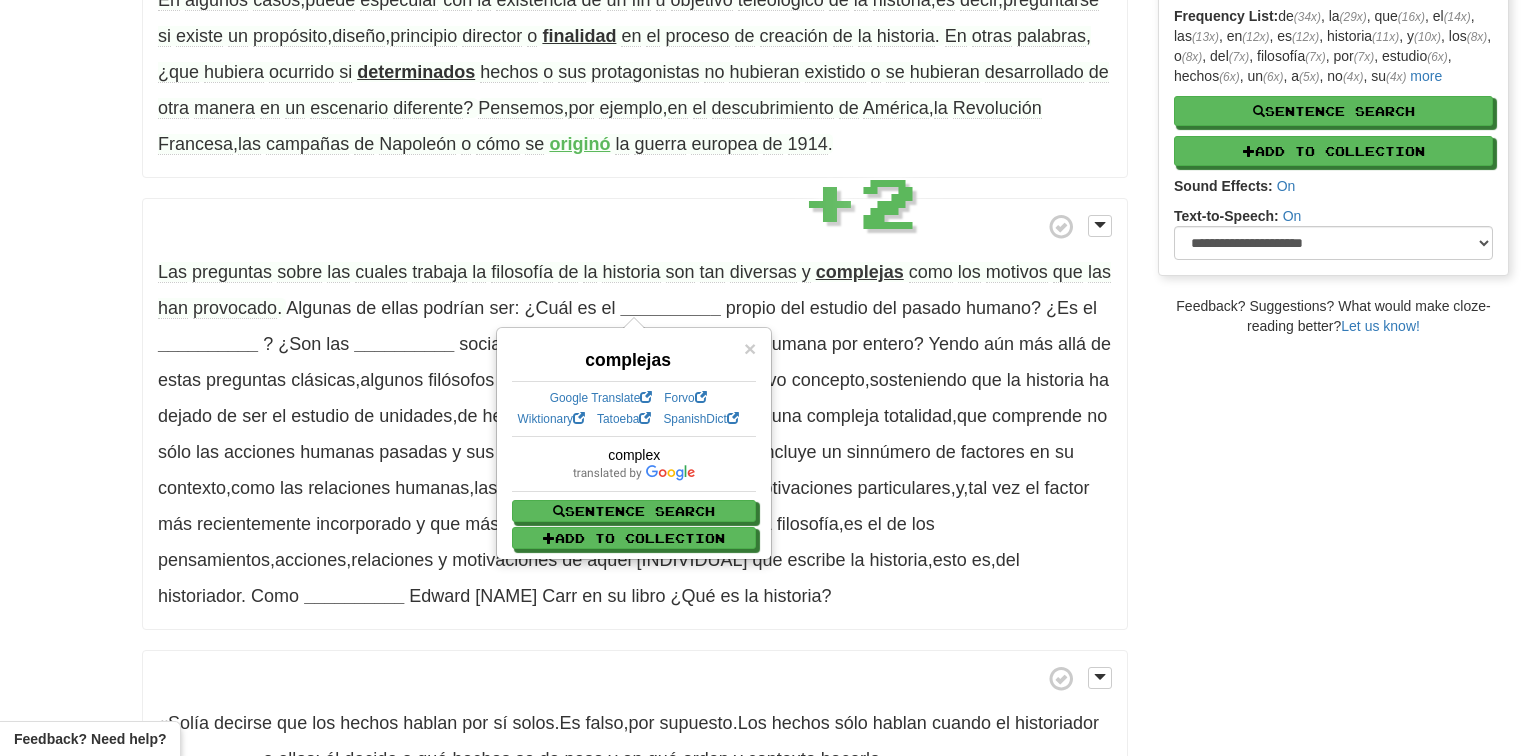 click on "complejas" at bounding box center (860, 272) 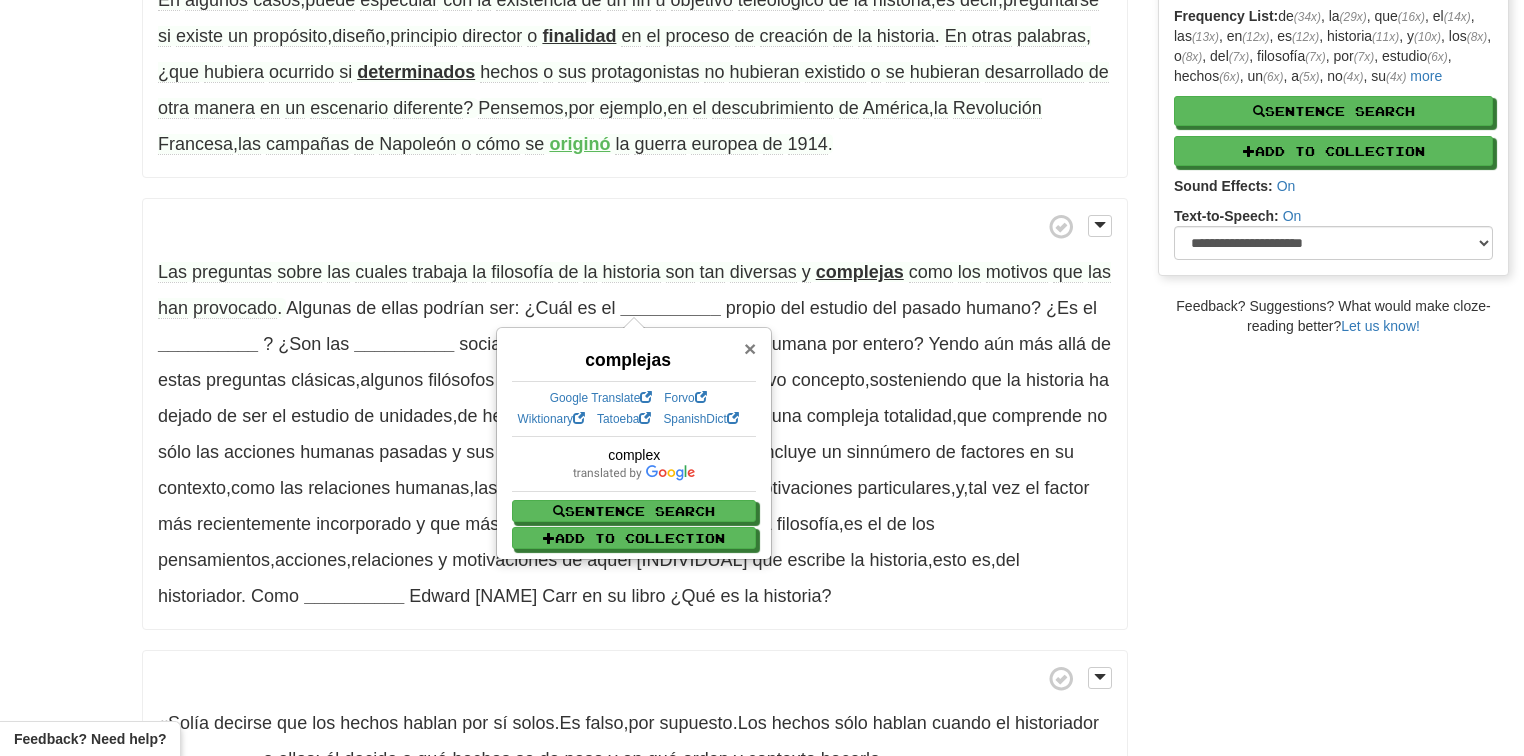 click on "×" at bounding box center [750, 348] 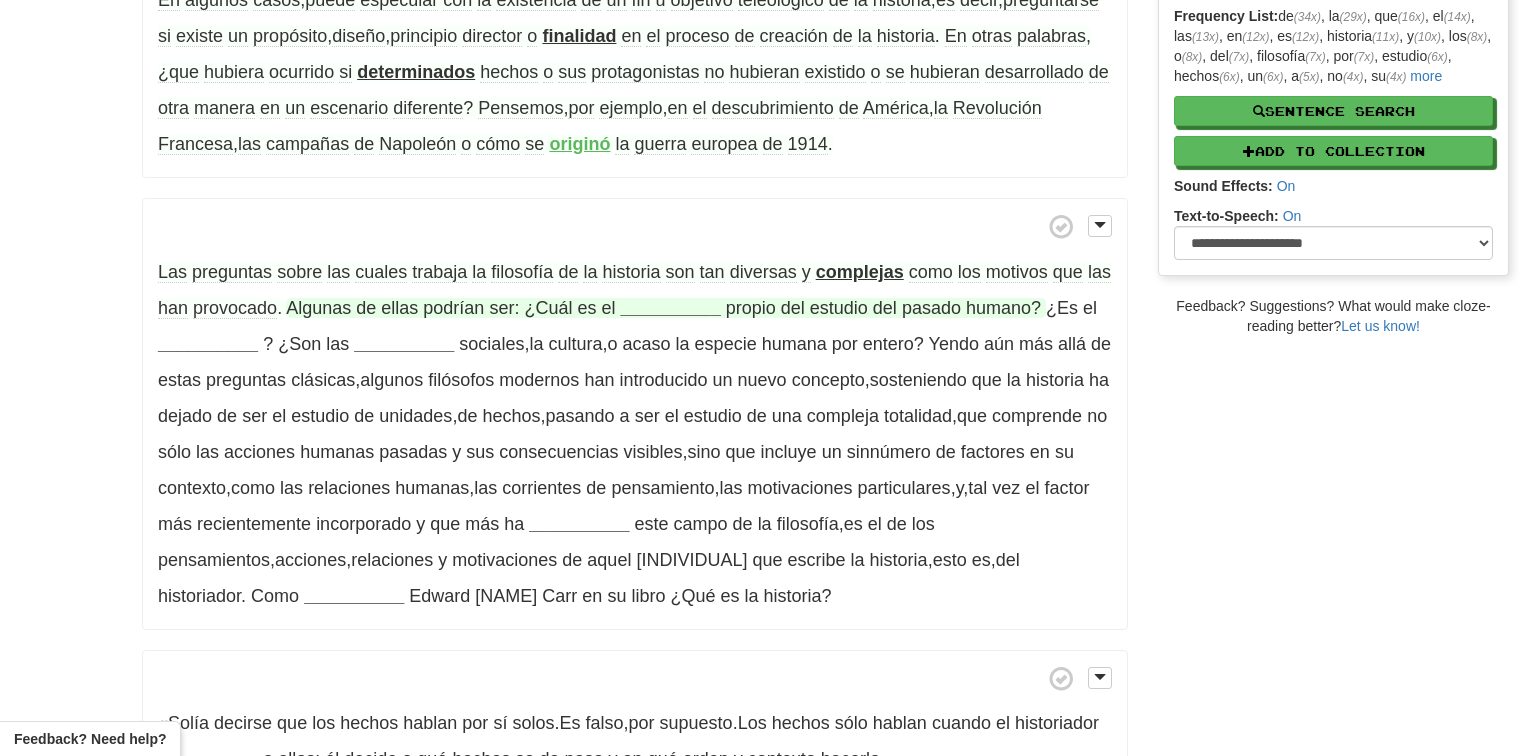 click on "__________" at bounding box center [671, 308] 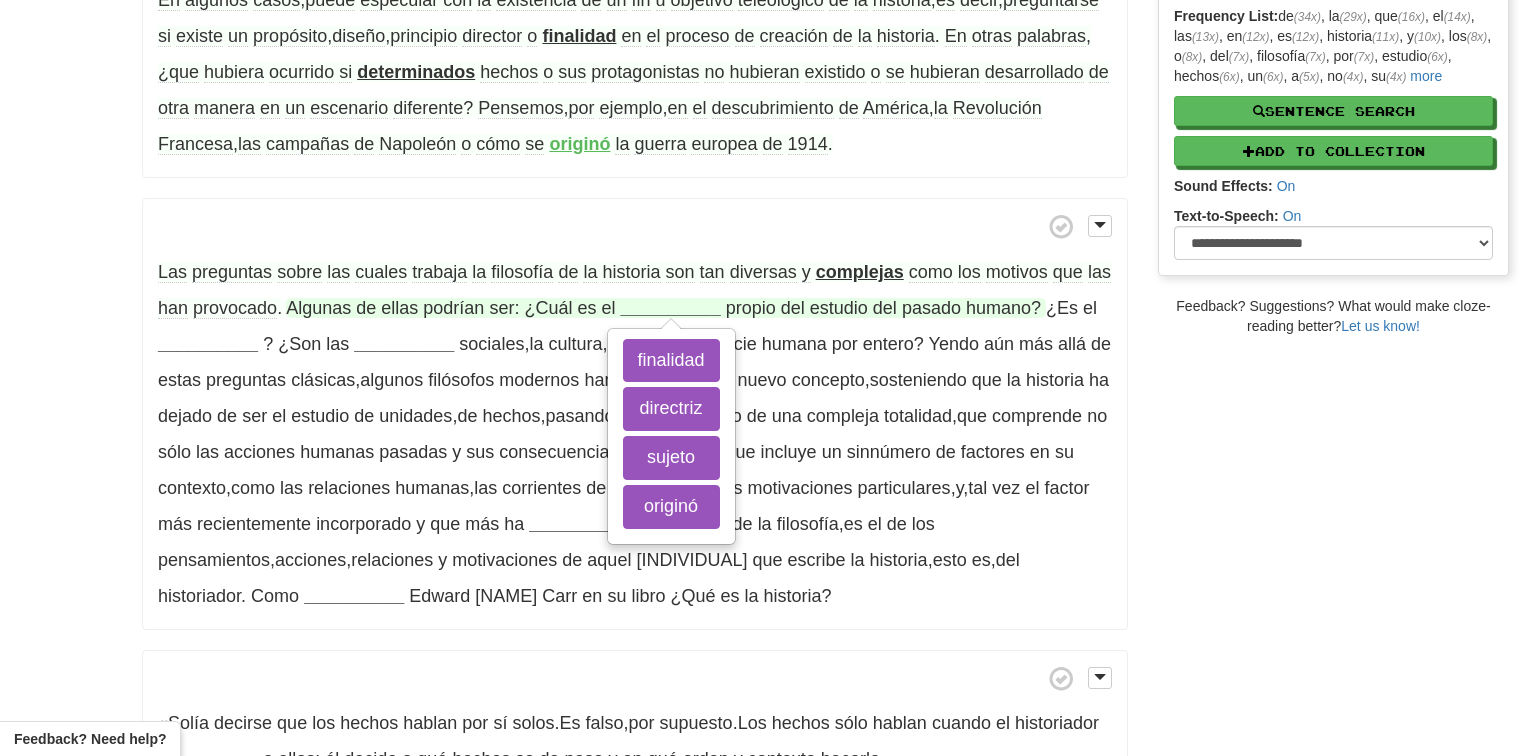 click on "propio" at bounding box center (751, 308) 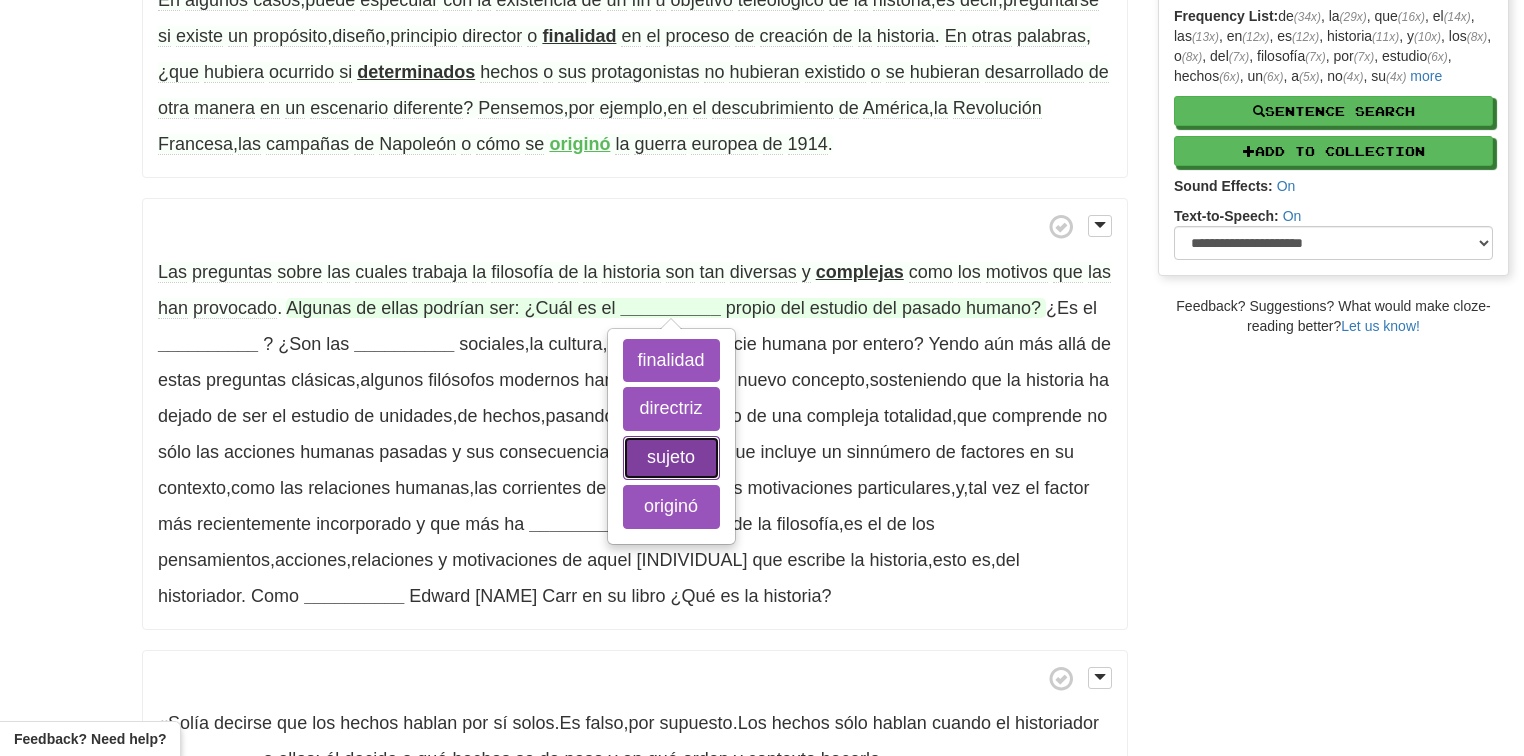 click on "sujeto" at bounding box center (671, 458) 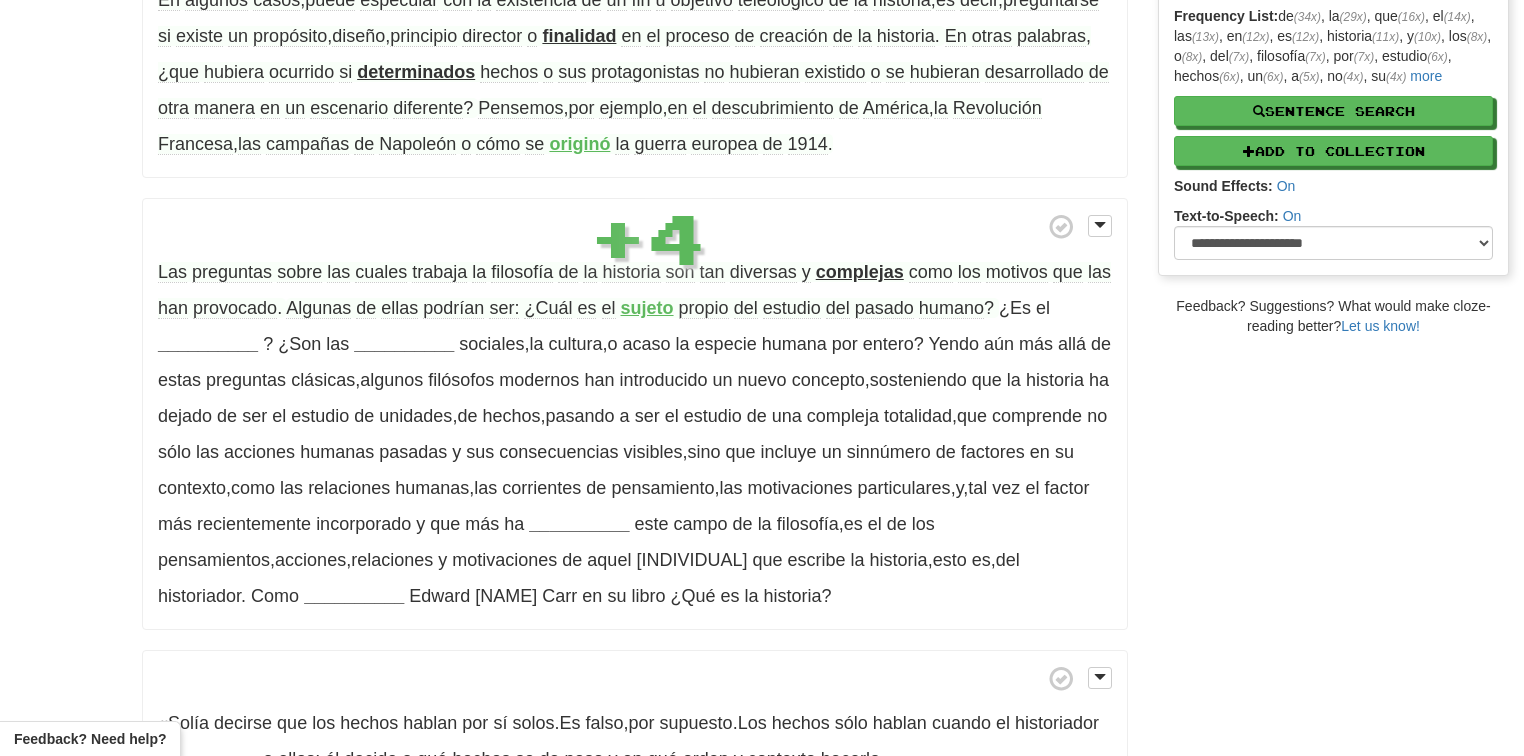 click on "sujeto" at bounding box center [647, 308] 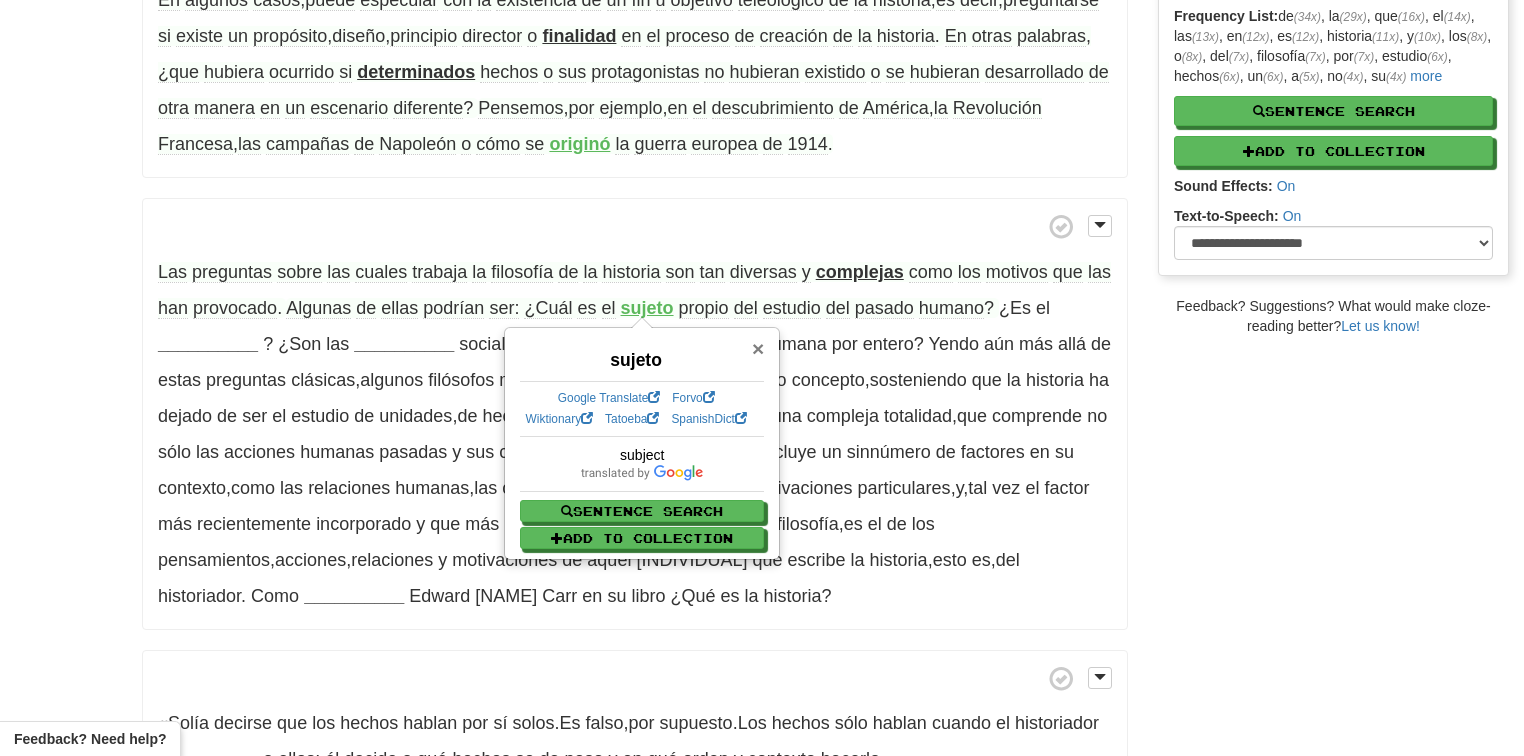 click on "×" at bounding box center (758, 348) 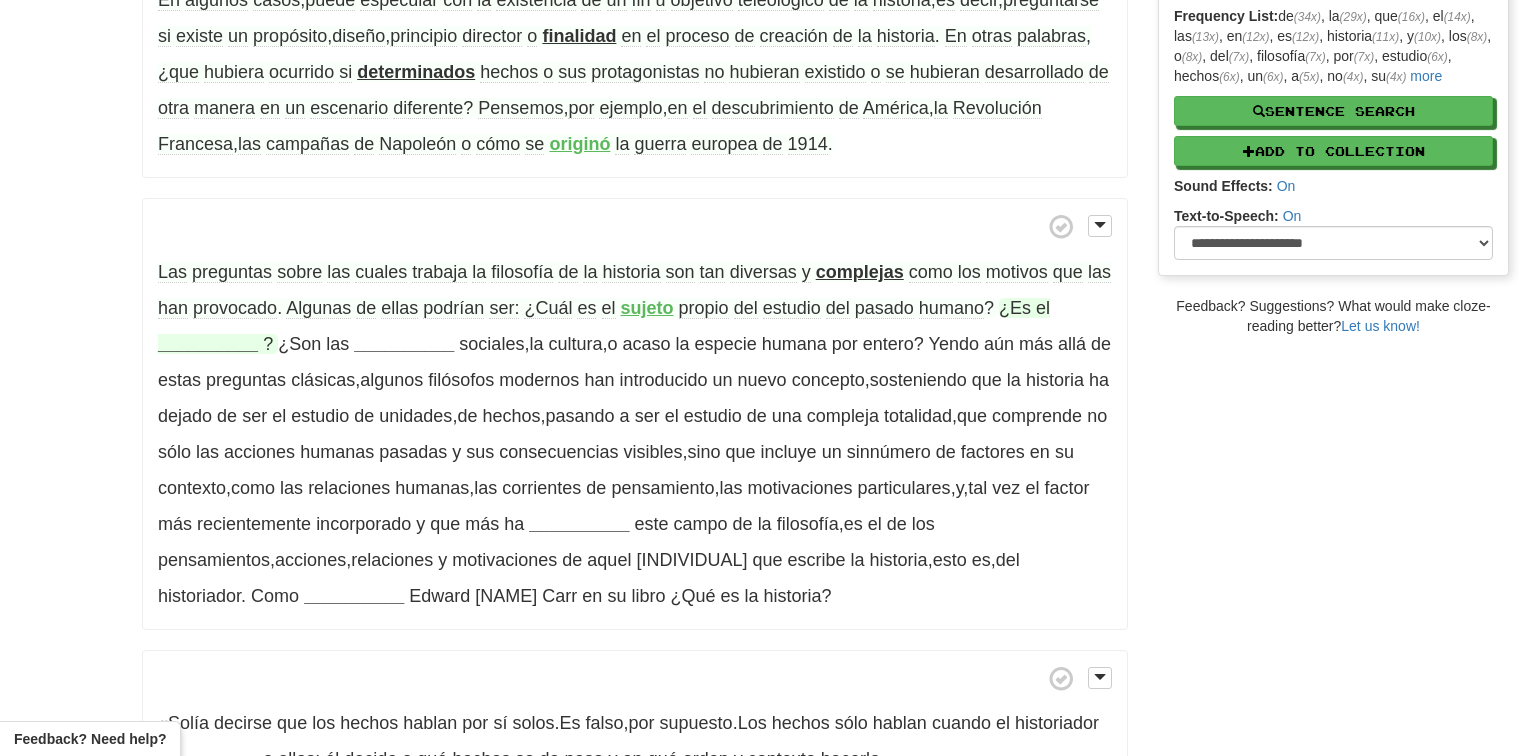 click on "__________" at bounding box center [208, 344] 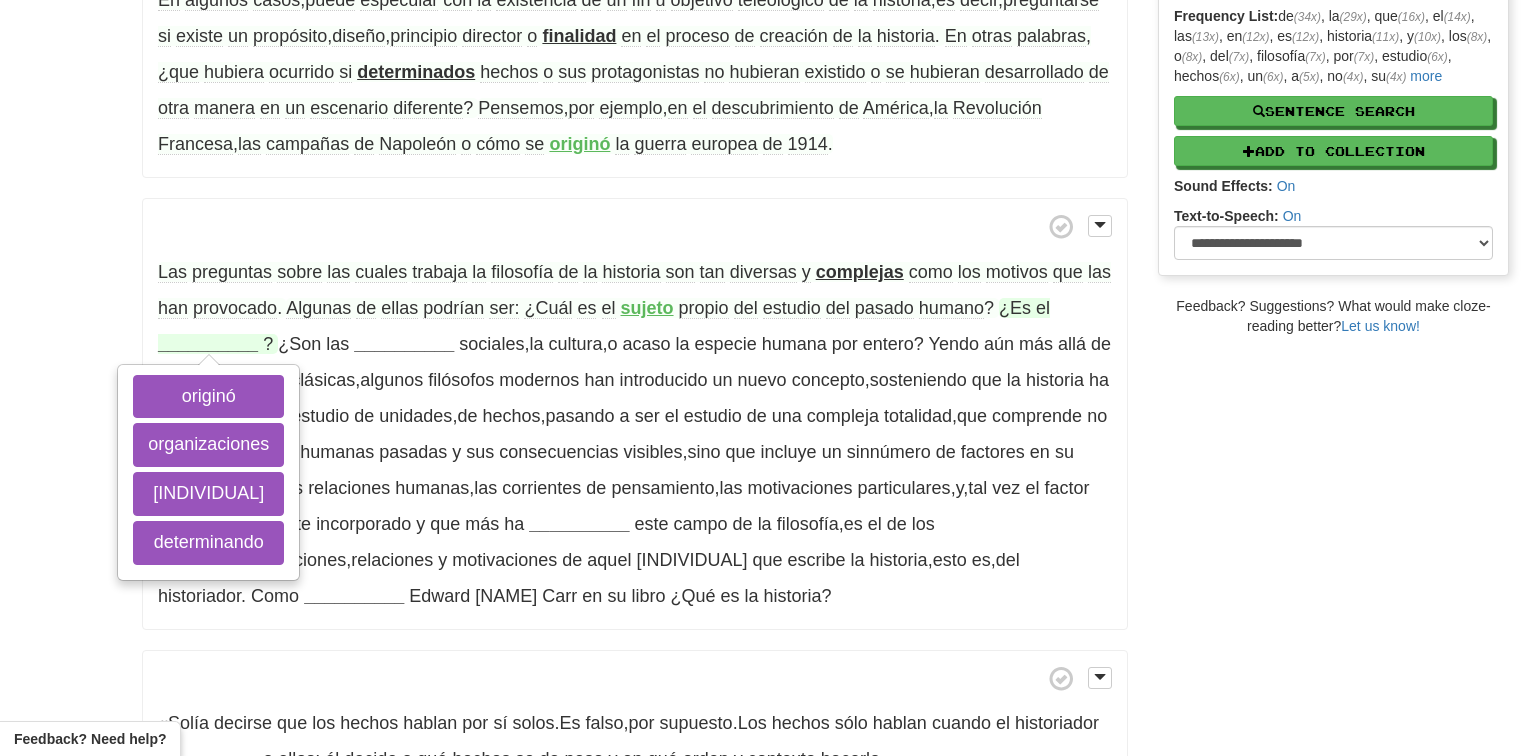click on "__________" at bounding box center [208, 344] 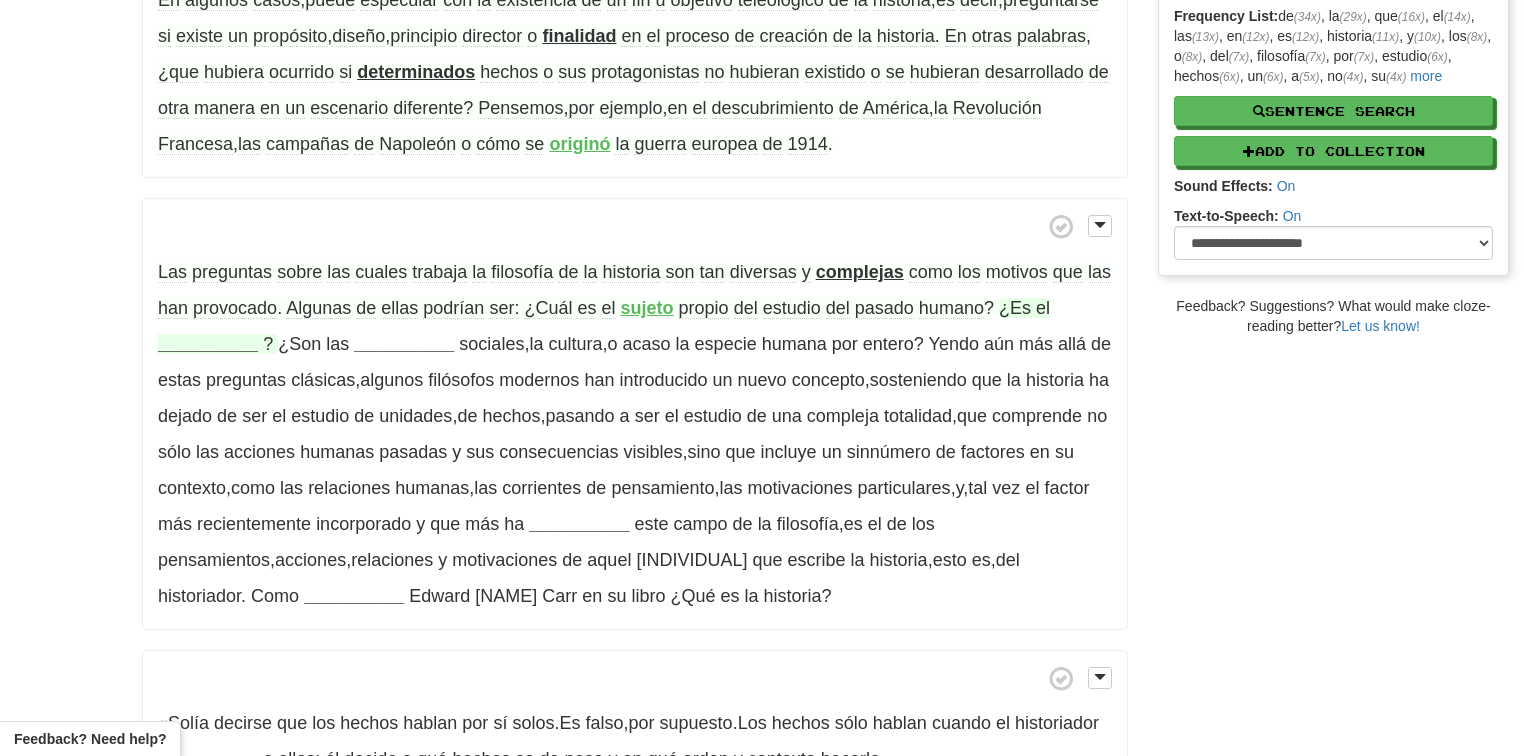 click on "__________" at bounding box center (208, 344) 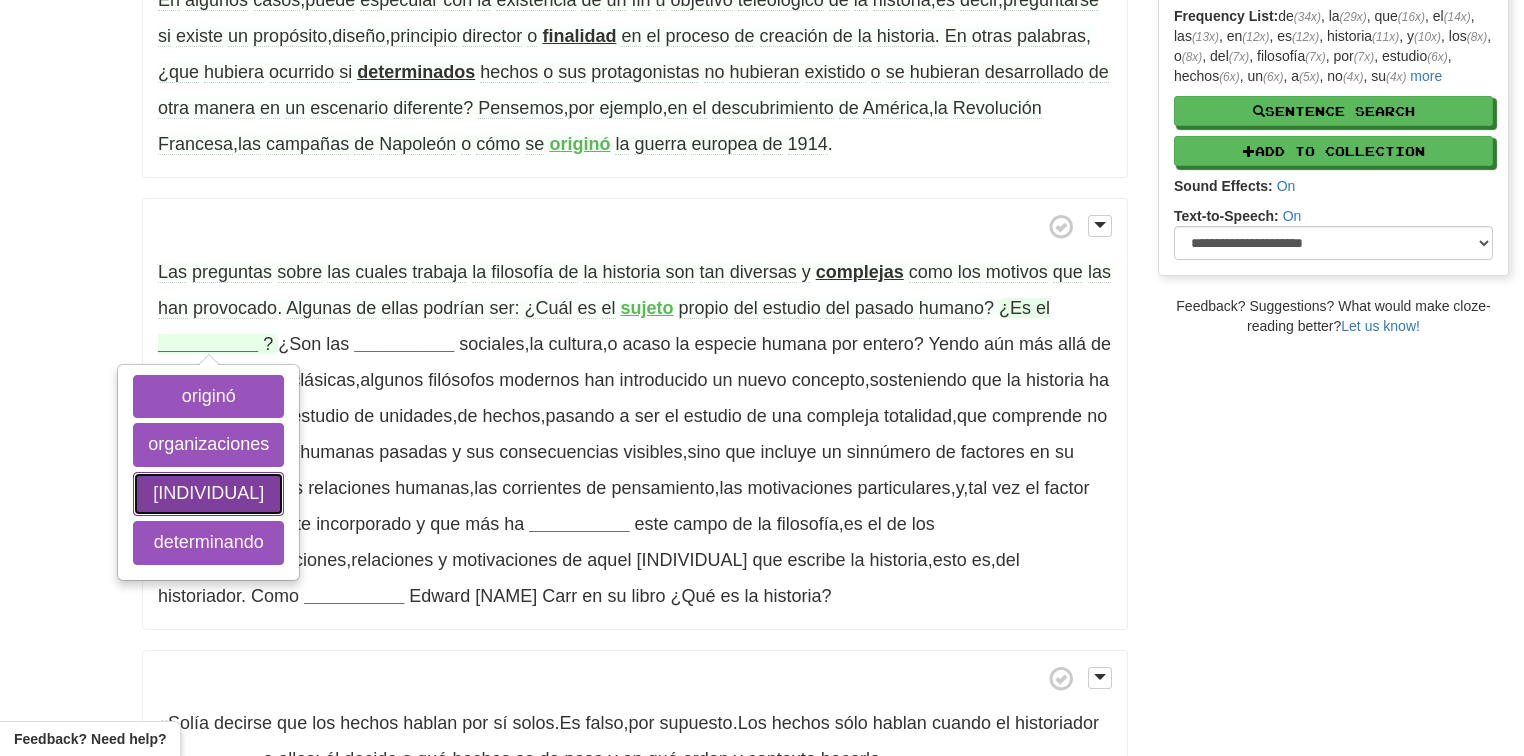 click on "[INDIVIDUAL]" at bounding box center (208, 494) 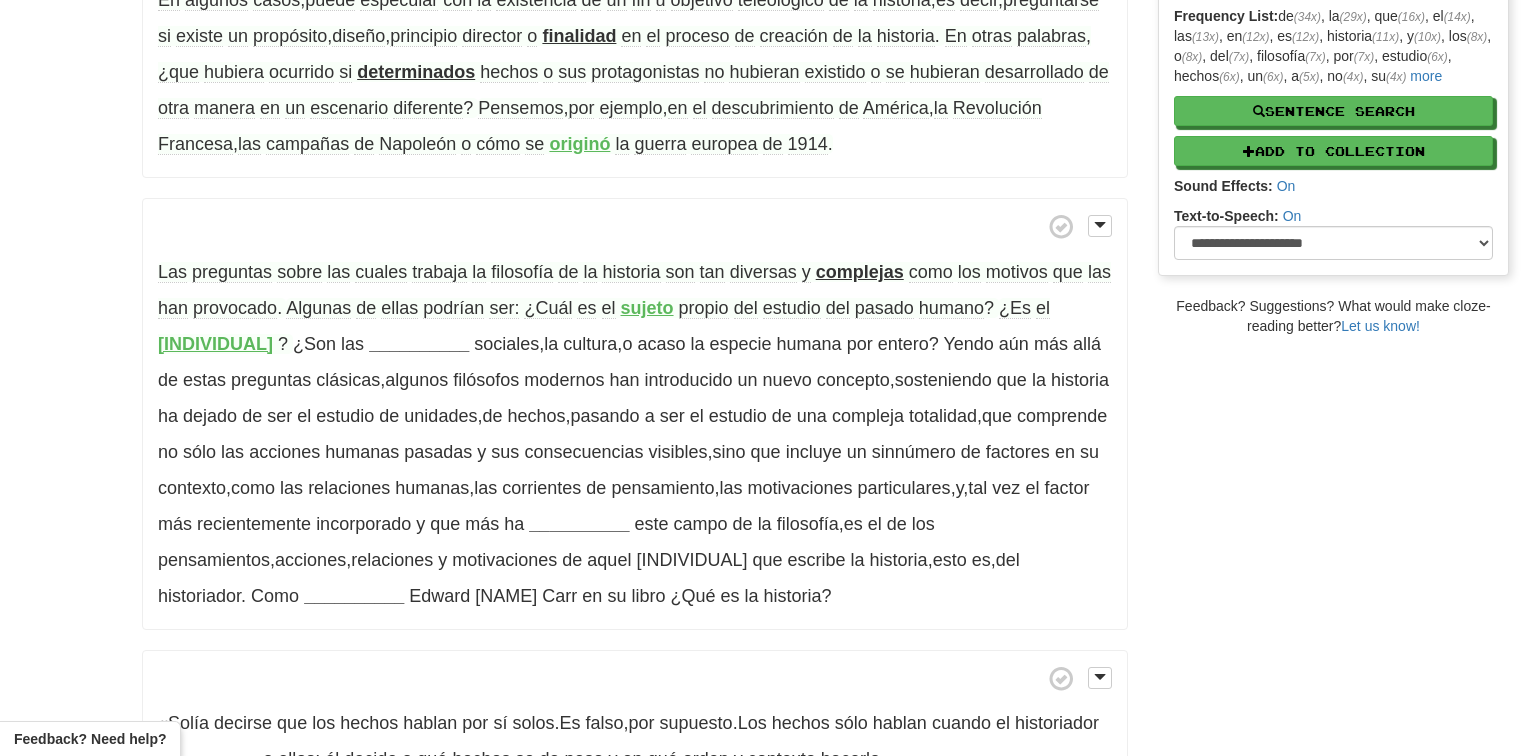 click on "[INDIVIDUAL]" at bounding box center (215, 344) 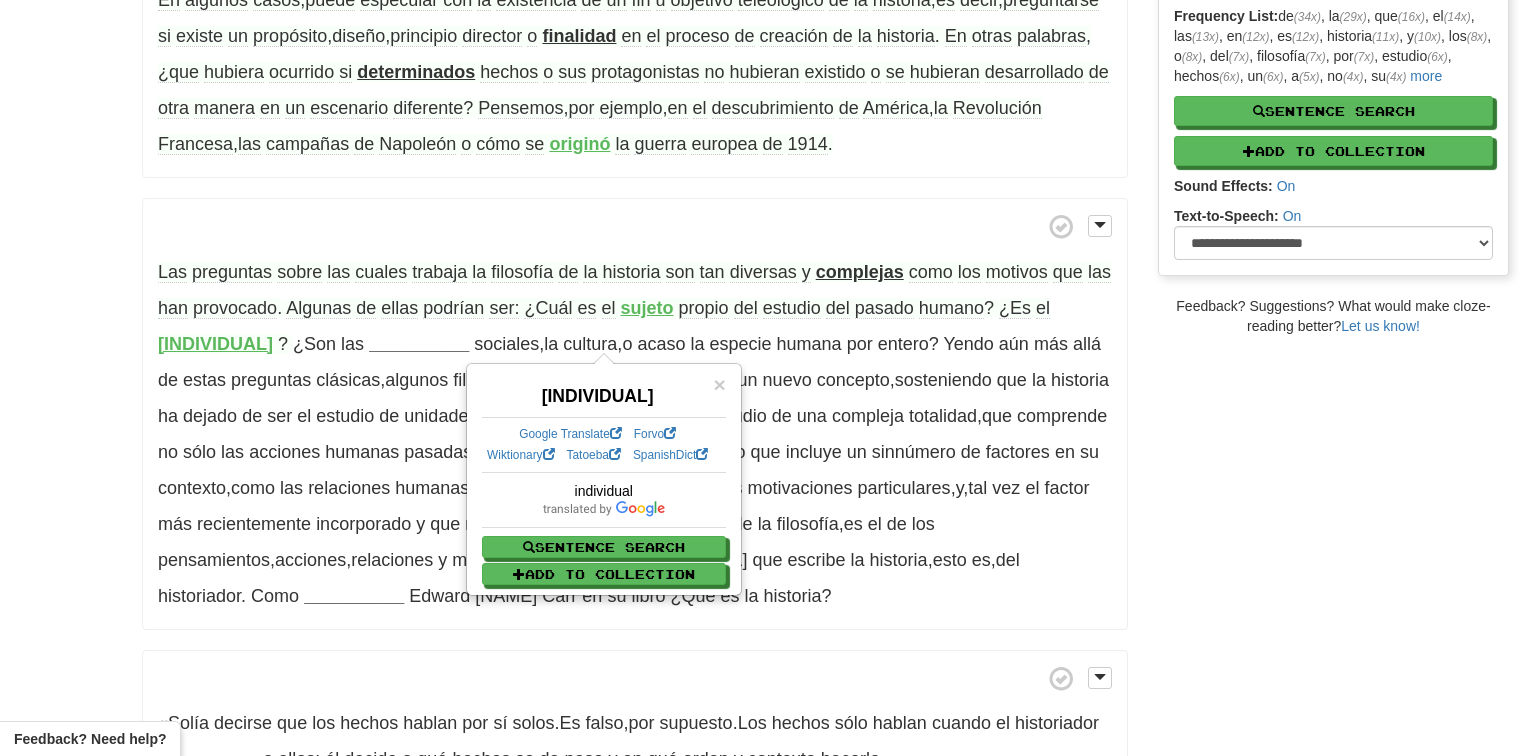 click on "[INDIVIDUAL]" at bounding box center (215, 344) 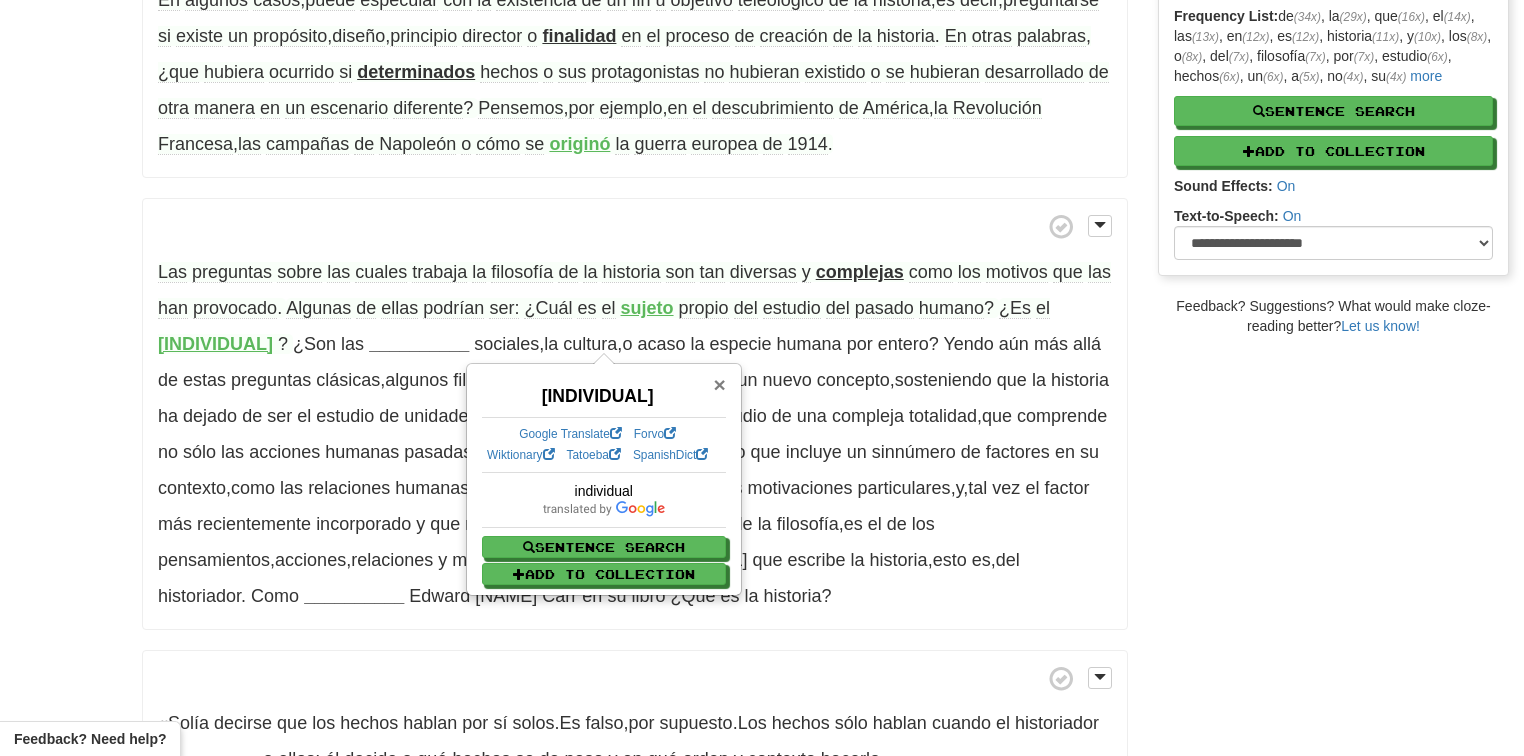 click on "×" at bounding box center [719, 384] 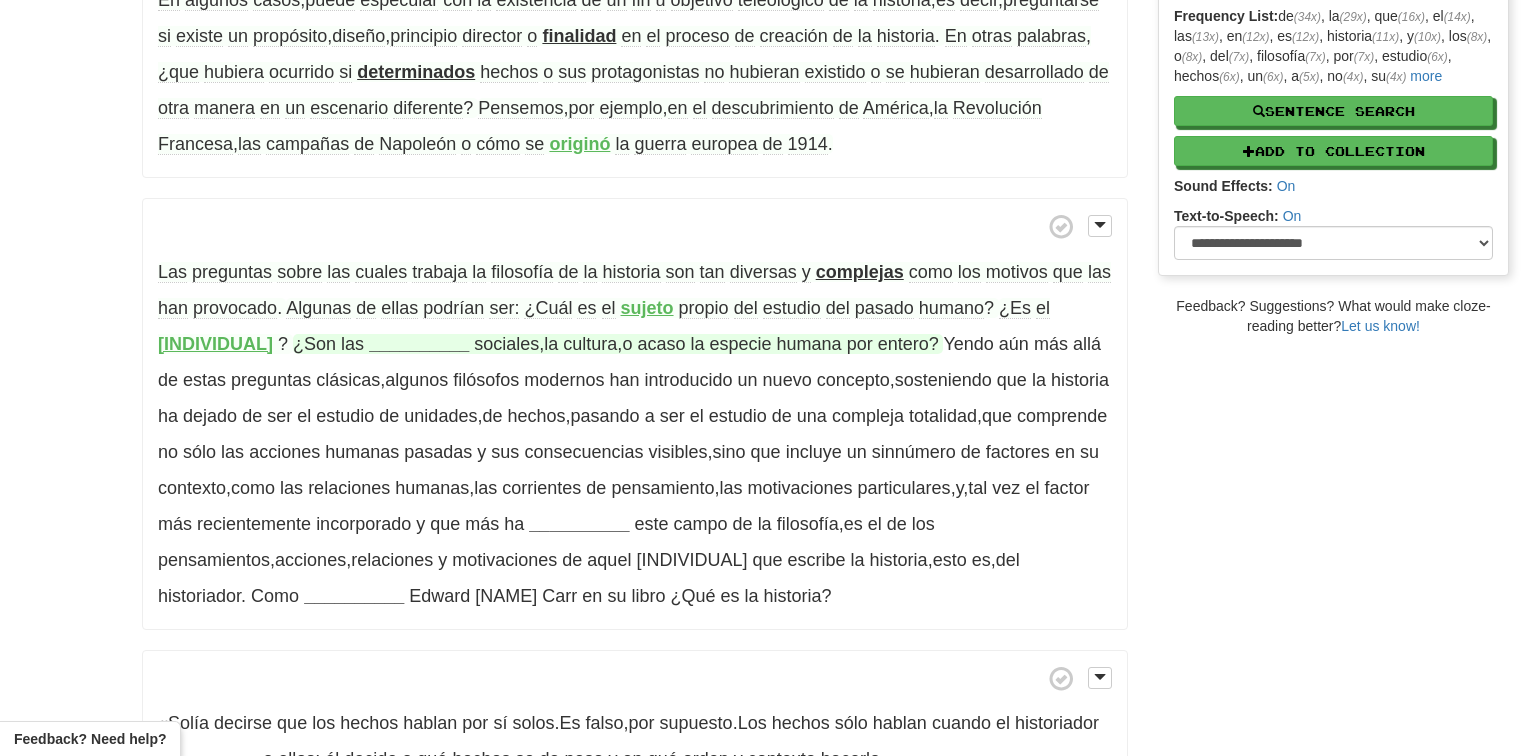 click on "__________" at bounding box center (419, 344) 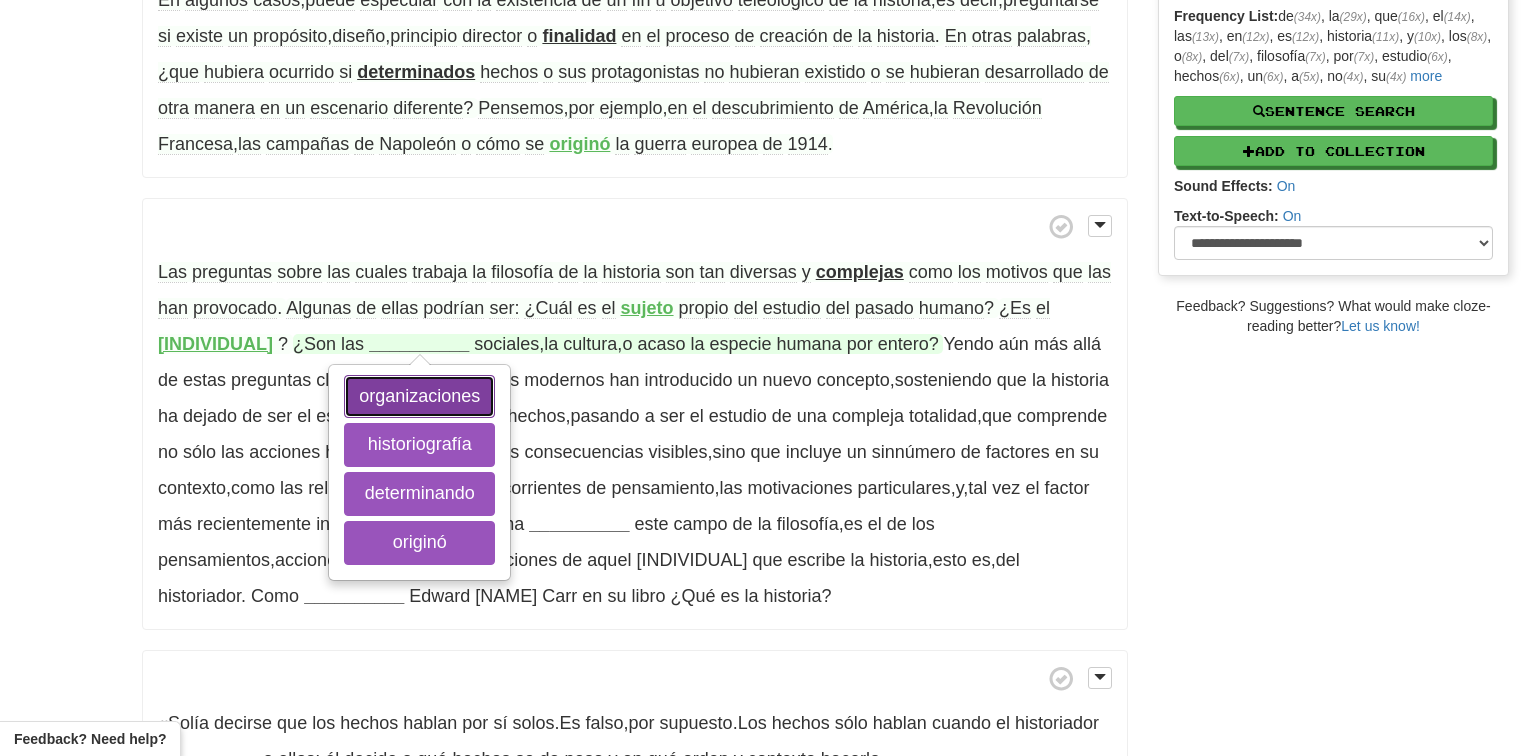 click on "organizaciones" at bounding box center [419, 397] 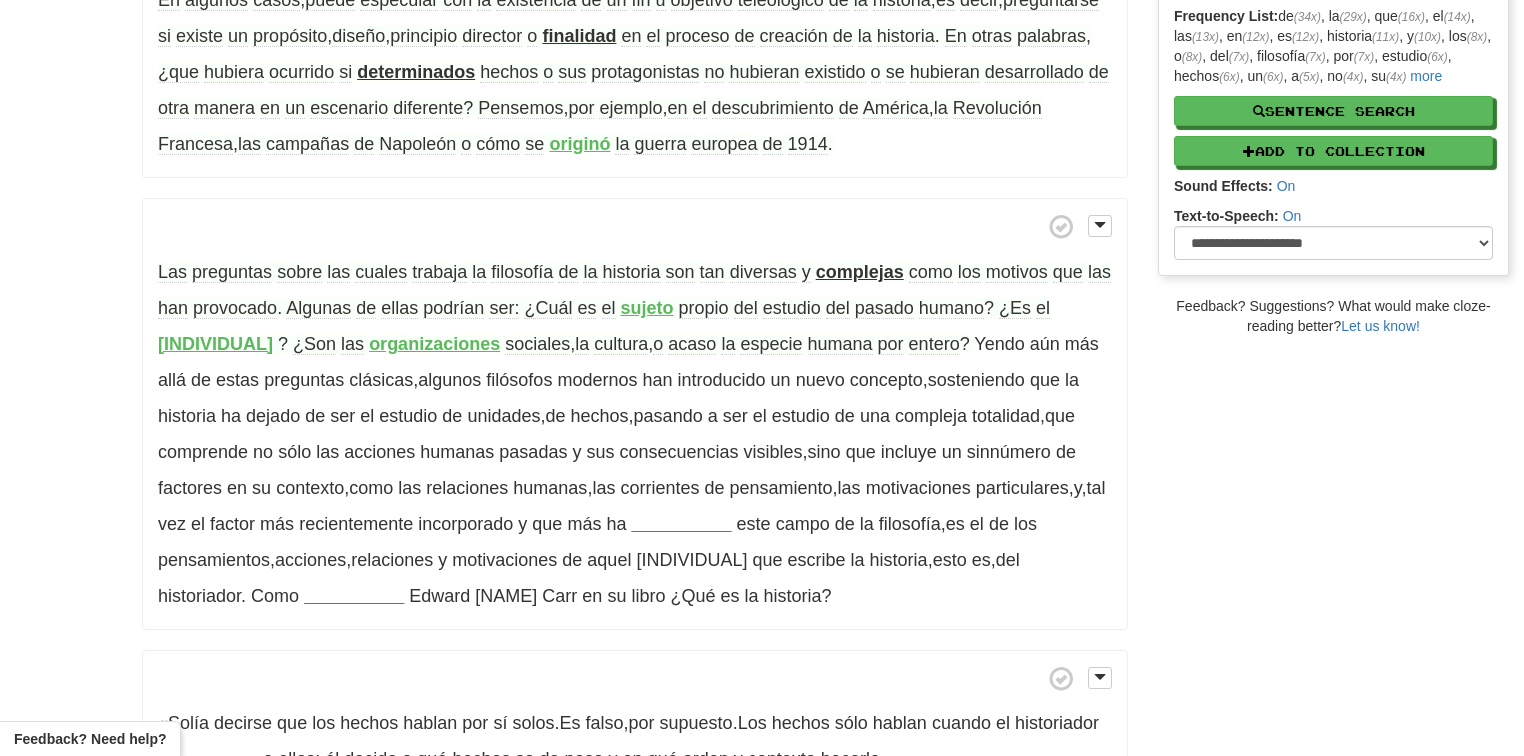 click on "acaso" at bounding box center (692, 344) 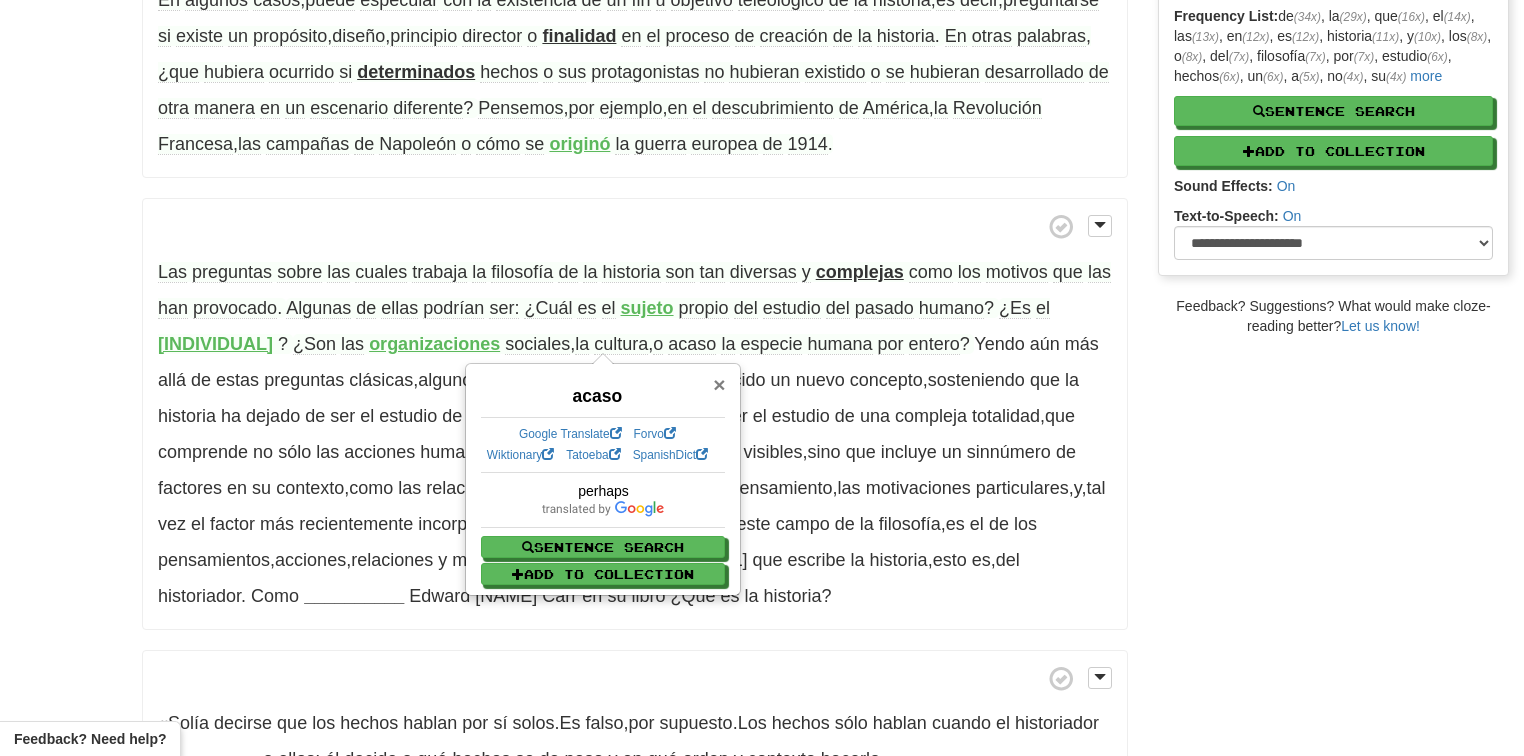 click on "×" at bounding box center (719, 384) 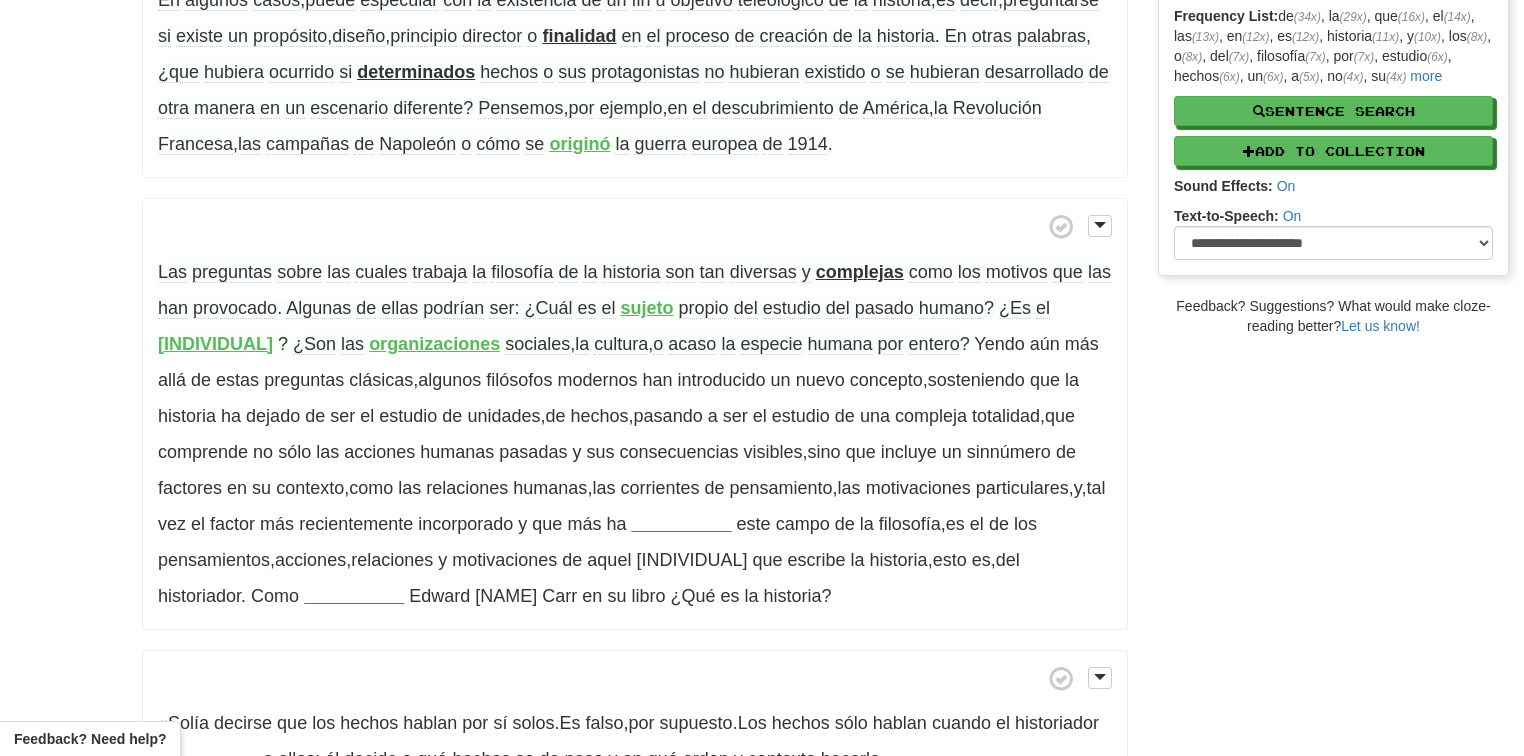 click on "entero" at bounding box center (934, 344) 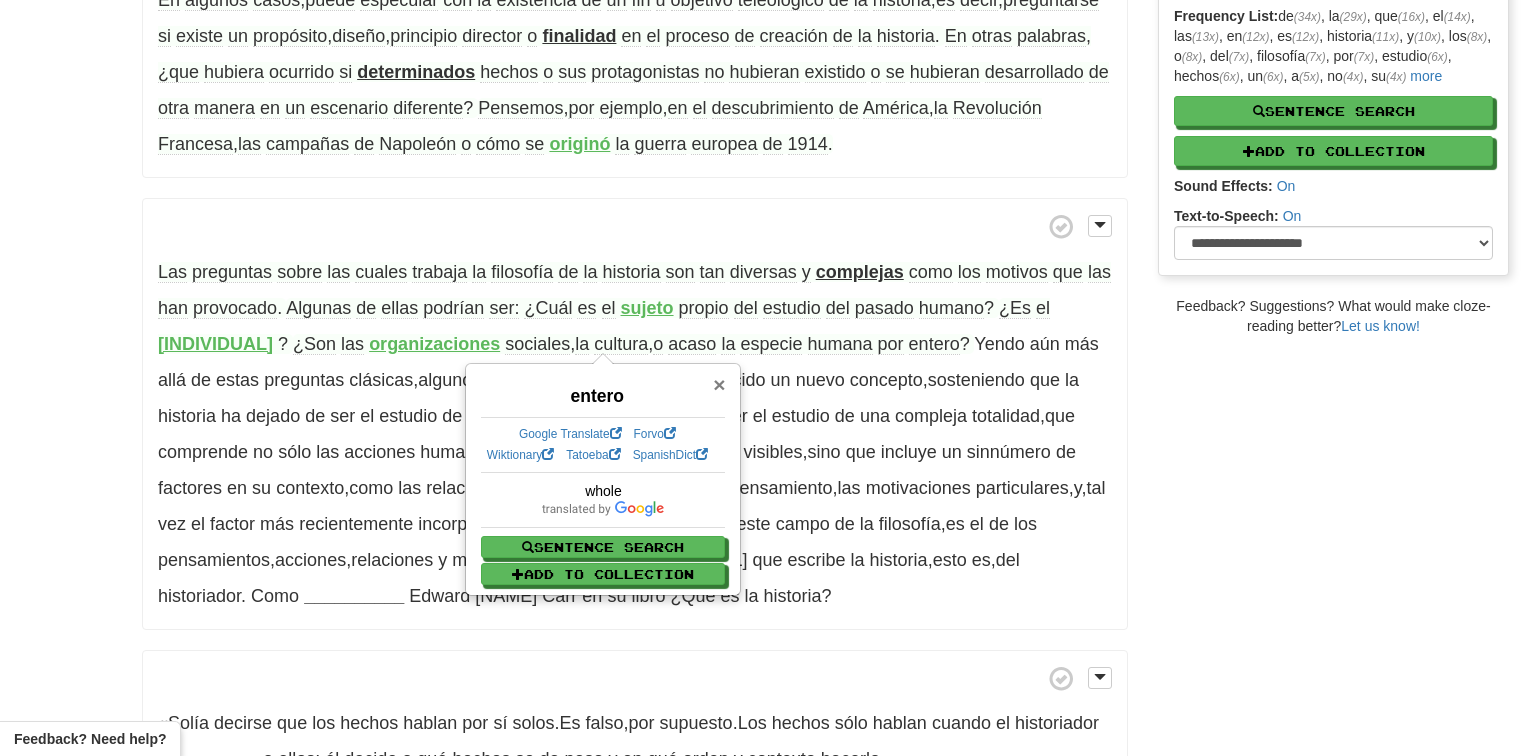 click on "×" at bounding box center (719, 384) 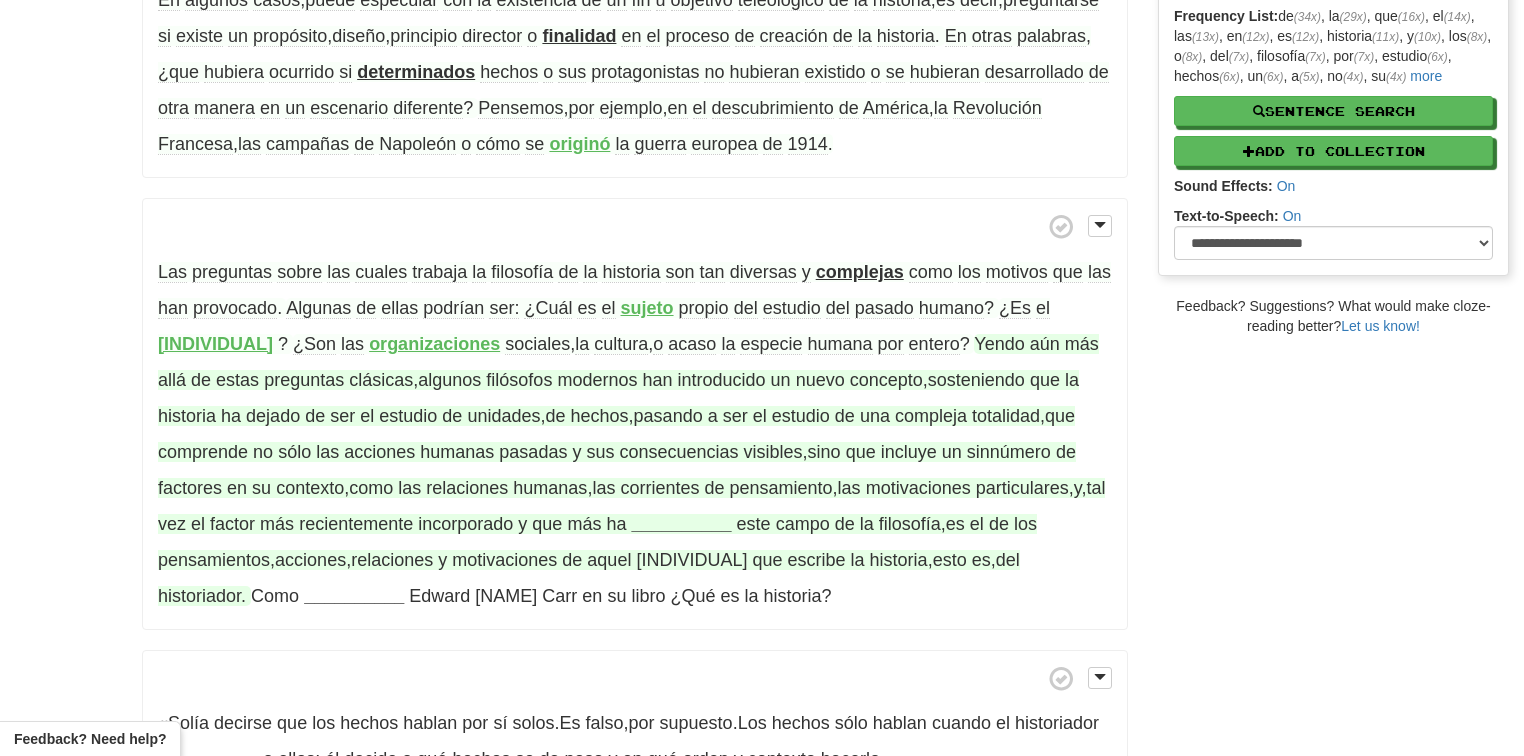 click on "Yendo" at bounding box center [999, 344] 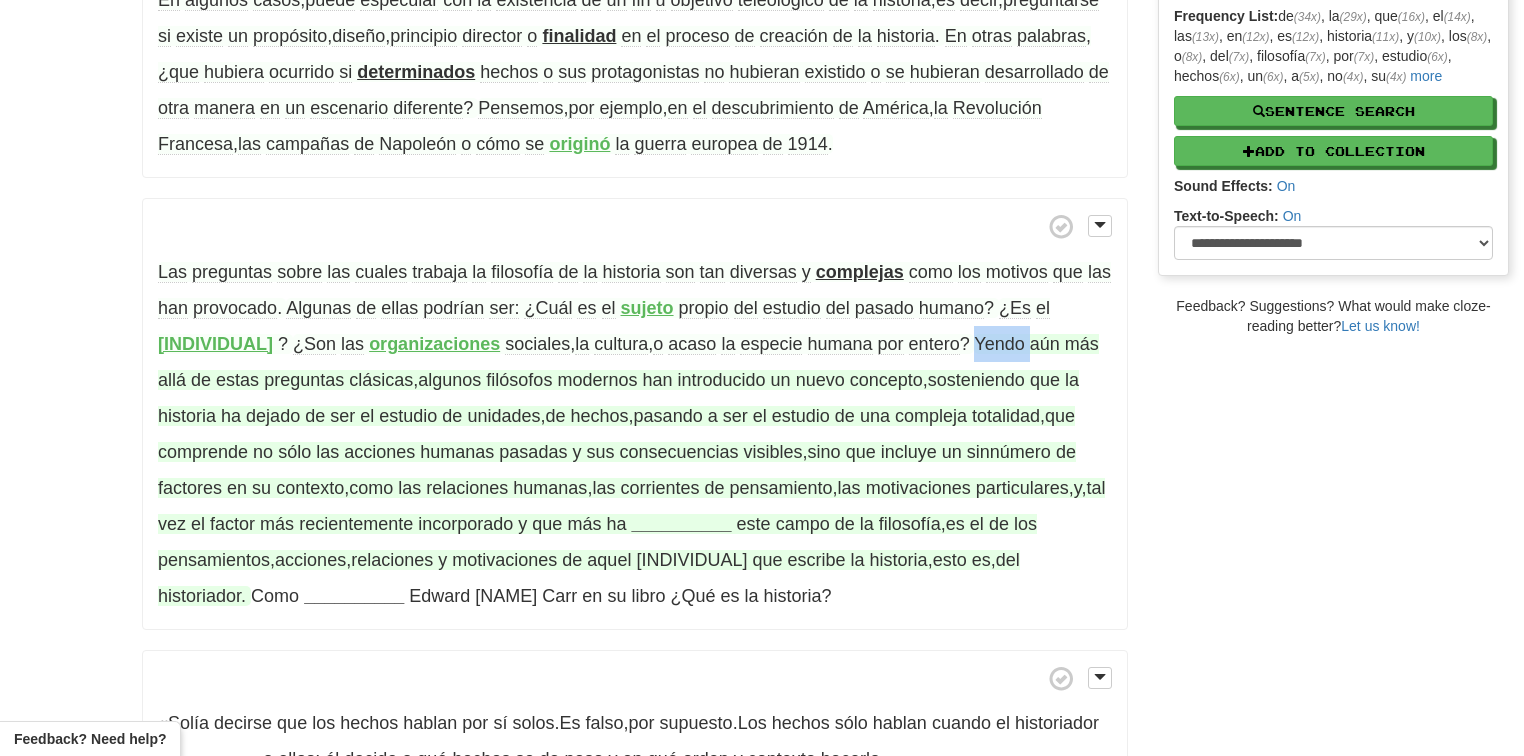 click on "Yendo" at bounding box center [999, 344] 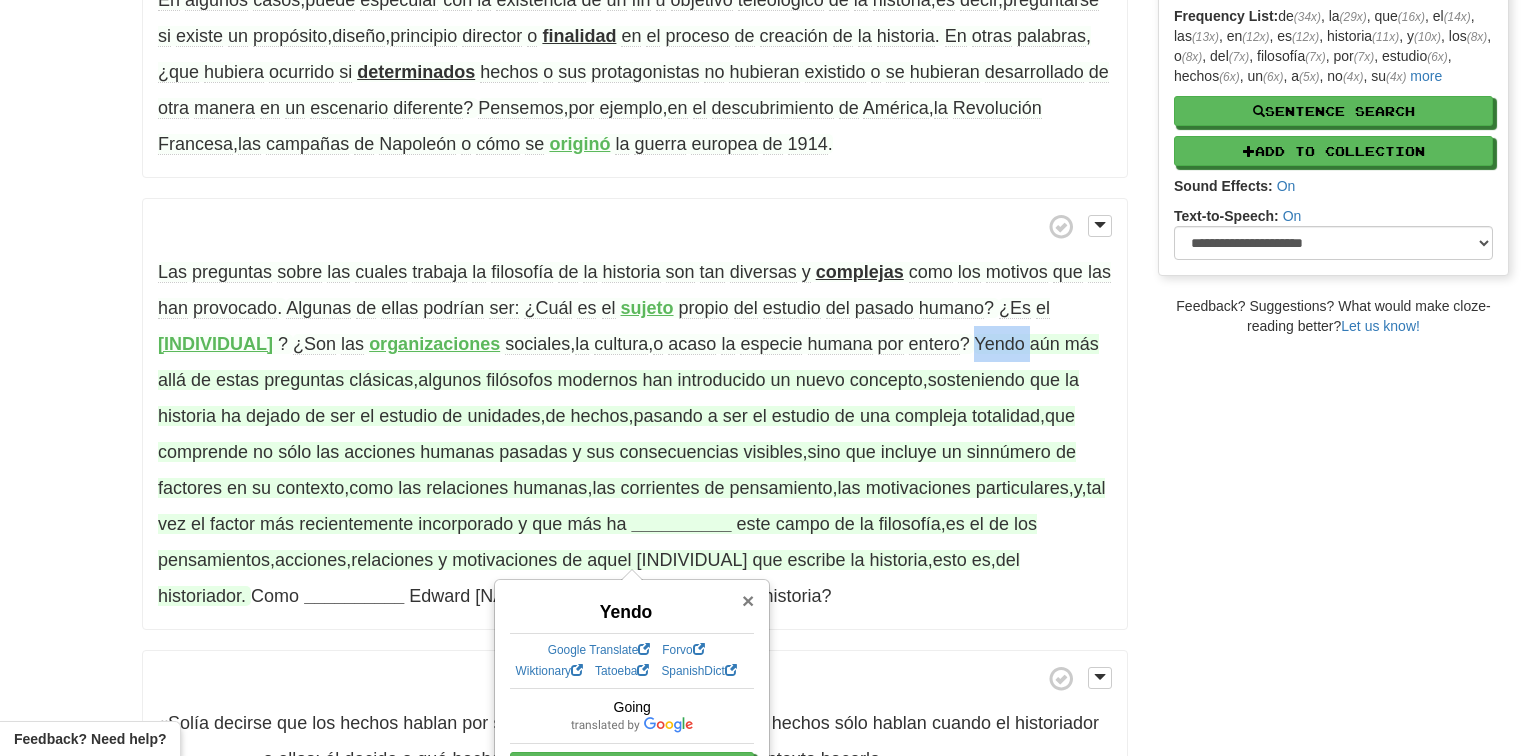 click on "×" at bounding box center [748, 600] 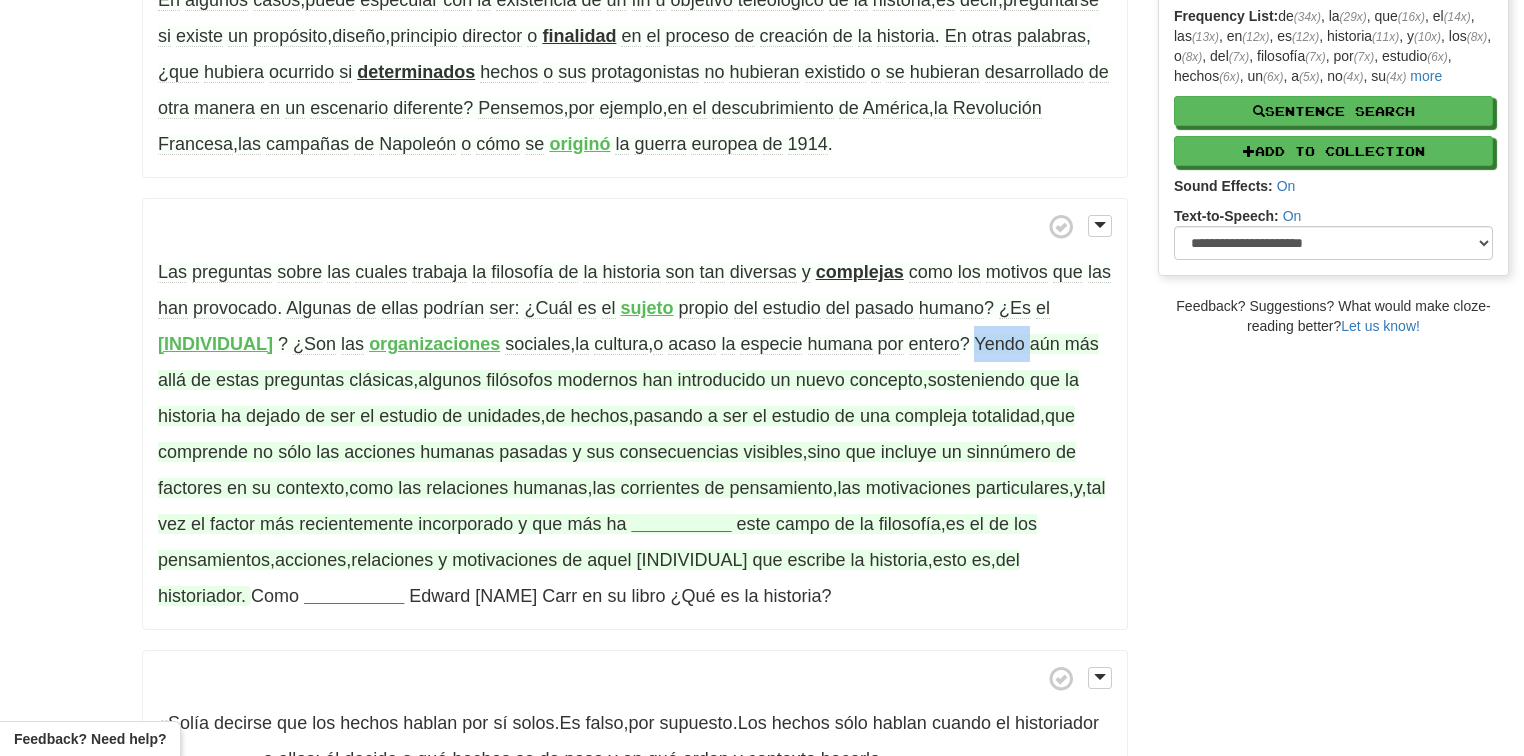 click on "Yendo" at bounding box center [999, 344] 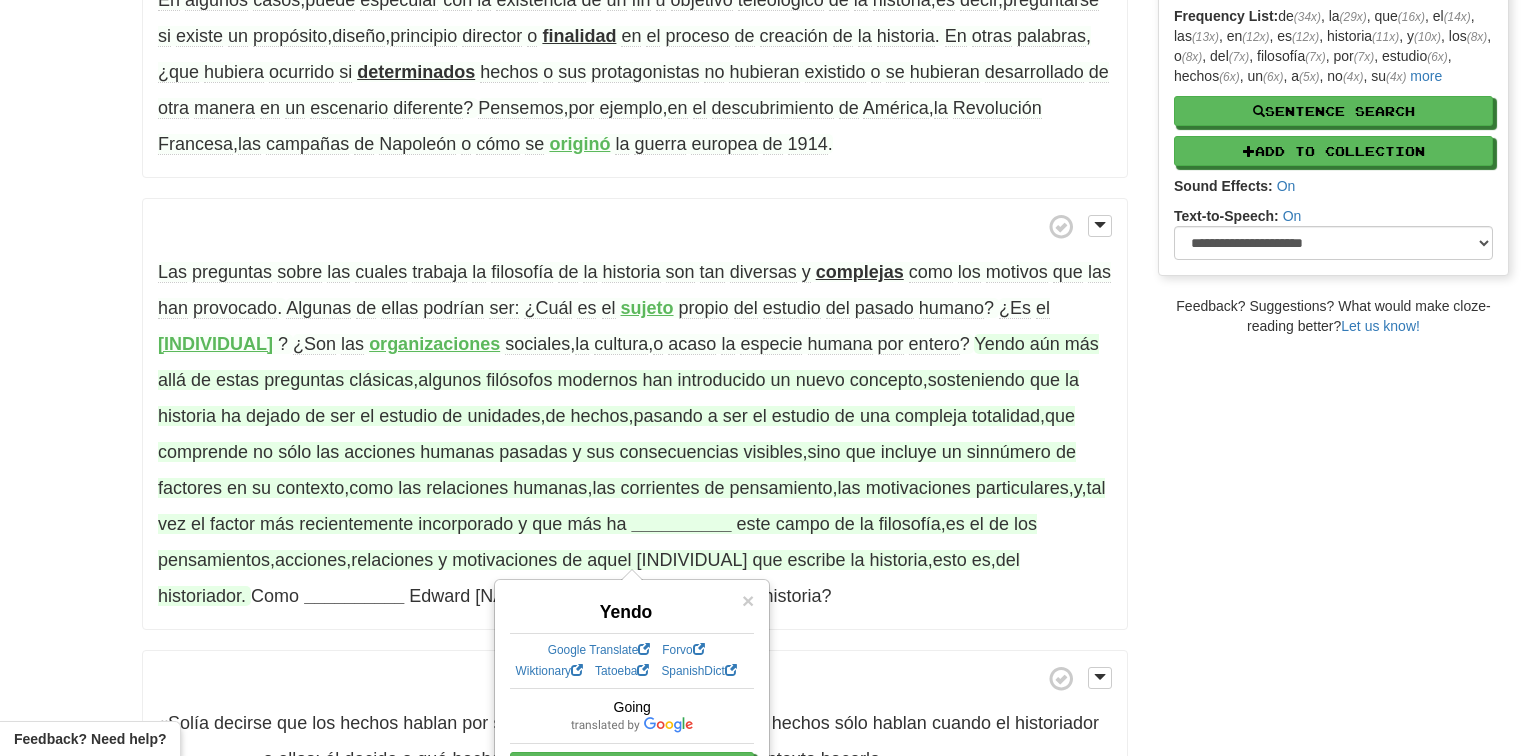 click on "La   filosofía   de   la   historia   es   la   rama   de   la   filosofía   que   estudia   el   desarrollo   y   las   formas   en   las   cuales   los   seres   humanos   crean   la   historia
[DETERMINING]
los   hechos   clave   que   intervienen   en   su   devenir .
En   algunos   casos ,  puede   especular   con   la   existencia   de   un   fin   u   objetivo   teleológico   de   la   historia ,  es   decir ,  preguntarse   si   existe   un   propósito ,  diseño ,  principio   director   o
[PURPOSE]
en   el   proceso   de   creación   de   la   historia .
En   otras   palabras ,  ¿que   hubiera   ocurrido   si
[DETERMINED]
hechos   o   sus   protagonistas   no   hubieran   existido   o   se   hubieran   desarrollado   de   otra" at bounding box center [762, 591] 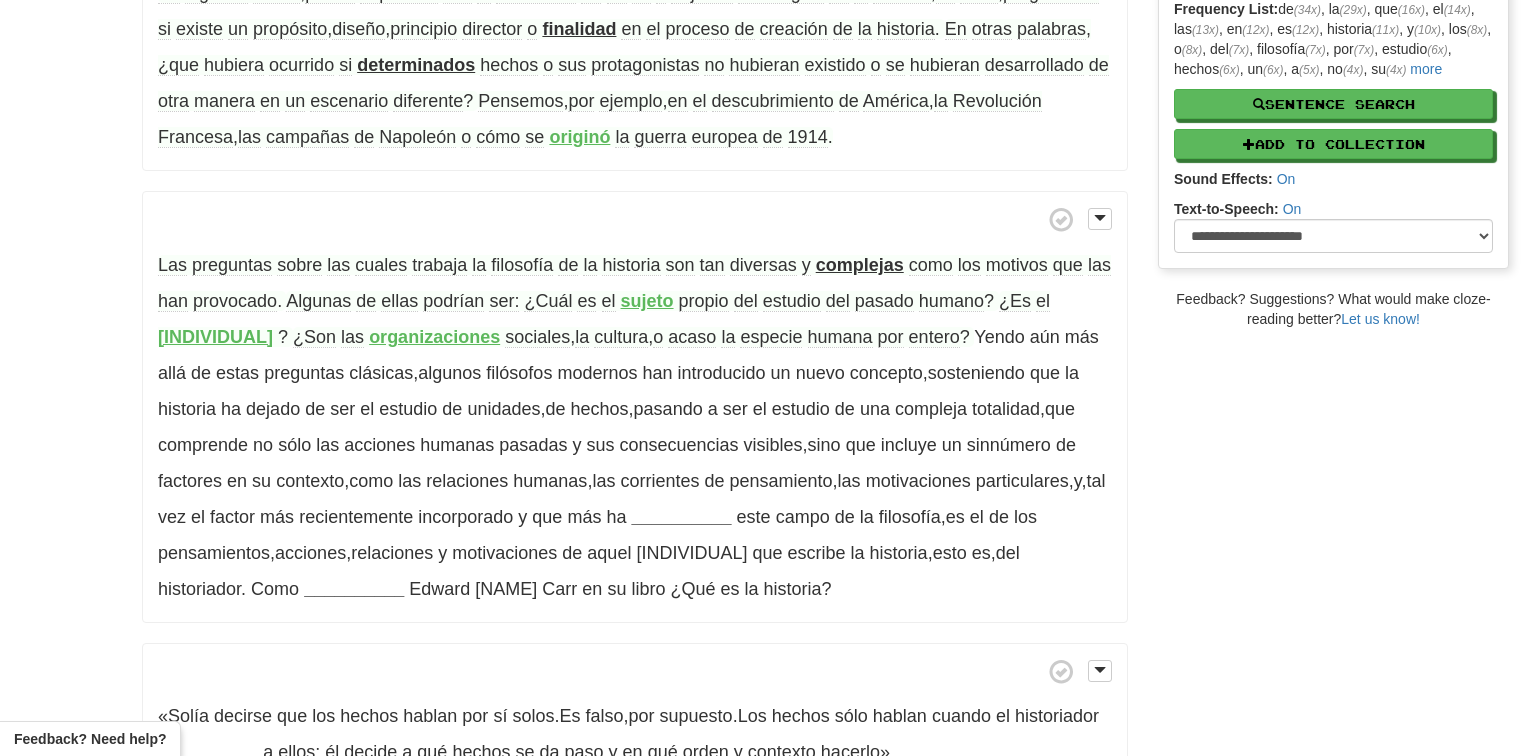 scroll, scrollTop: 402, scrollLeft: 0, axis: vertical 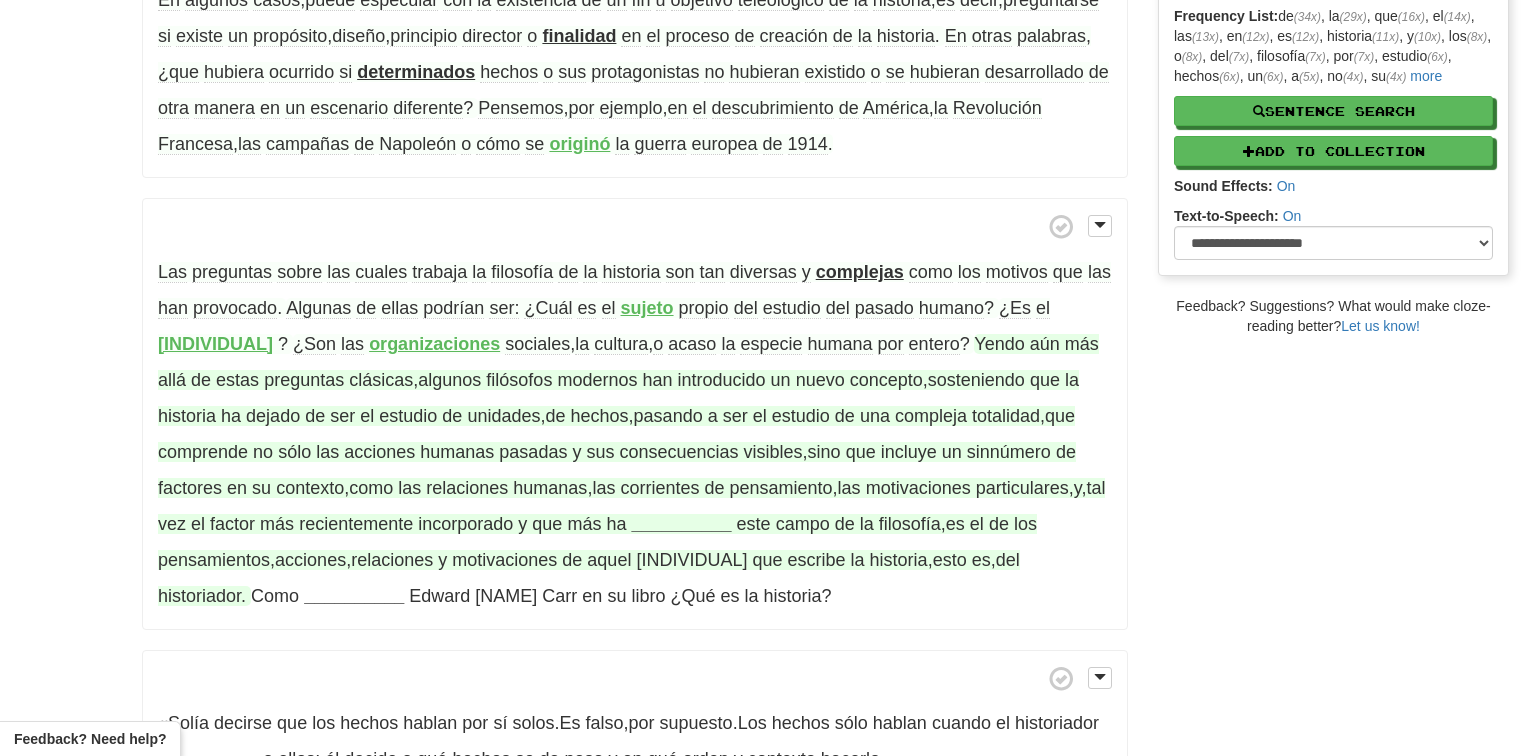click on "__________" at bounding box center [681, 524] 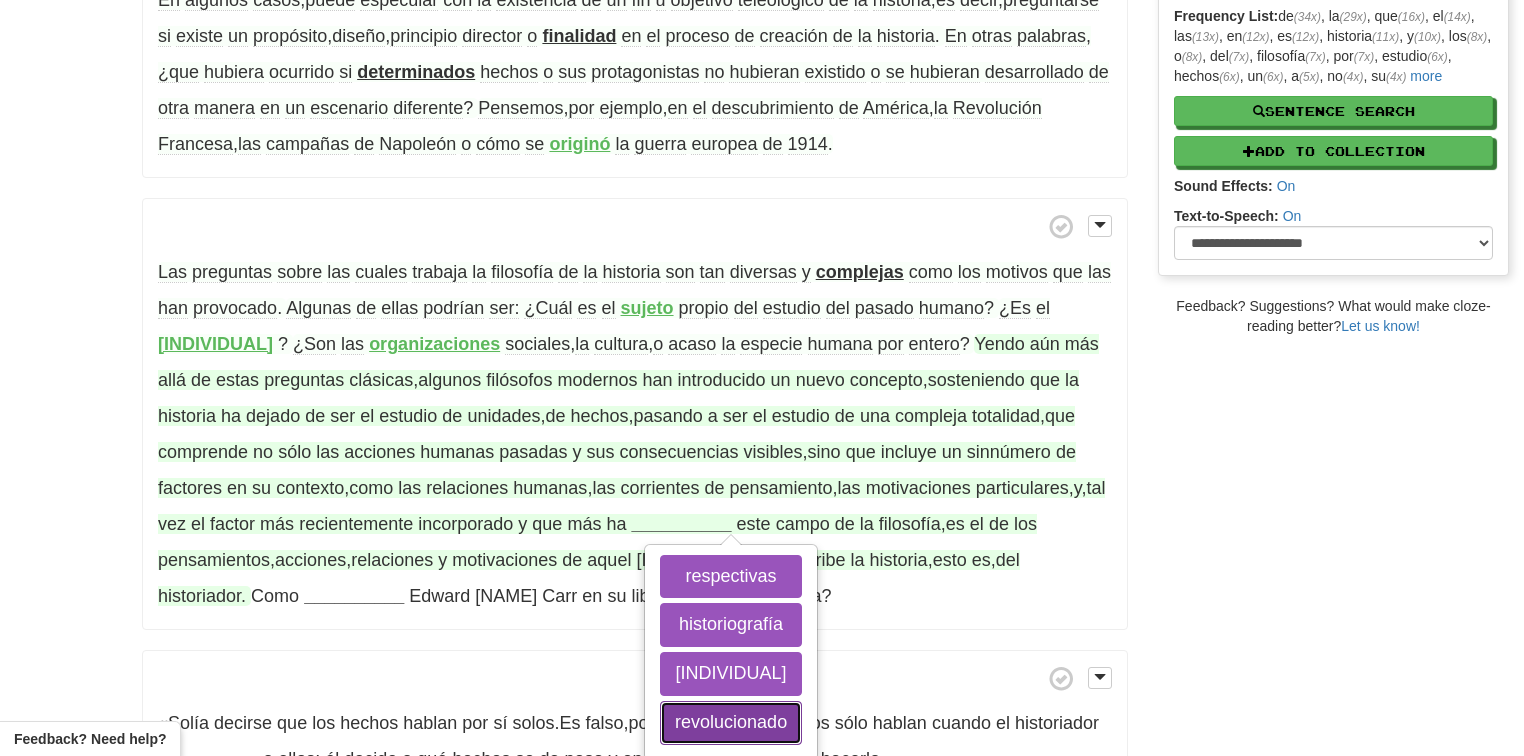 click on "revolucionado" at bounding box center [731, 723] 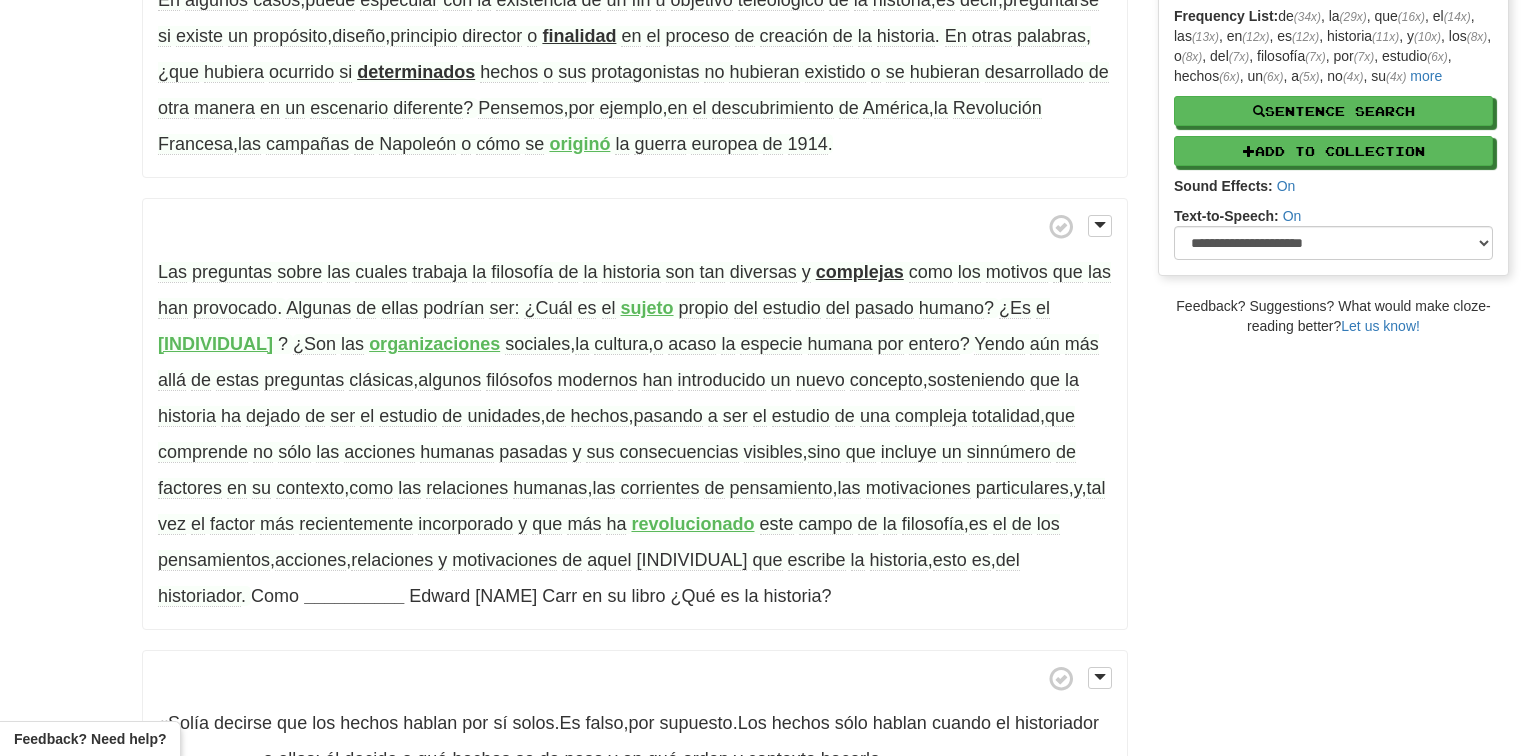 click on "Las   preguntas   sobre   las   cuales   trabaja   la   filosofía   de   la   historia   son   tan   diversas   y
[COMPLEX]
como   los   motivos   que   las   han   provocado .
Algunas   de   ellas   podrían   ser:   ¿Cuál   es   el
[SUBJECT]
propio   del   estudio   del   pasado   humano ?
¿Es   el
[INDIVIDUAL]
?
¿Son   las
[ORGANIZATIONS]
sociales ,  la   cultura ,  o   acaso   la   especie   humana   por   entero ?
Yendo   aún   más   allá   de   estas   preguntas   clásicas ,  algunos   filósofos   modernos   han   introducido   un   nuevo   concepto ,  sosteniendo   que   la   historia   ha   dejado   de   ser   el   estudio   de   unidades ,  de   hechos ,  pasando   a   ser   el   estudio   de   una   compleja   totalidad ,  que   comprende   no   sólo   las   acciones   humanas   pasadas   y   sus     ," at bounding box center (635, 414) 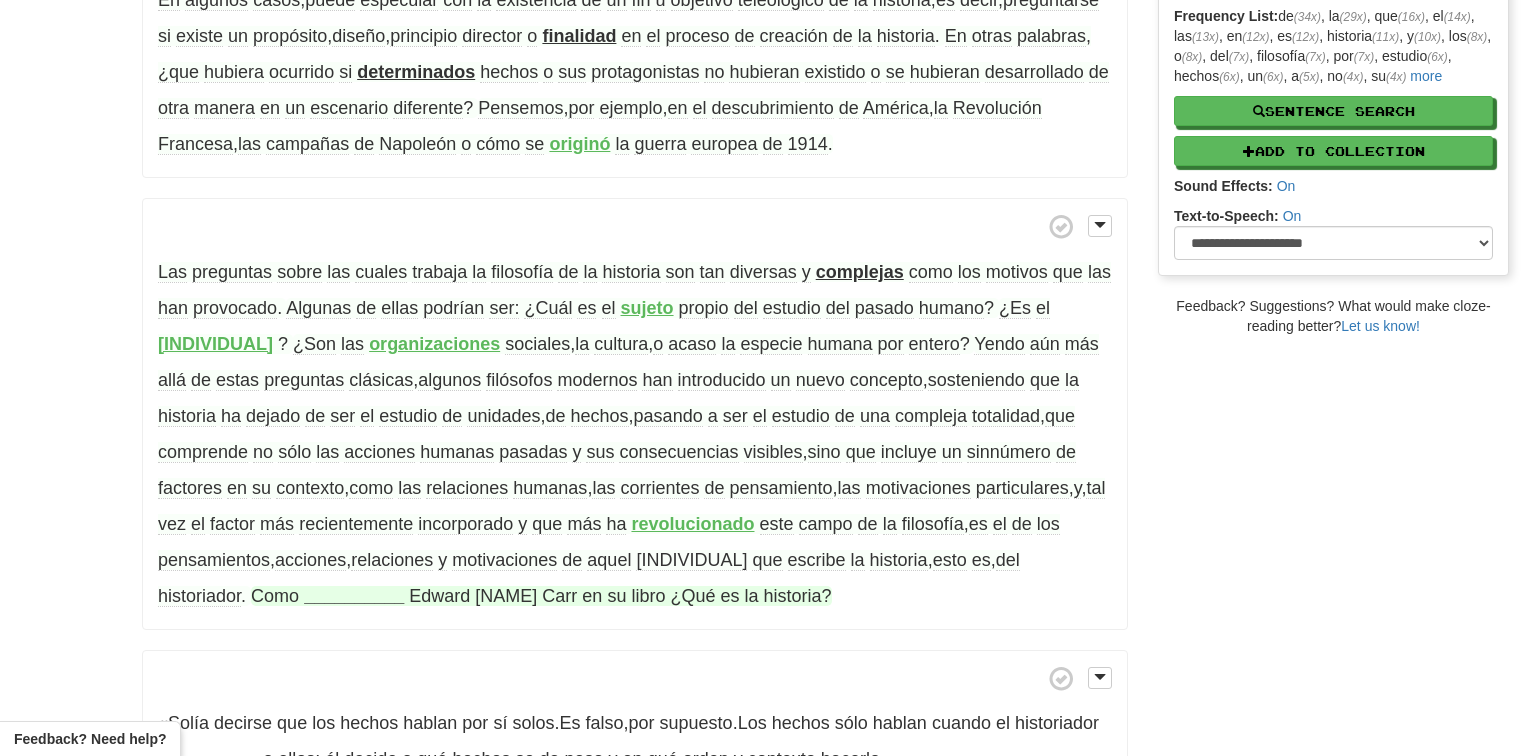 click on "__________" at bounding box center [354, 596] 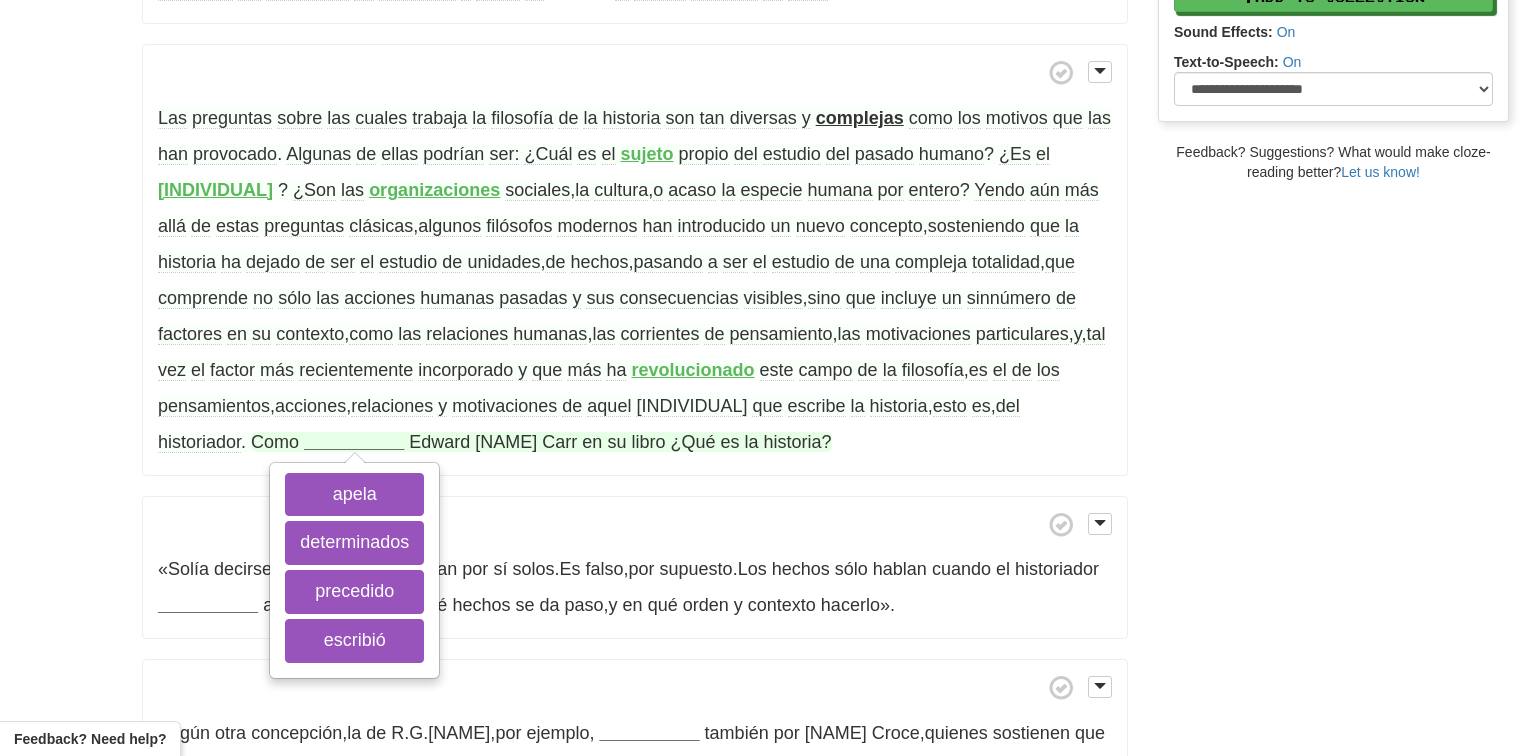 scroll, scrollTop: 562, scrollLeft: 0, axis: vertical 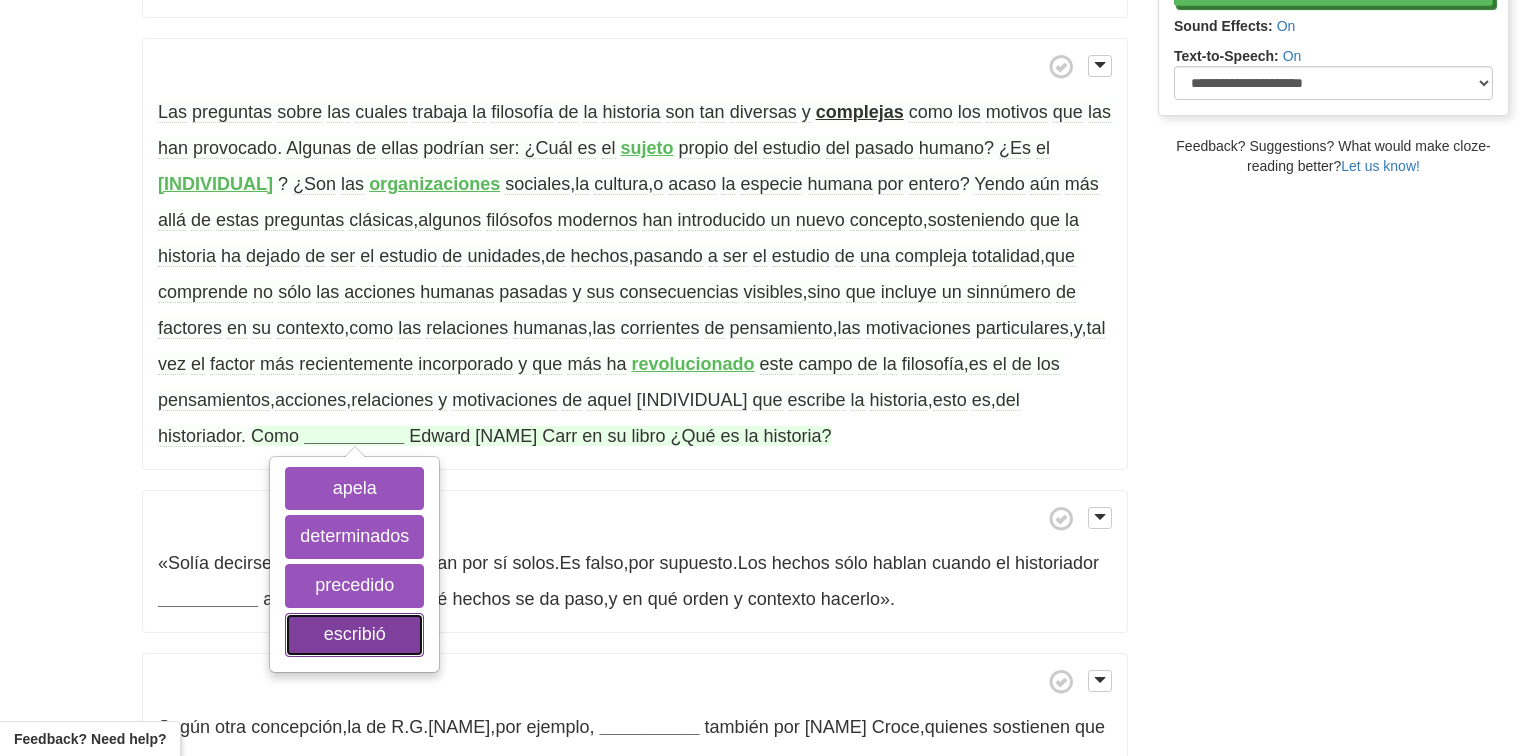 click on "escribió" at bounding box center (354, 635) 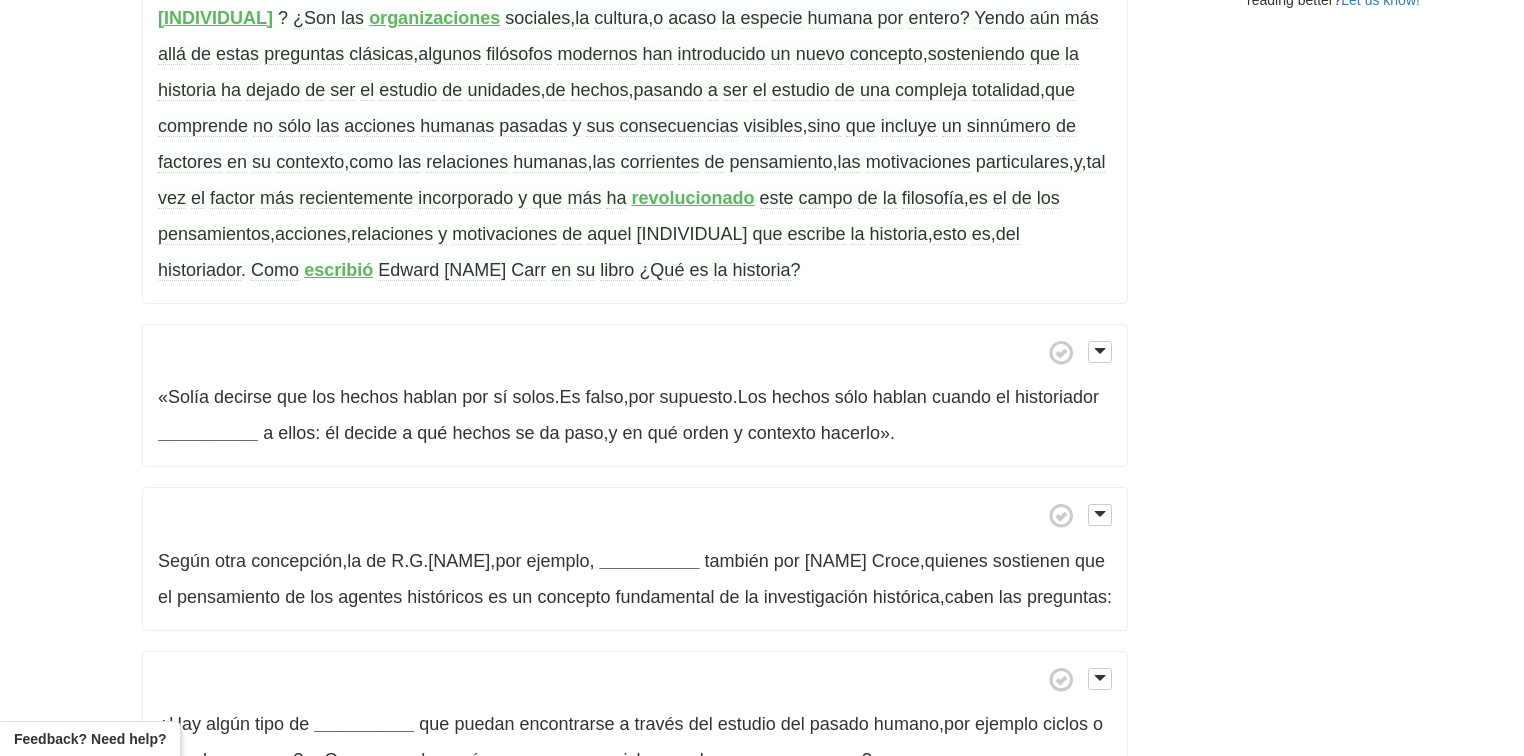 scroll, scrollTop: 722, scrollLeft: 0, axis: vertical 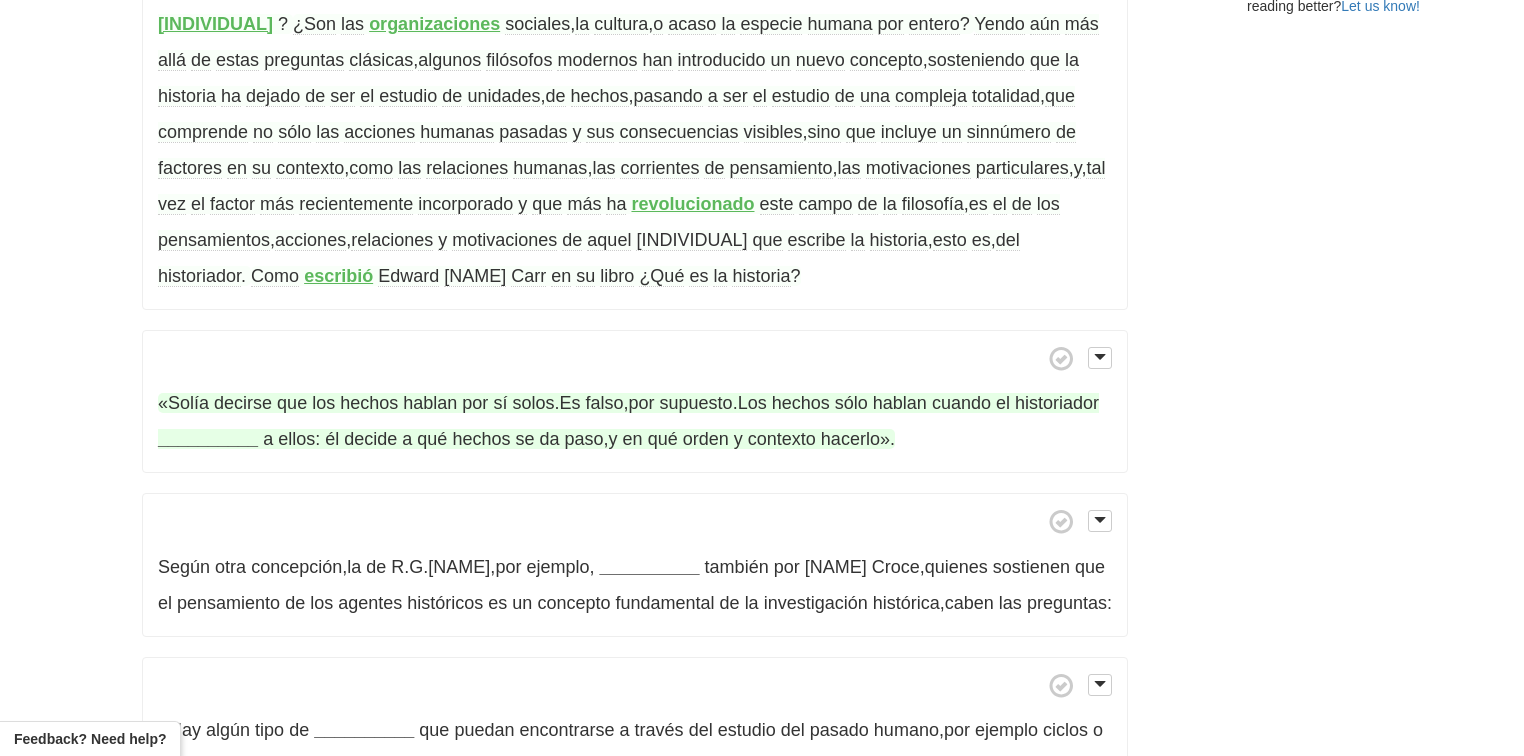 click on "decirse" at bounding box center [243, 403] 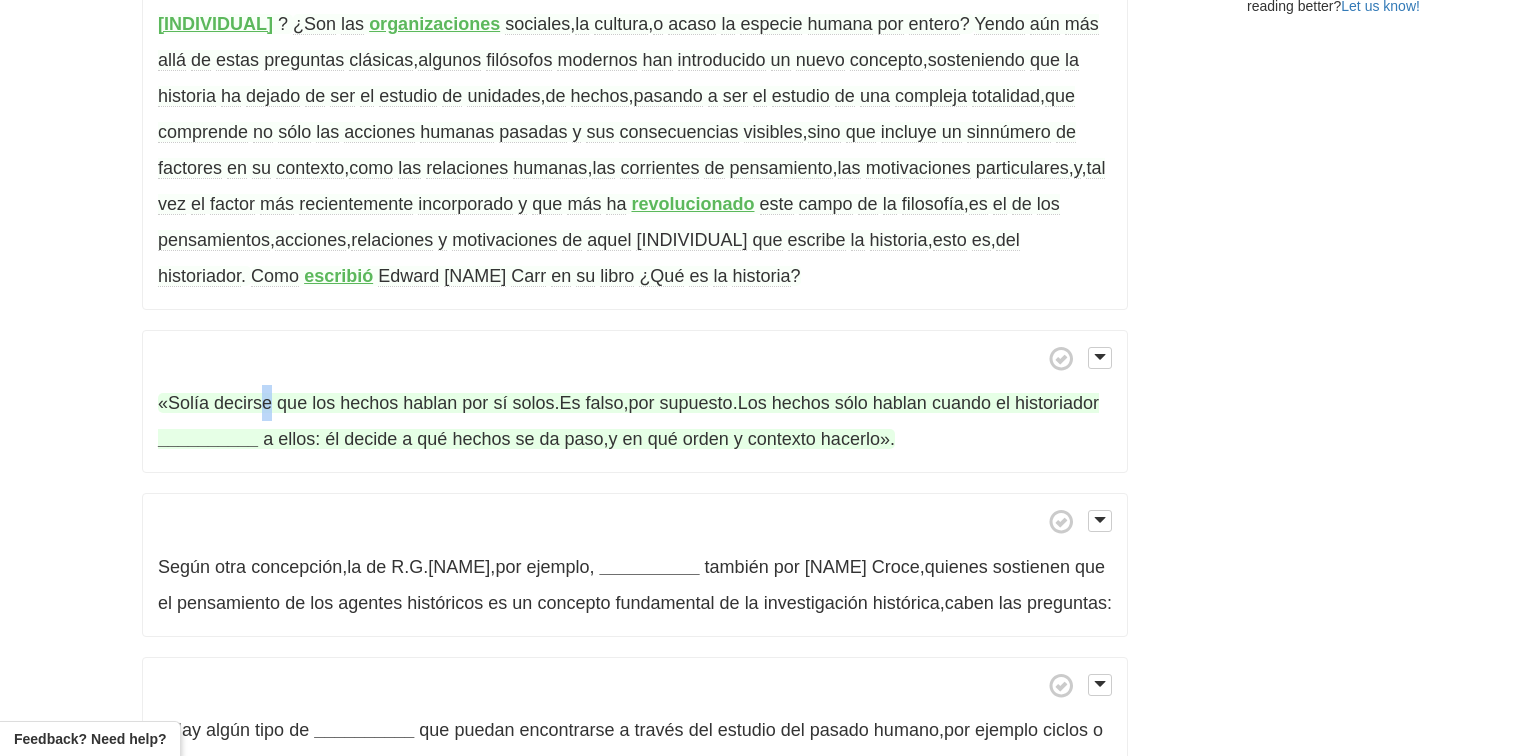 drag, startPoint x: 272, startPoint y: 401, endPoint x: 243, endPoint y: 403, distance: 29.068884 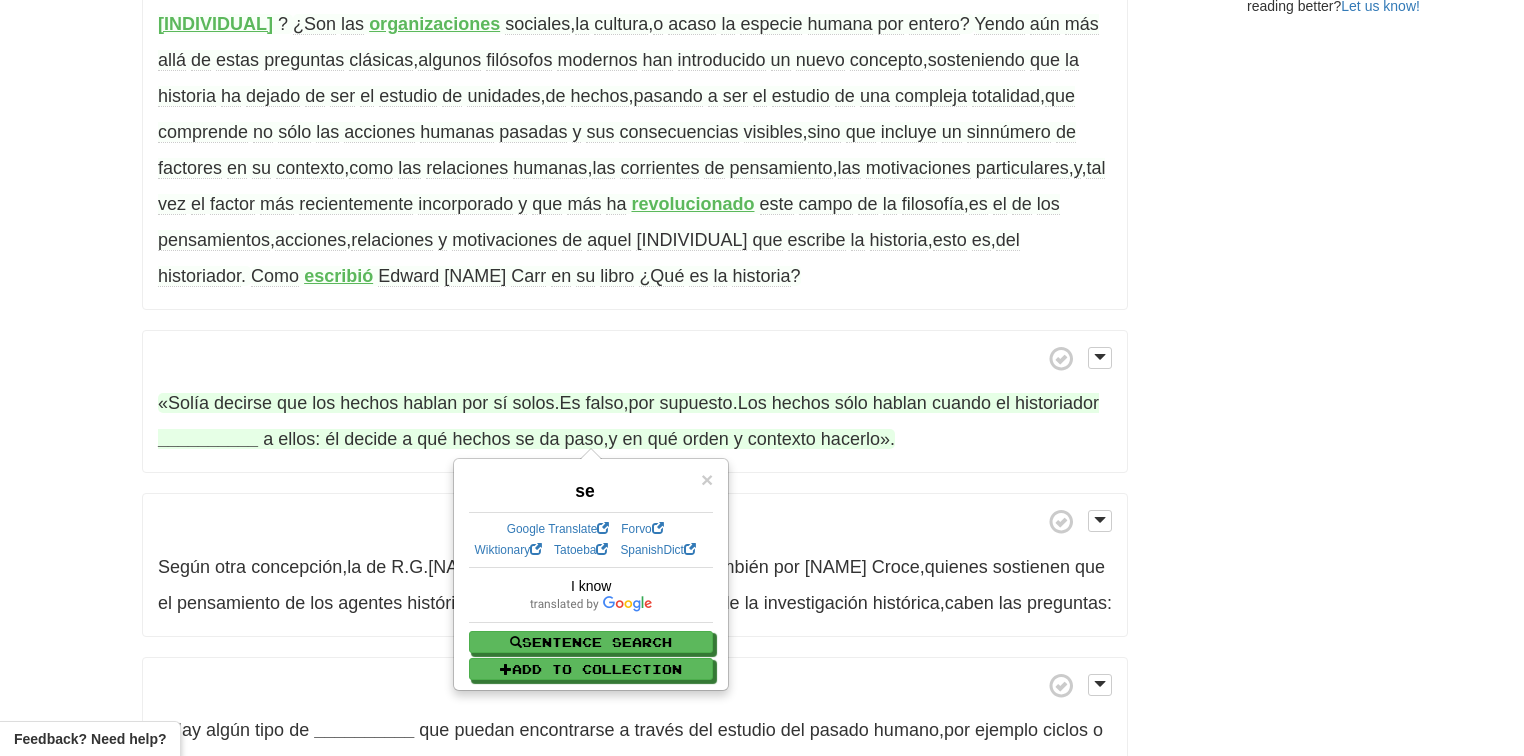 click on "decirse" at bounding box center [243, 403] 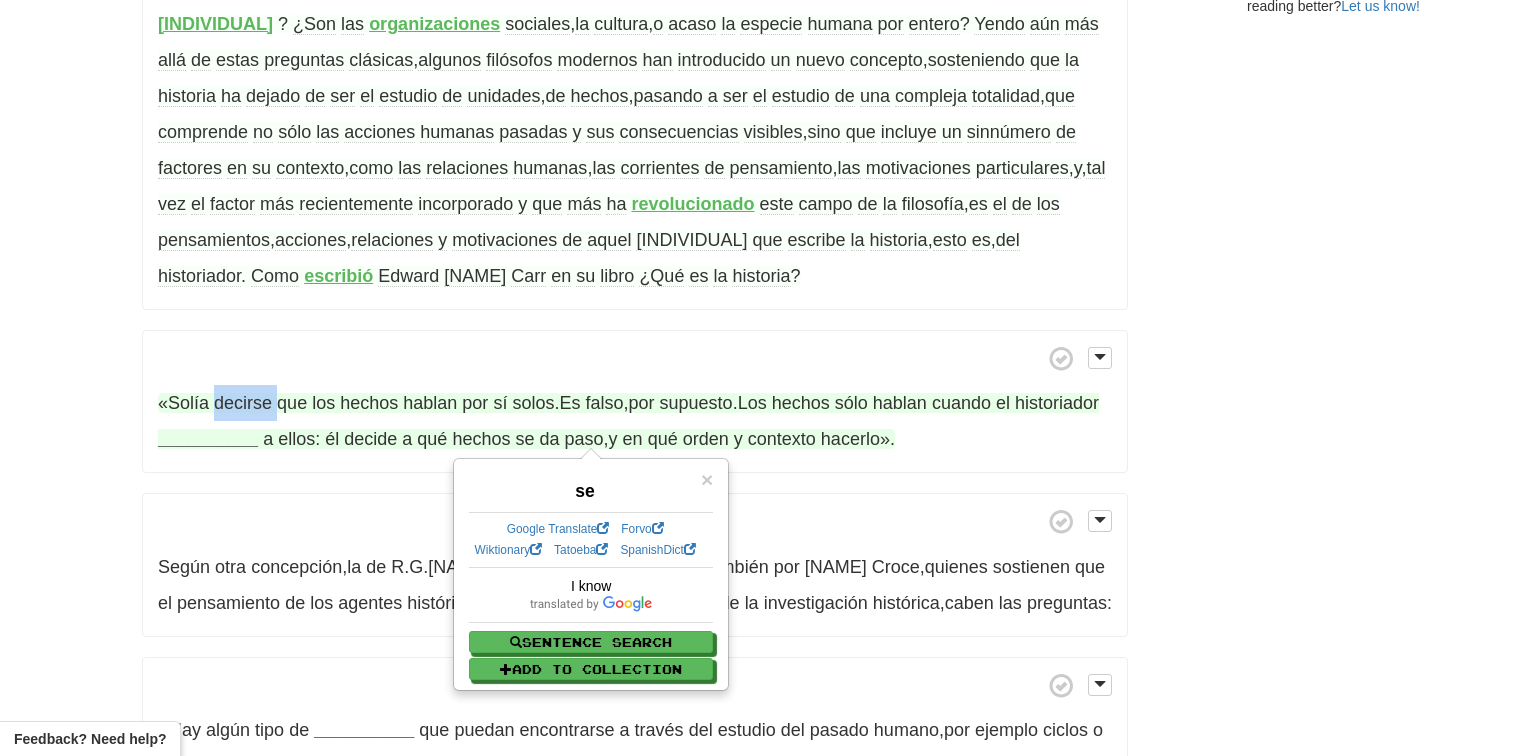 click on "decirse" at bounding box center (243, 403) 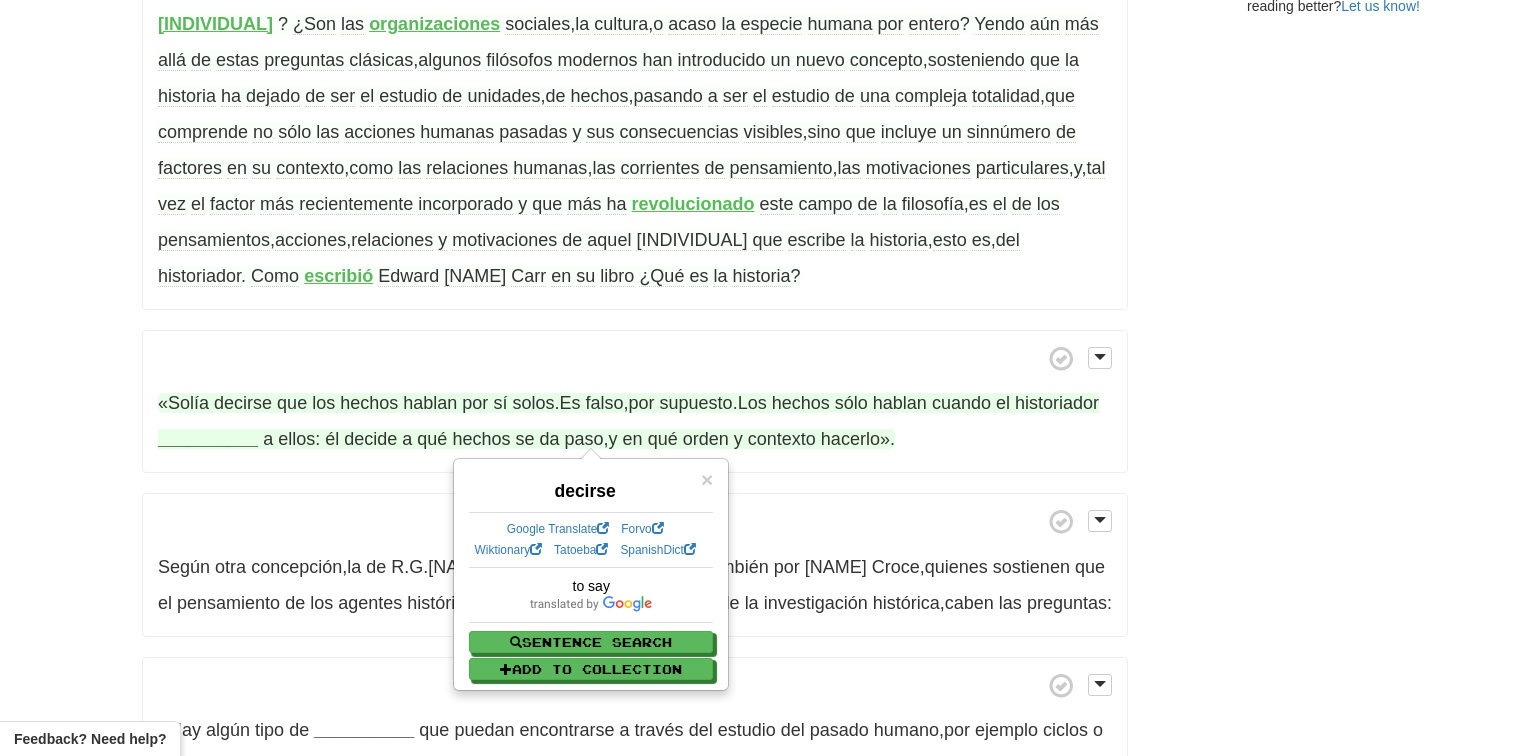 click on "«Solía   decirse   que   los   hechos   hablan   por   sí   solos .  Es   falso ,  por   supuesto .  Los   hechos   sólo   hablan   cuando   el   historiador
[DECIDES]
a   ellos:   él   decide   a   qué   hechos   se   da   paso ,  y   en   qué   orden   y   contexto   hacerlo» ." at bounding box center [635, 402] 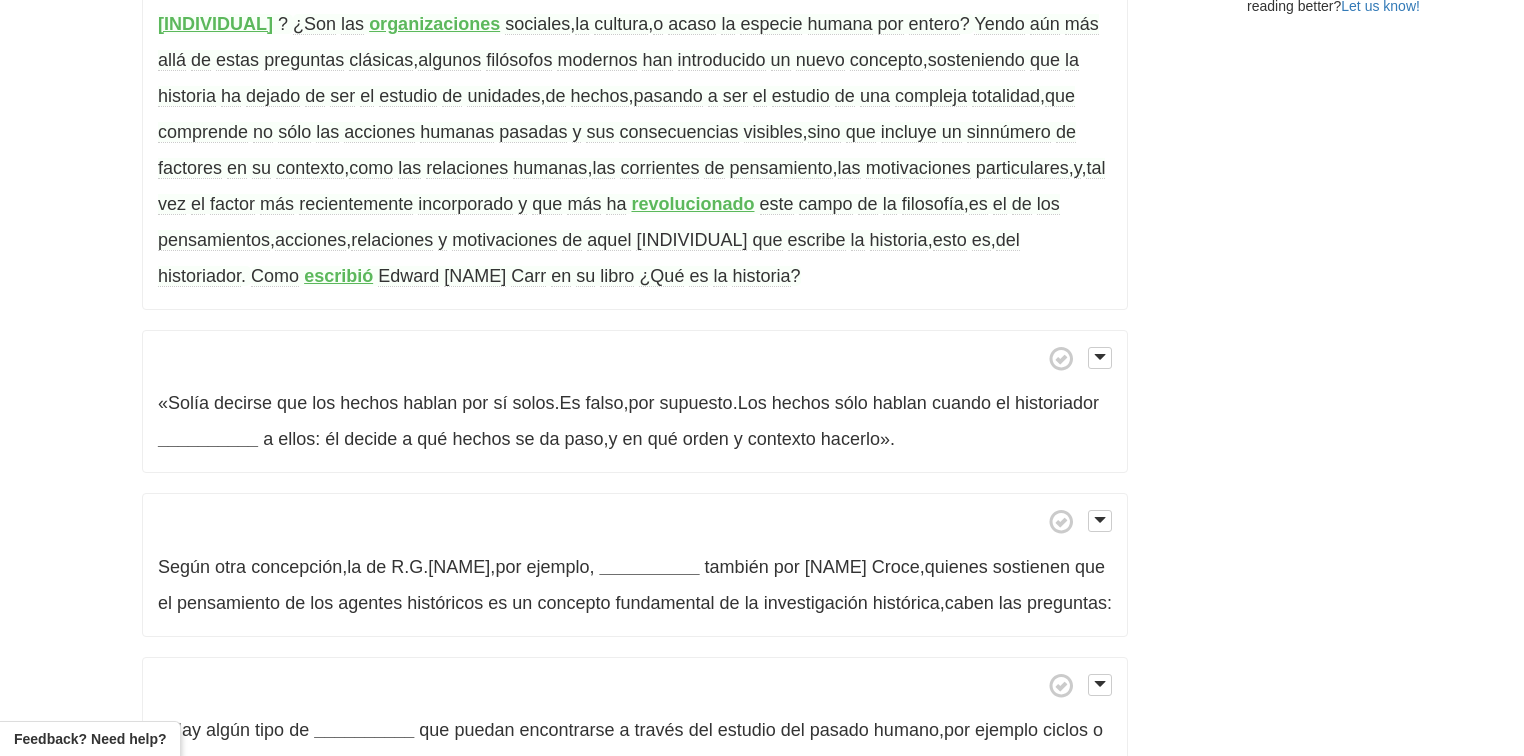 click on "La   filosofía   de   la   historia   es   la   rama   de   la   filosofía   que   estudia   el   desarrollo   y   las   formas   en   las   cuales   los   seres   humanos   crean   la   historia
[DETERMINING]
los   hechos   clave   que   intervienen   en   su   devenir .
En   algunos   casos ,  puede   especular   con   la   existencia   de   un   fin   u   objetivo   teleológico   de   la   historia ,  es   decir ,  preguntarse   si   existe   un   propósito ,  diseño ,  principio   director   o
[PURPOSE]
en   el   proceso   de   creación   de   la   historia .
En   otras   palabras ,  ¿que   hubiera   ocurrido   si
[DETERMINED]
hechos   o   sus   protagonistas   no   hubieran   existido   o   se   hubieran   desarrollado   de   otra   manera   en   un   escenario   diferente ?
Pensemos ,  por   ejemplo ,  en   el   descubrimiento" at bounding box center [635, 303] 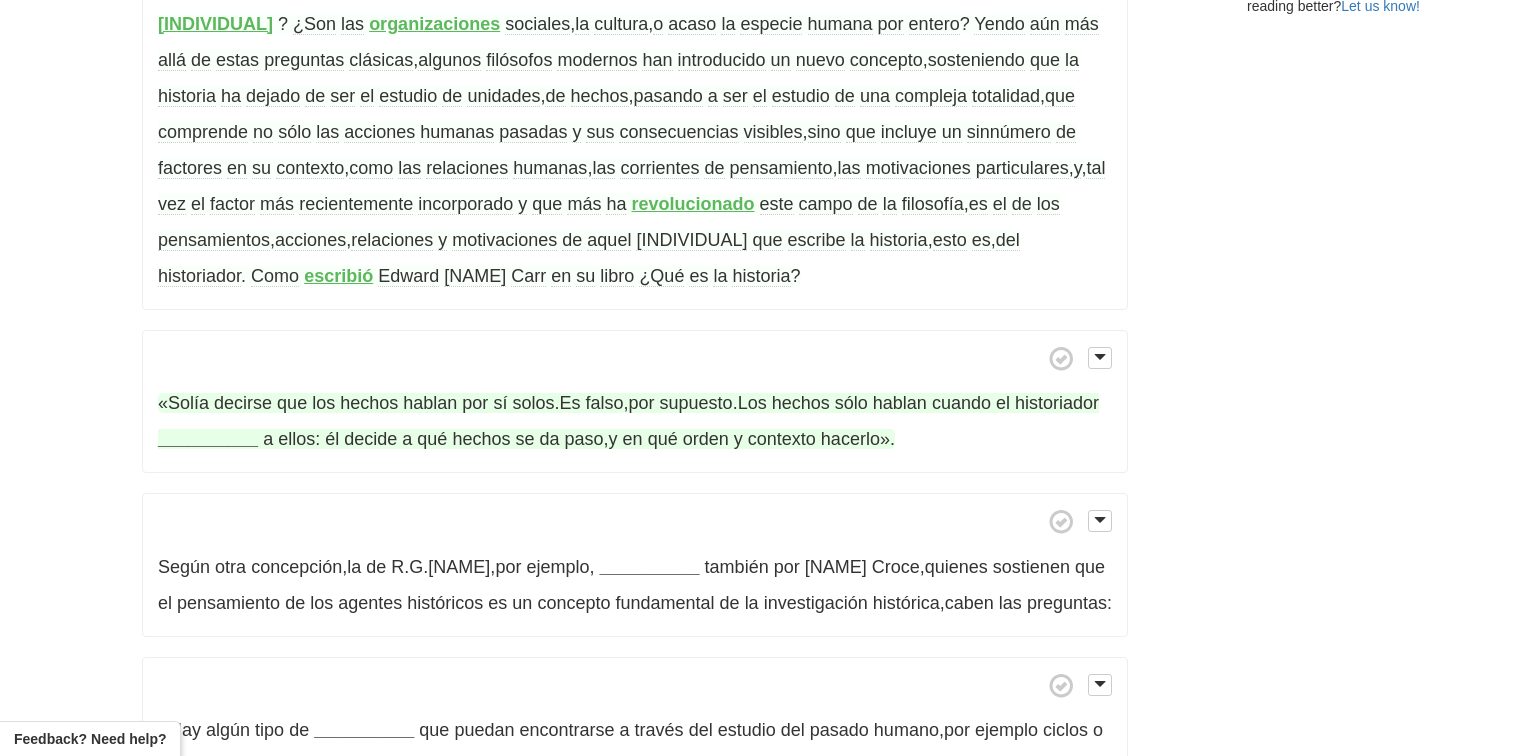 click on "__________" at bounding box center [208, 439] 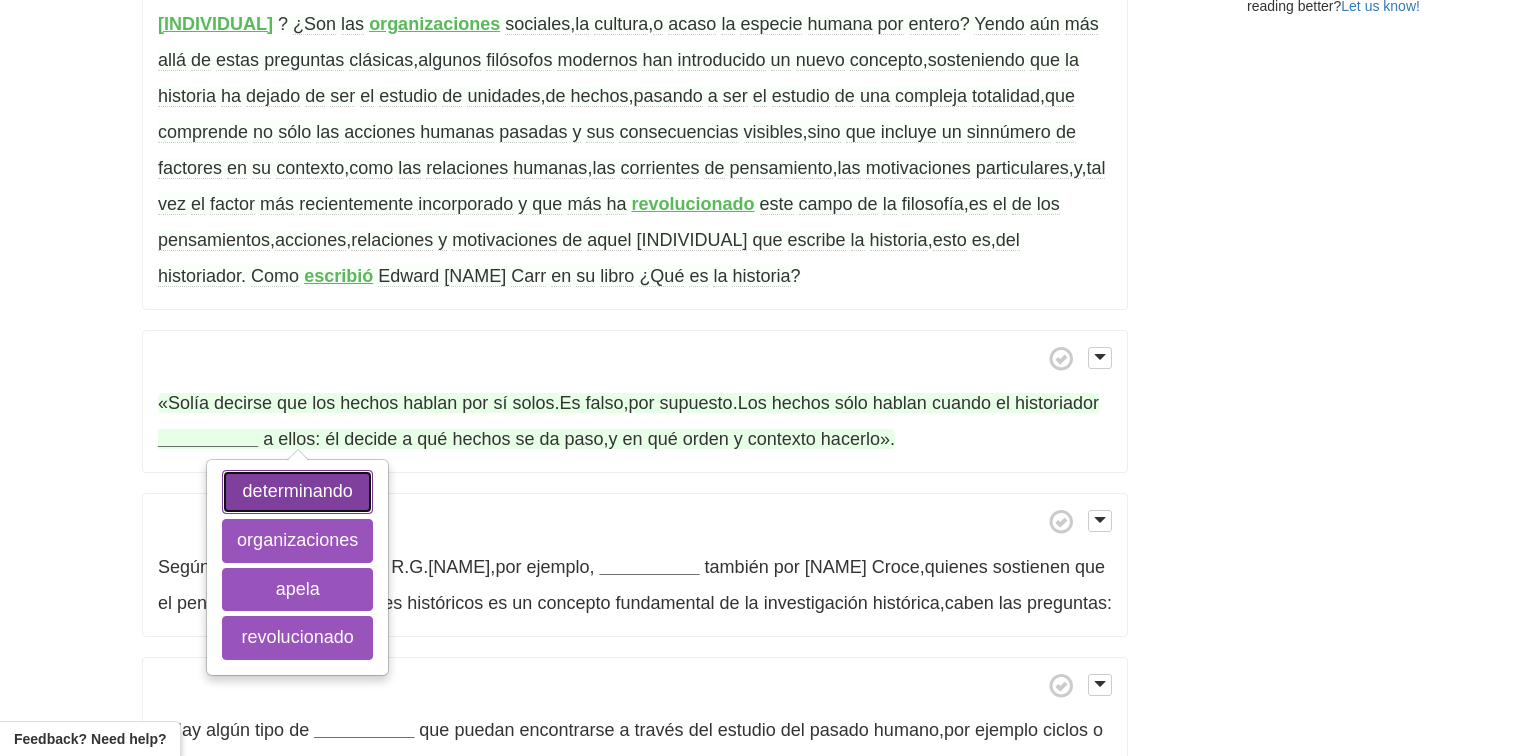 click on "determinando" at bounding box center [297, 492] 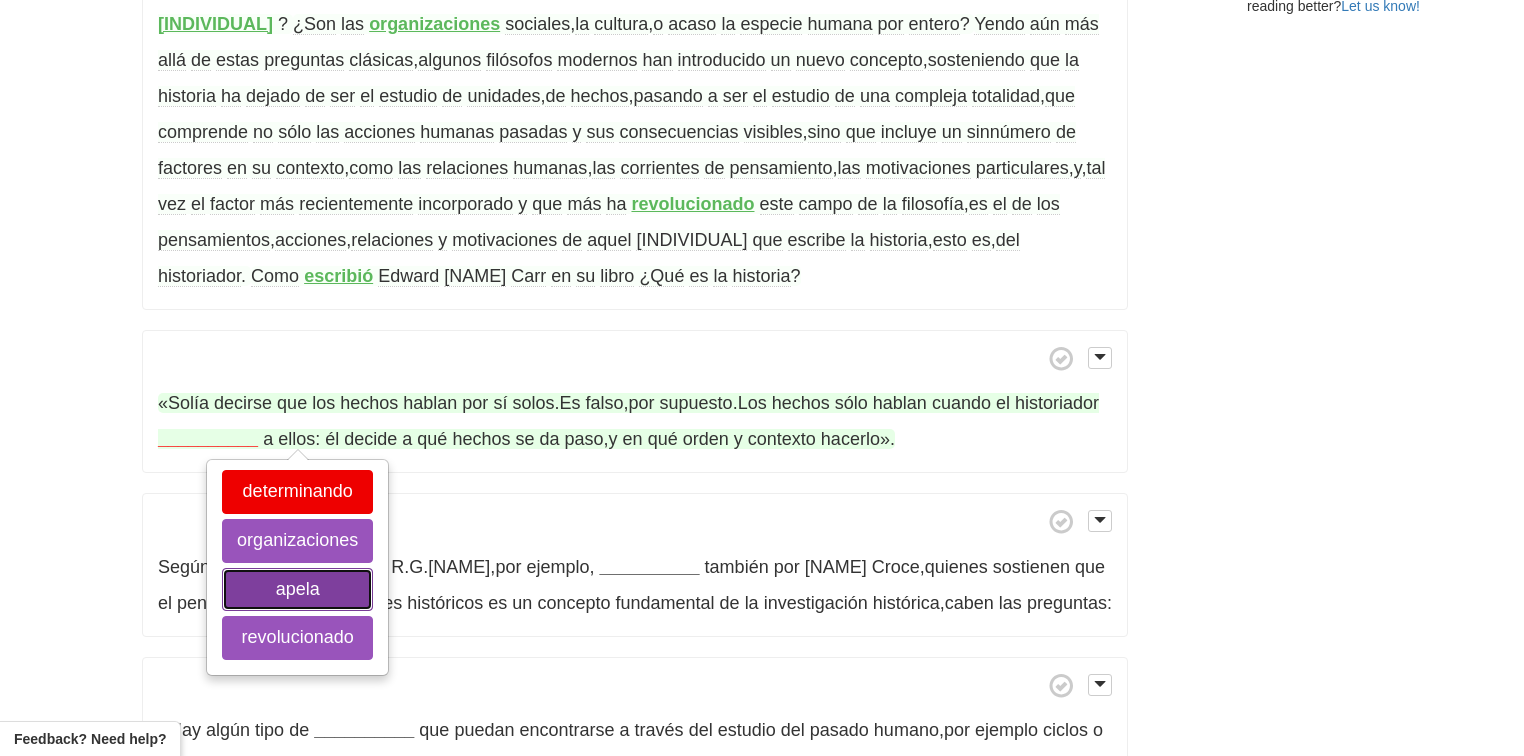 click on "apela" at bounding box center (297, 590) 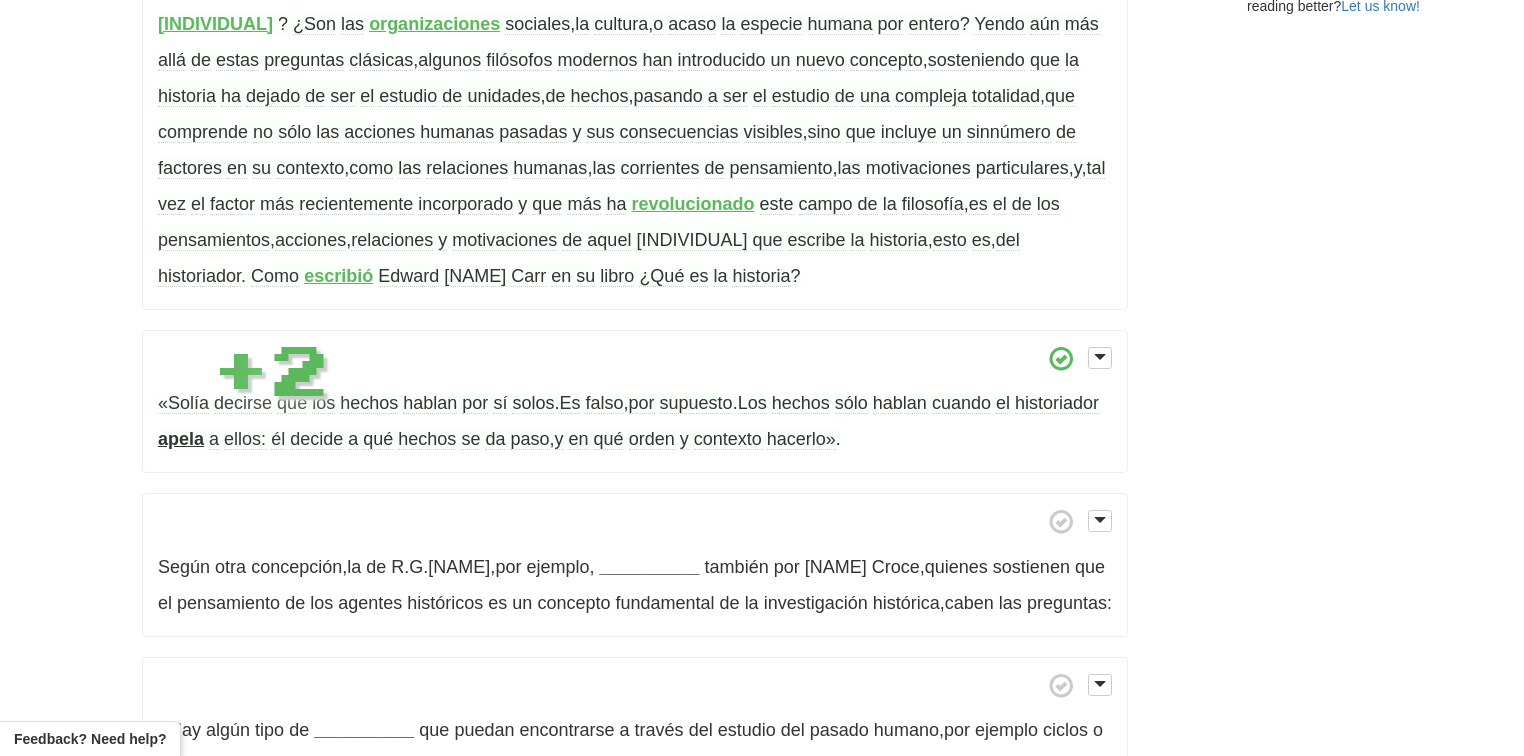 click on "apela" at bounding box center (181, 439) 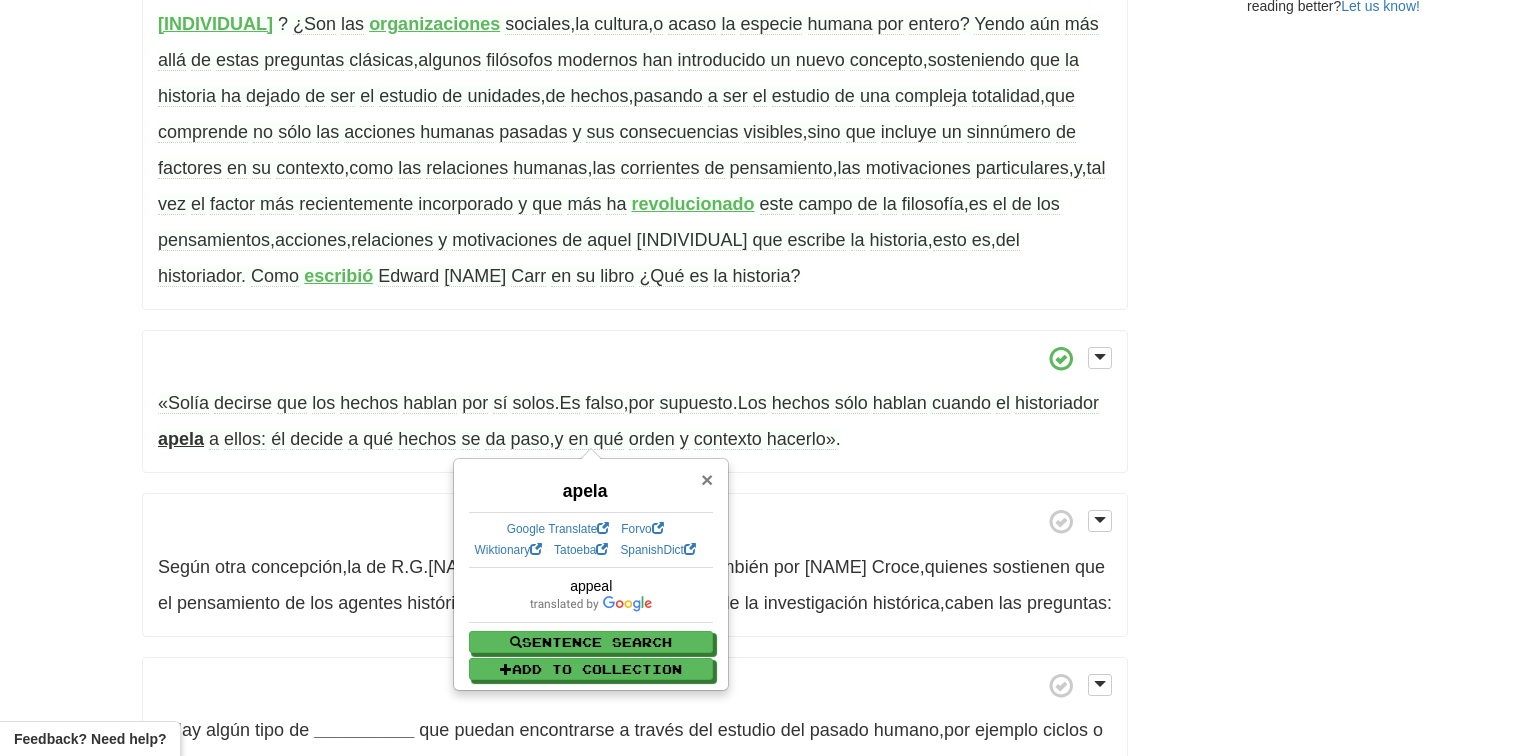 click on "×" at bounding box center [707, 479] 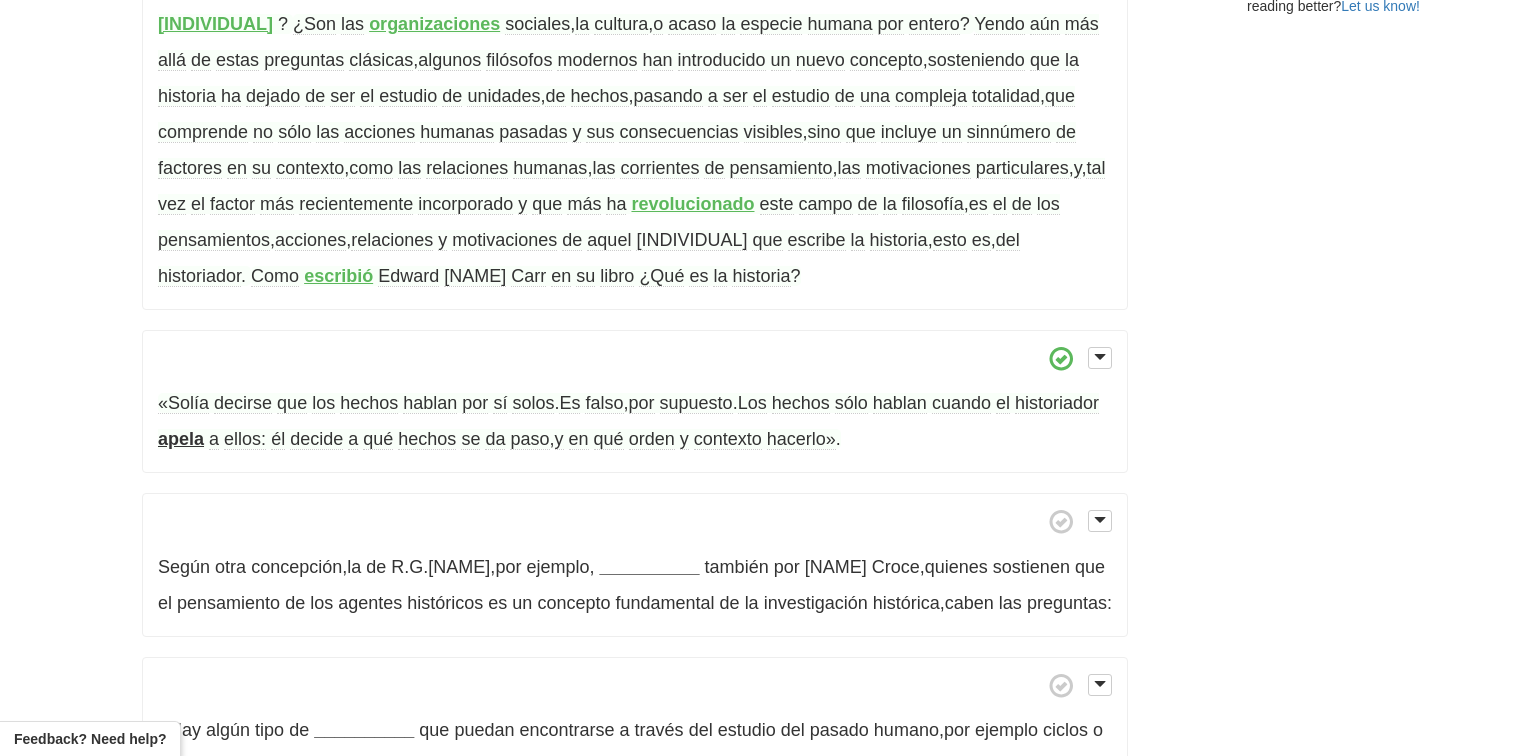 click on "da" at bounding box center [495, 439] 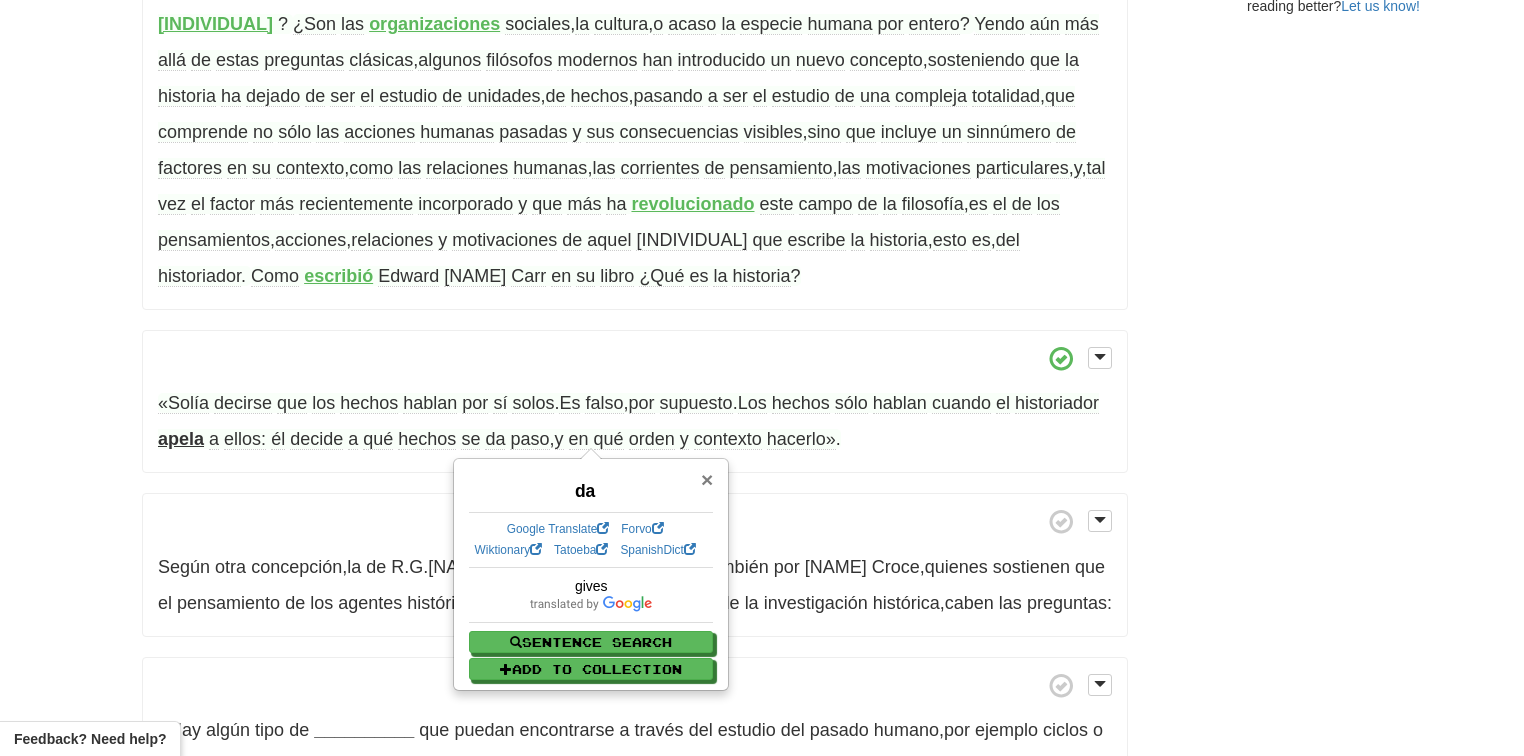 click on "×" at bounding box center [707, 479] 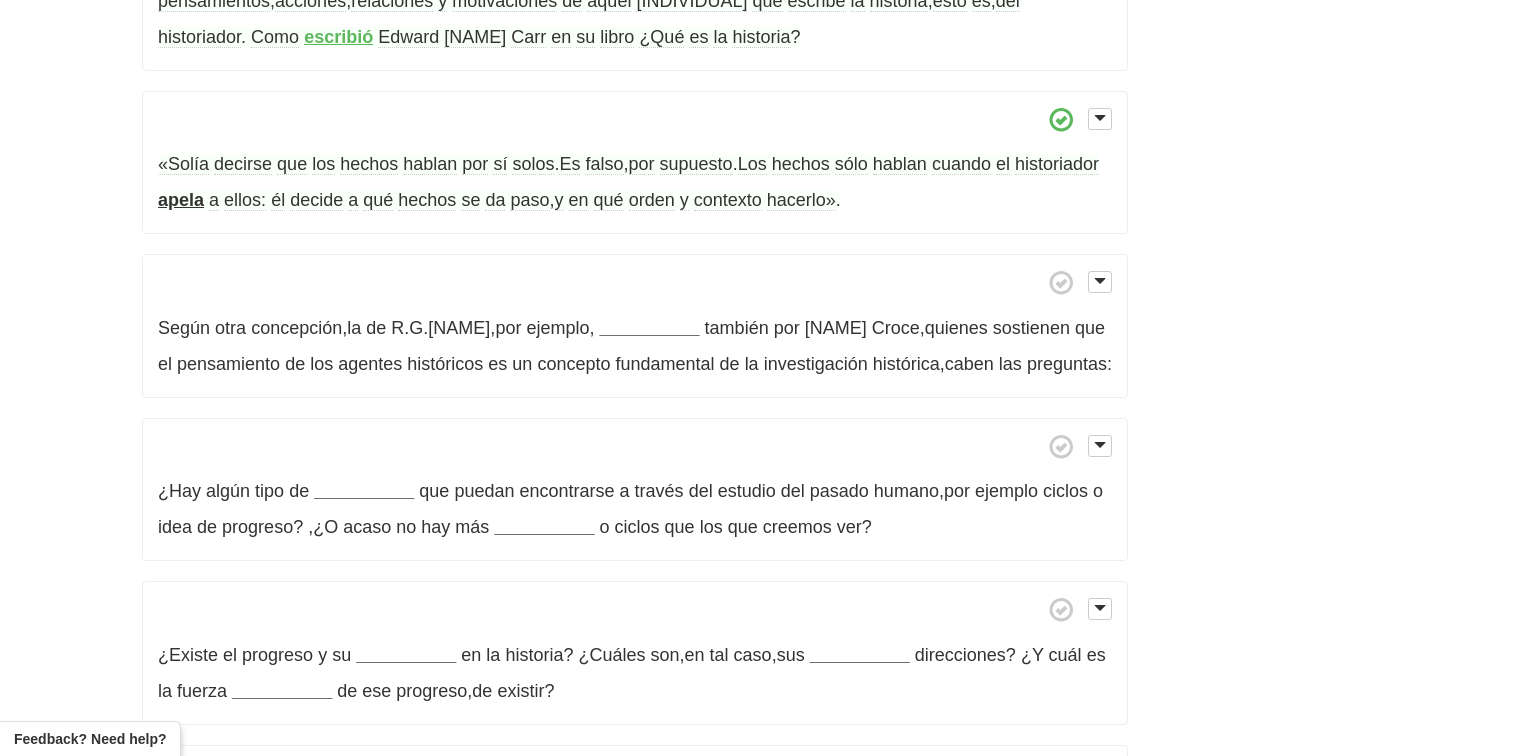 scroll, scrollTop: 962, scrollLeft: 0, axis: vertical 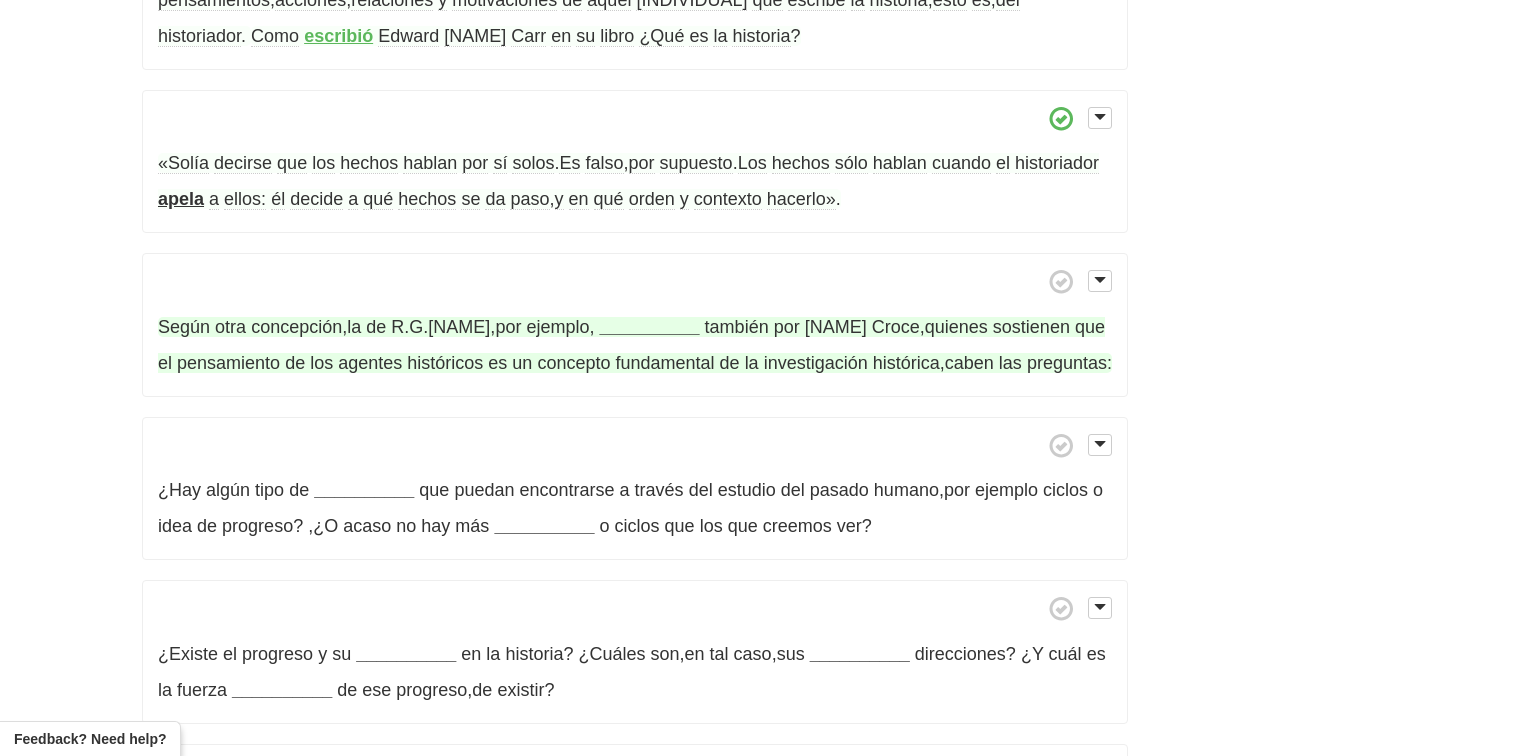 click on "__________" at bounding box center [649, 327] 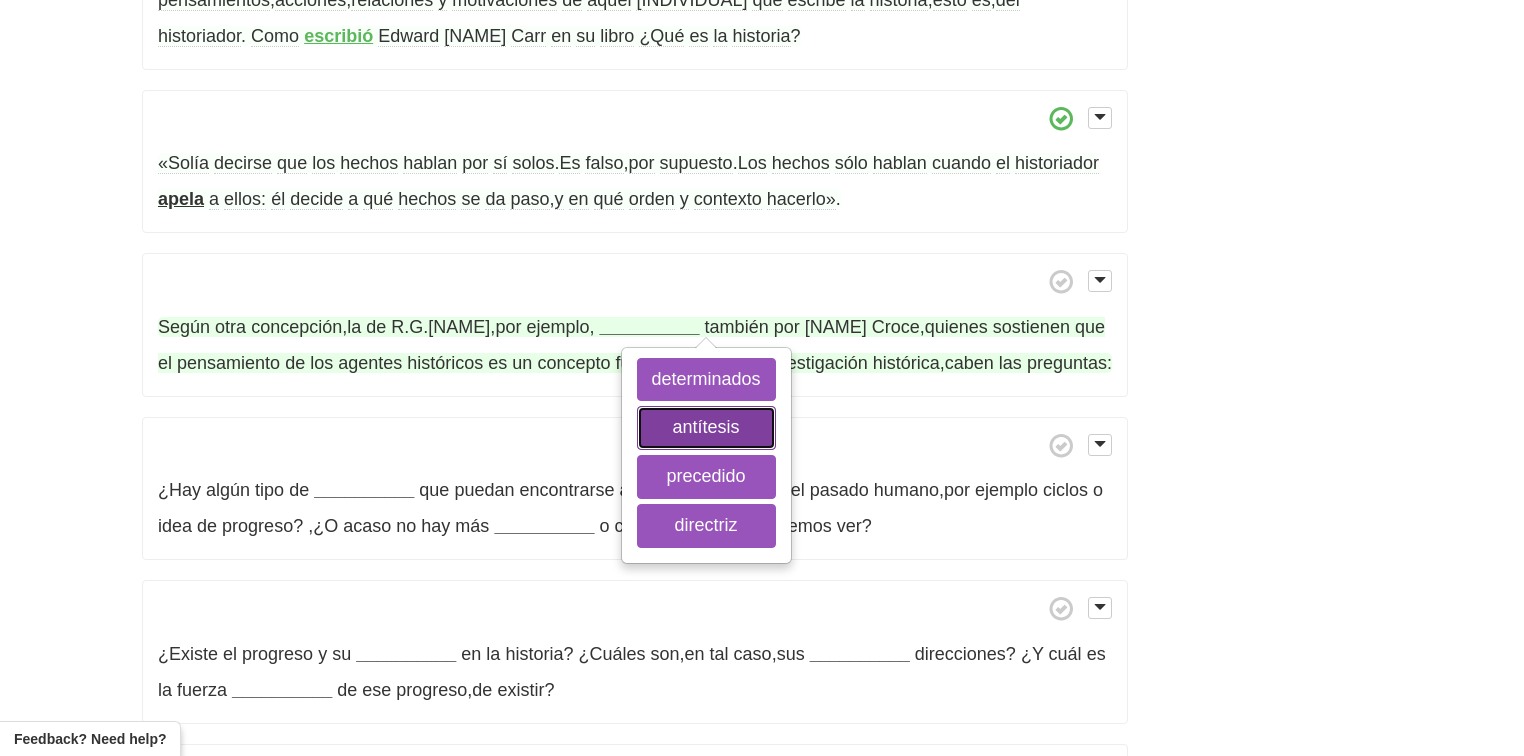 click on "antítesis" at bounding box center [706, 428] 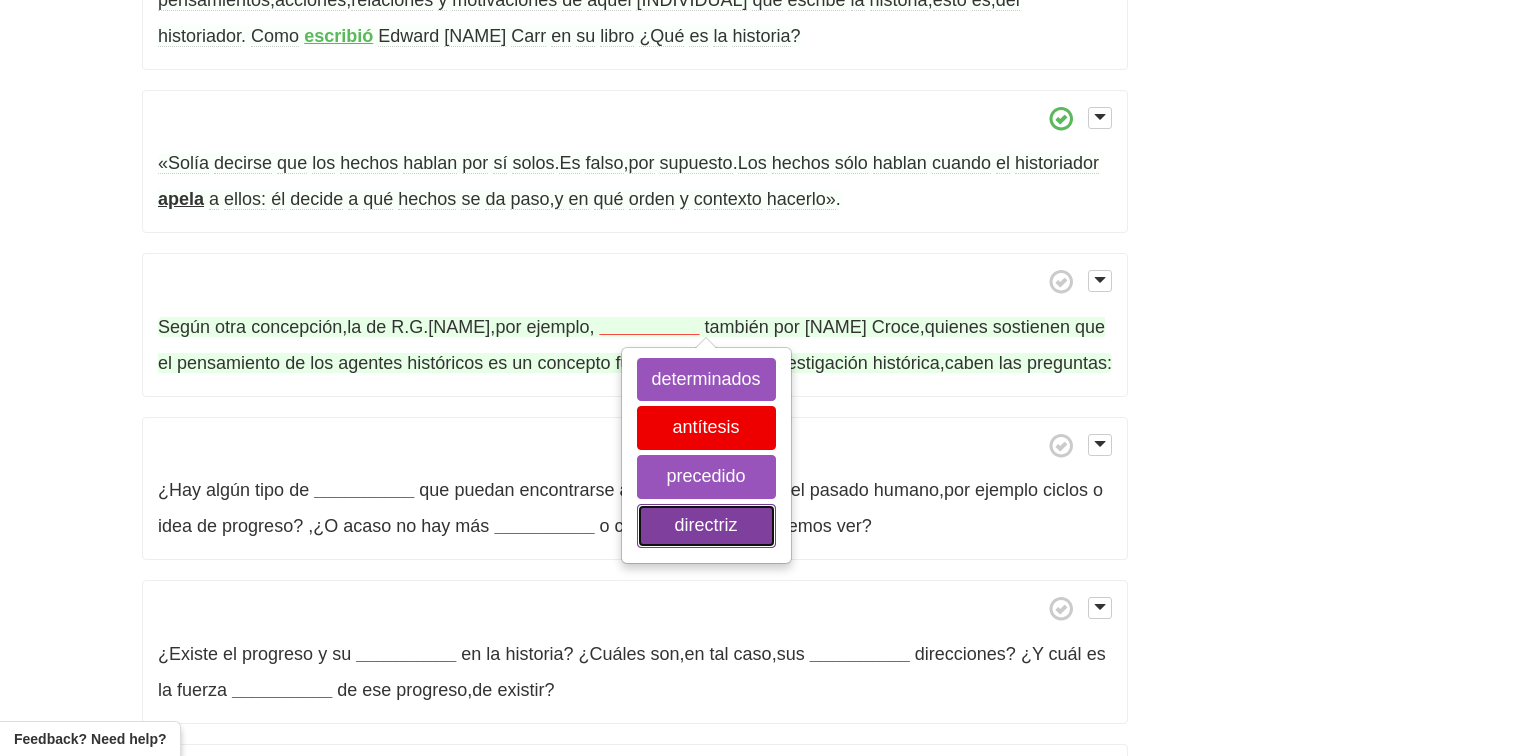 click on "directriz" at bounding box center (706, 526) 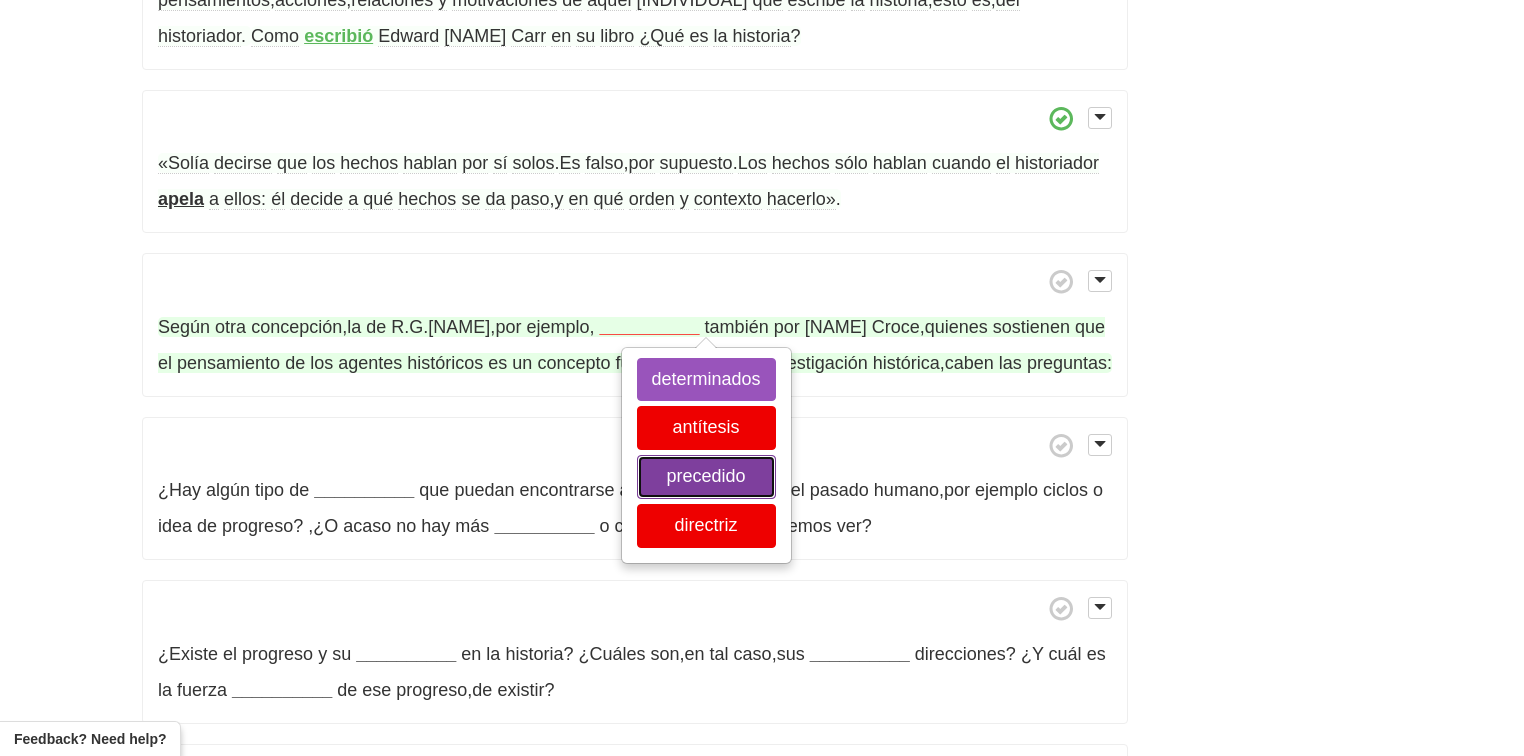 click on "precedido" at bounding box center (706, 477) 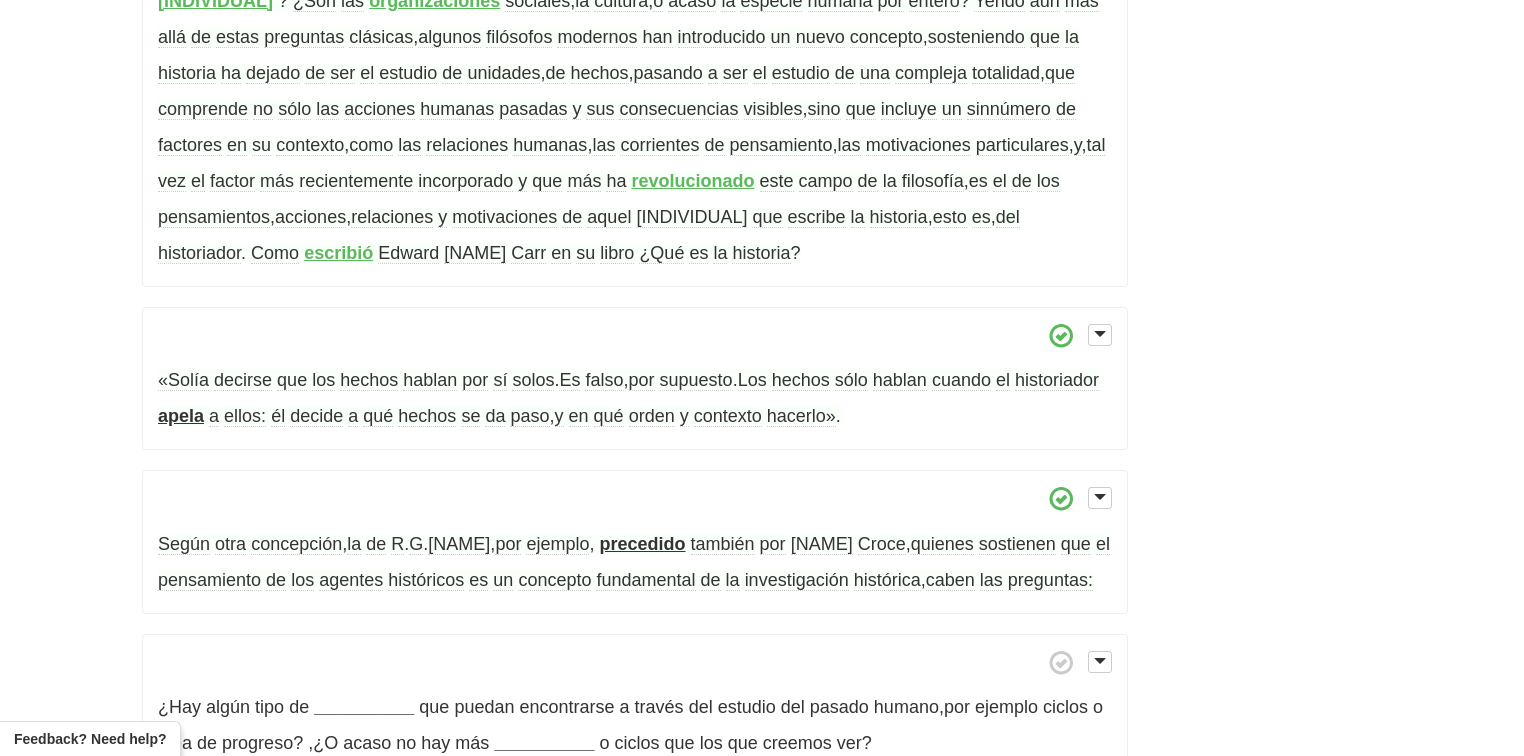 scroll, scrollTop: 722, scrollLeft: 0, axis: vertical 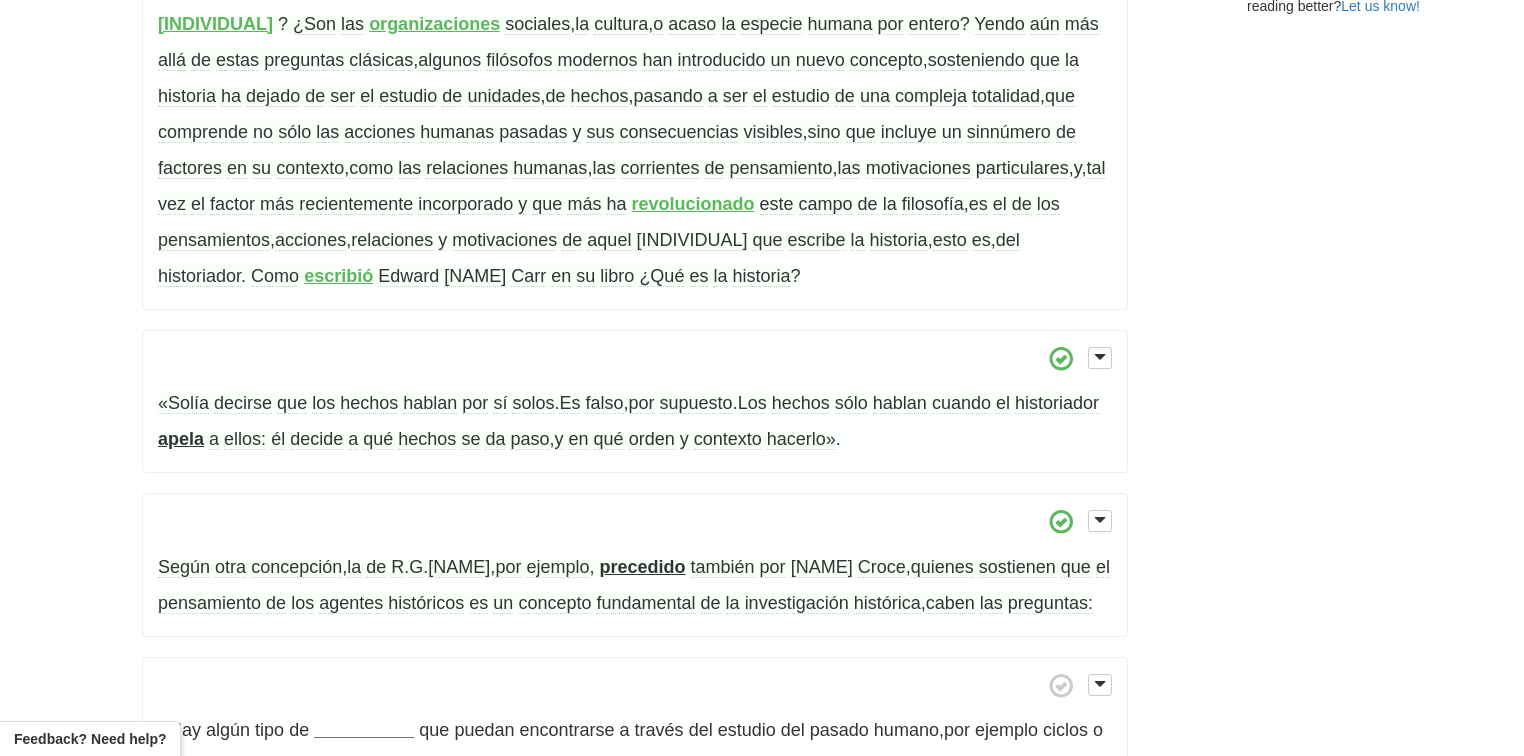 click on "precedido" at bounding box center (642, 567) 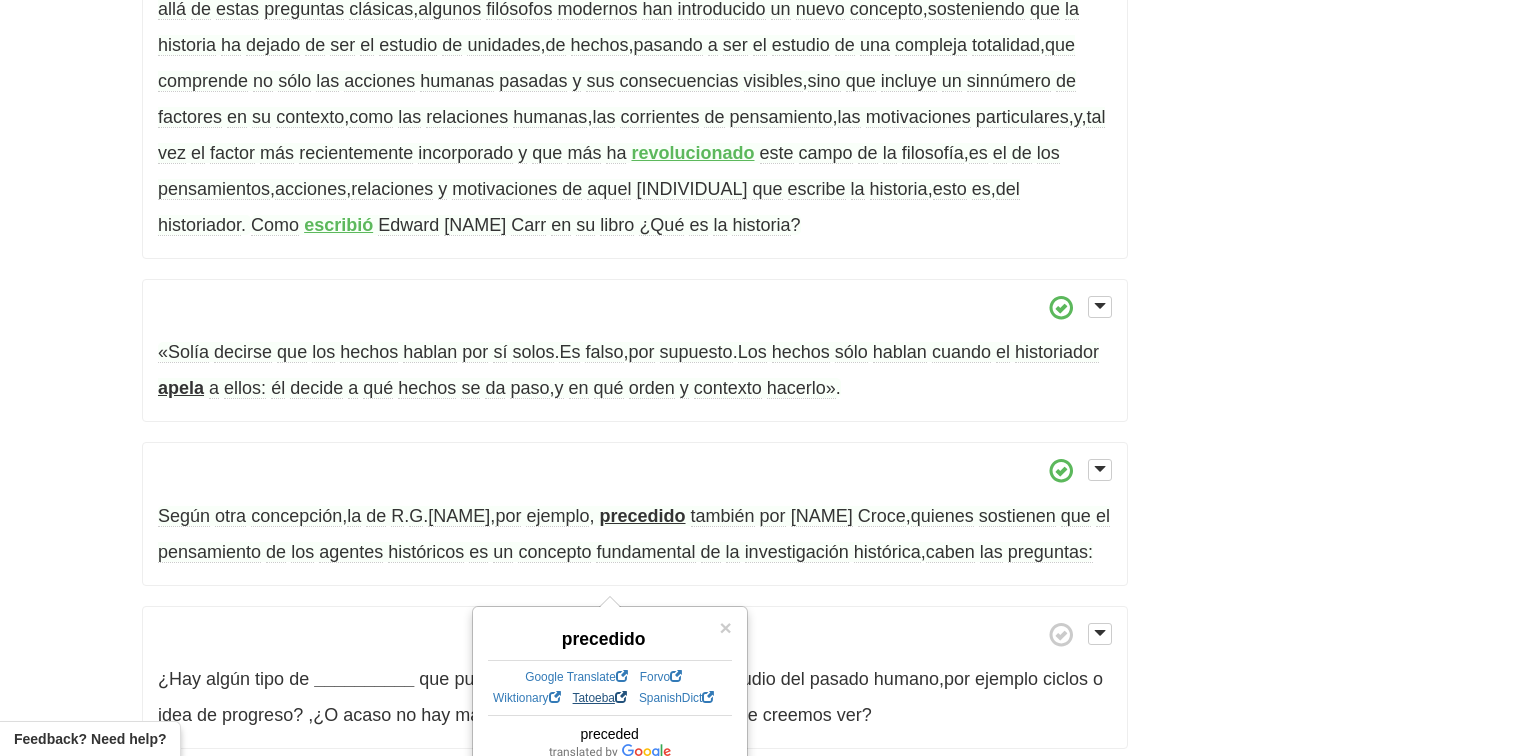 scroll, scrollTop: 802, scrollLeft: 0, axis: vertical 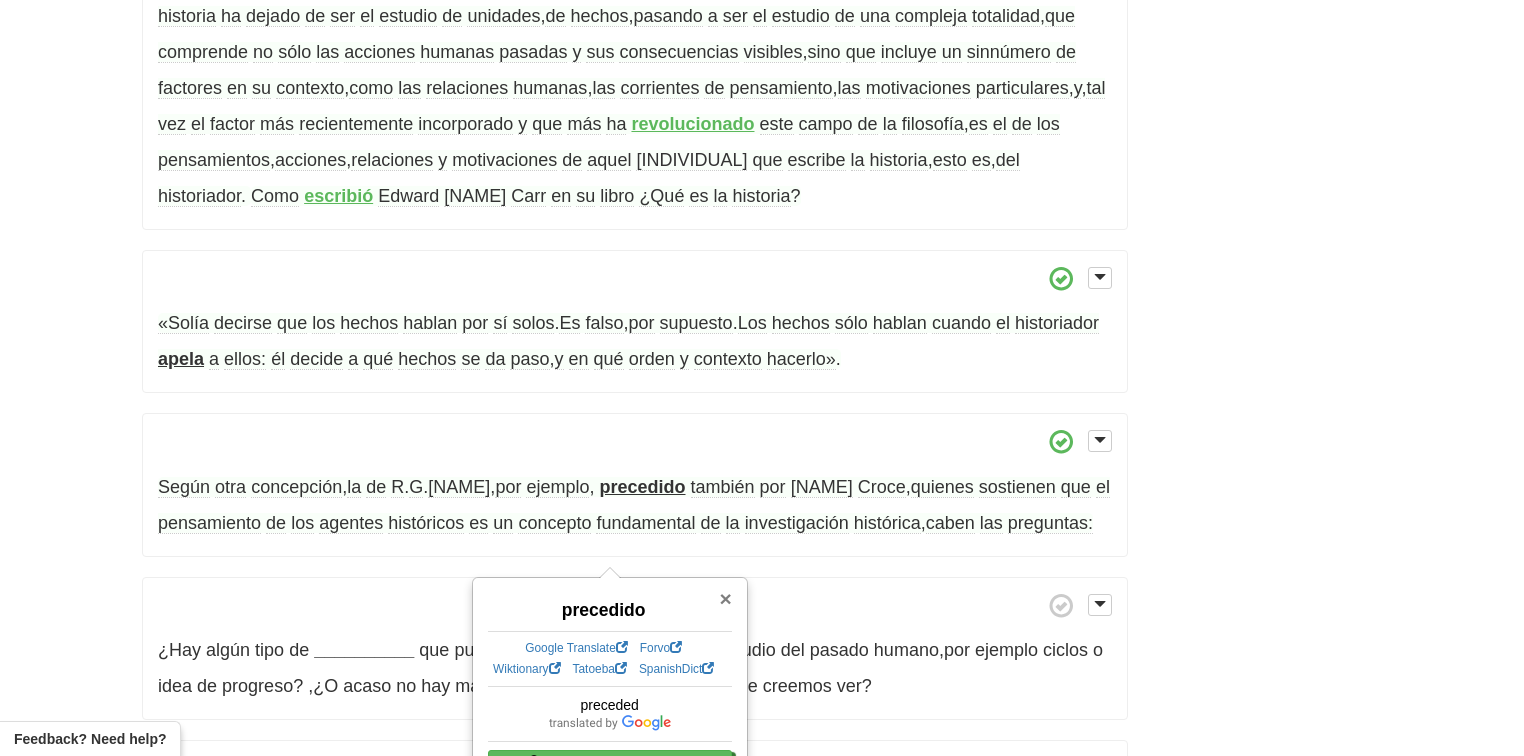 click on "×" at bounding box center (725, 598) 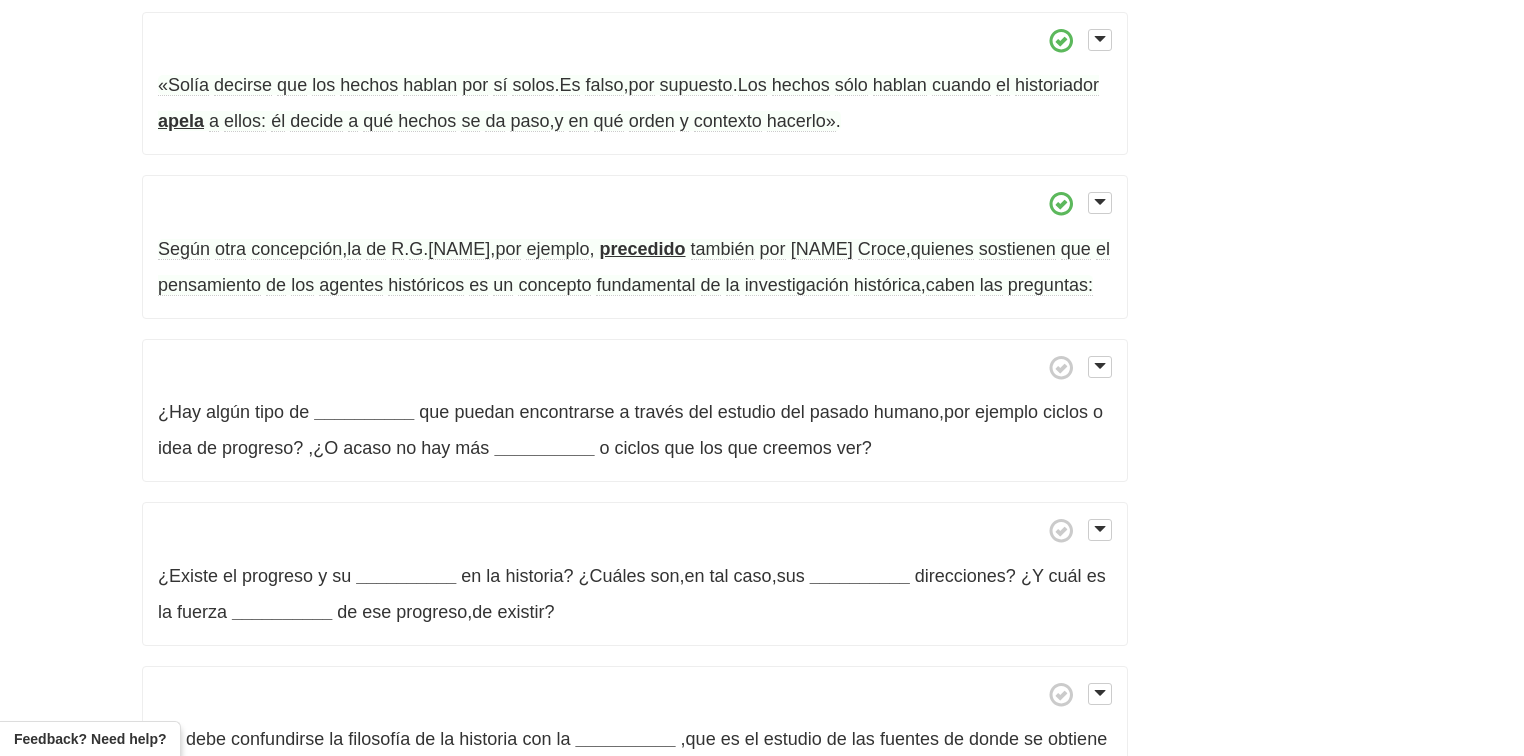 scroll, scrollTop: 1042, scrollLeft: 0, axis: vertical 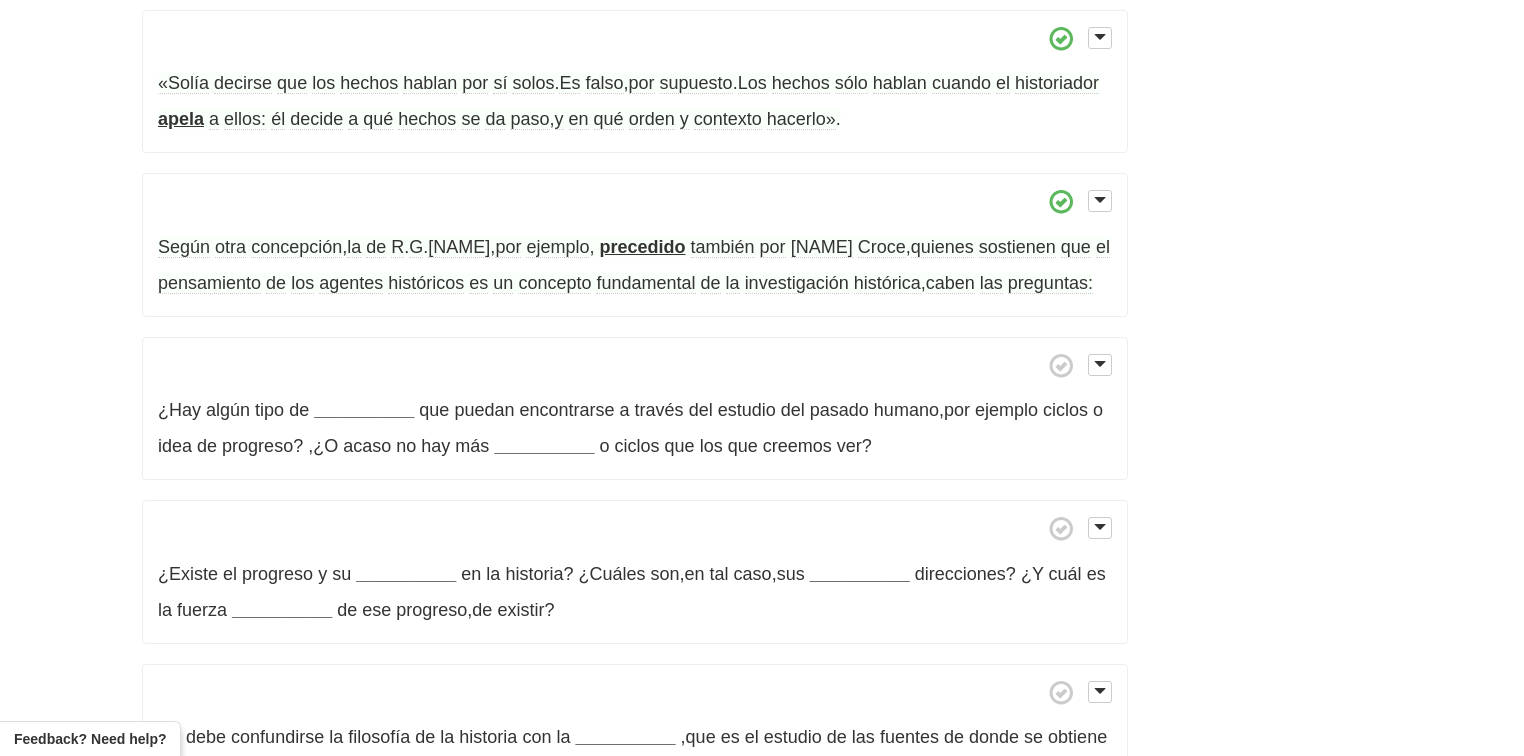 click on "caben" at bounding box center (950, 283) 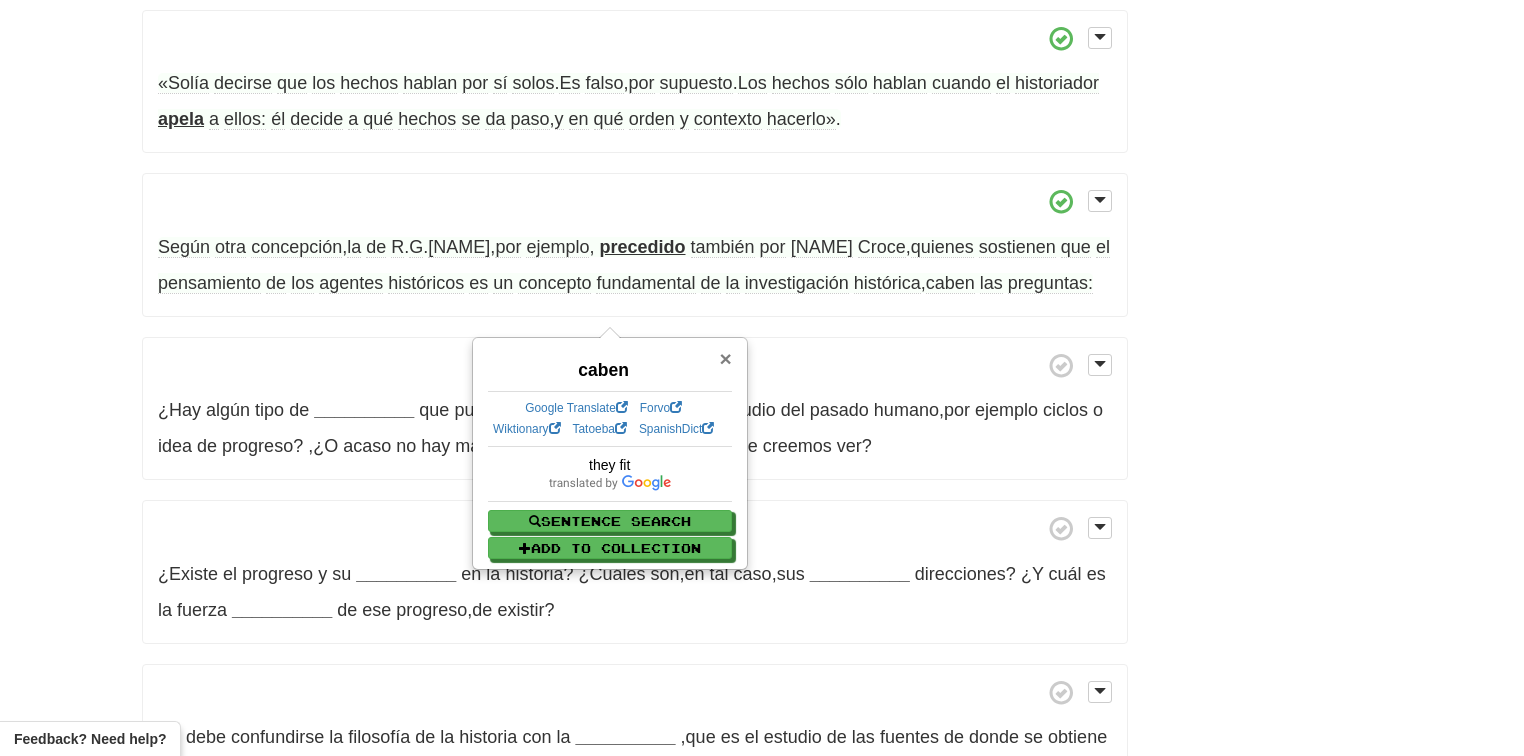 click on "×" at bounding box center (725, 358) 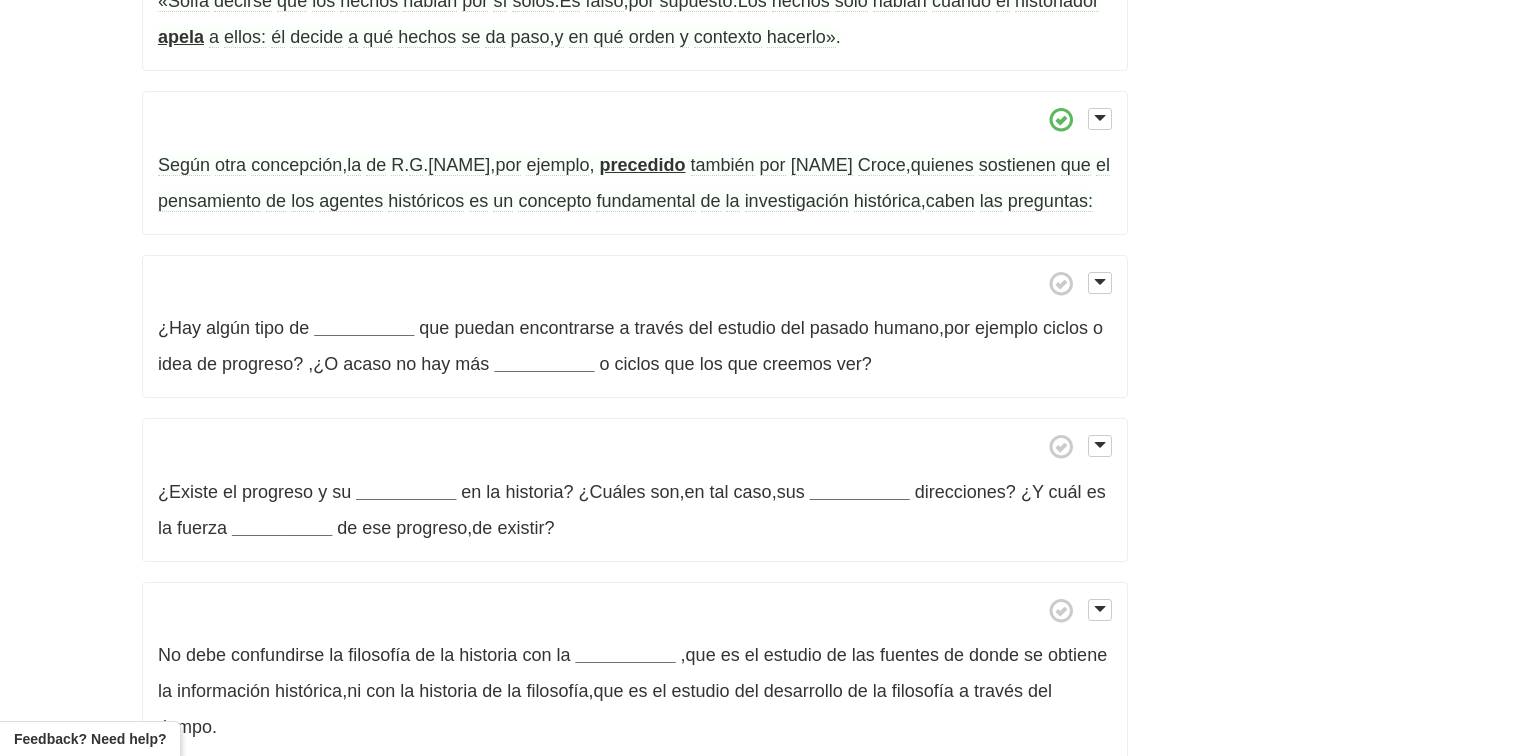 scroll, scrollTop: 1202, scrollLeft: 0, axis: vertical 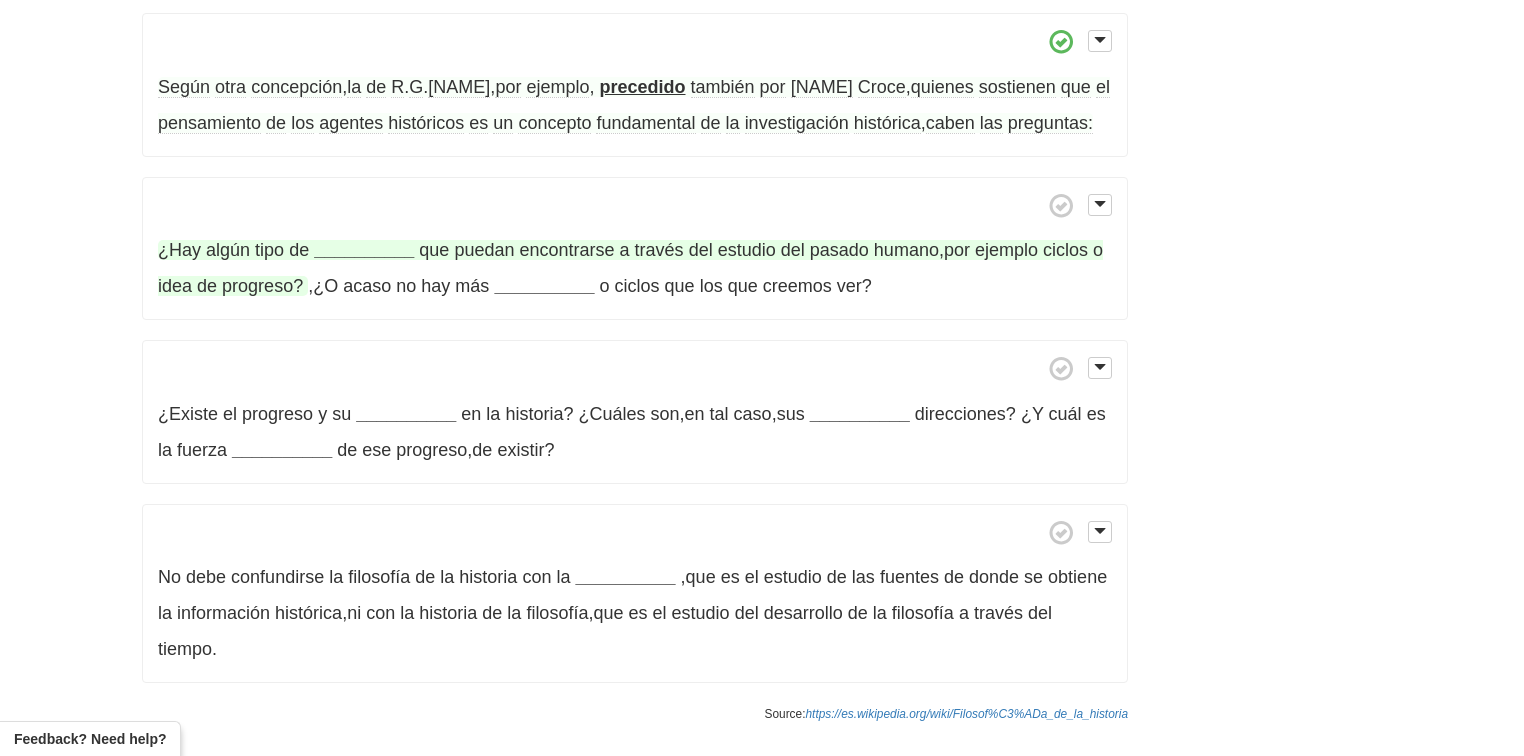 click on "__________" at bounding box center (364, 250) 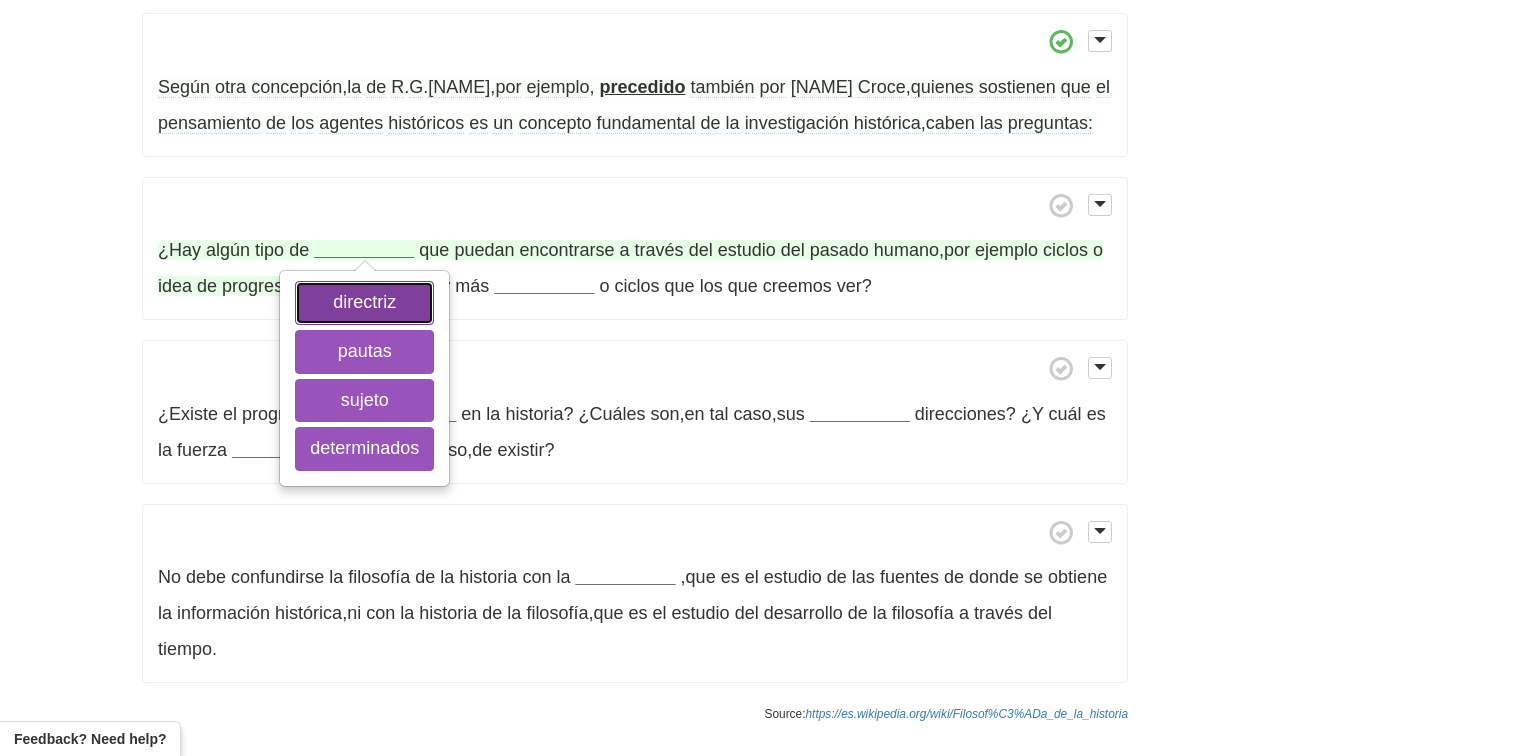click on "directriz" at bounding box center [364, 303] 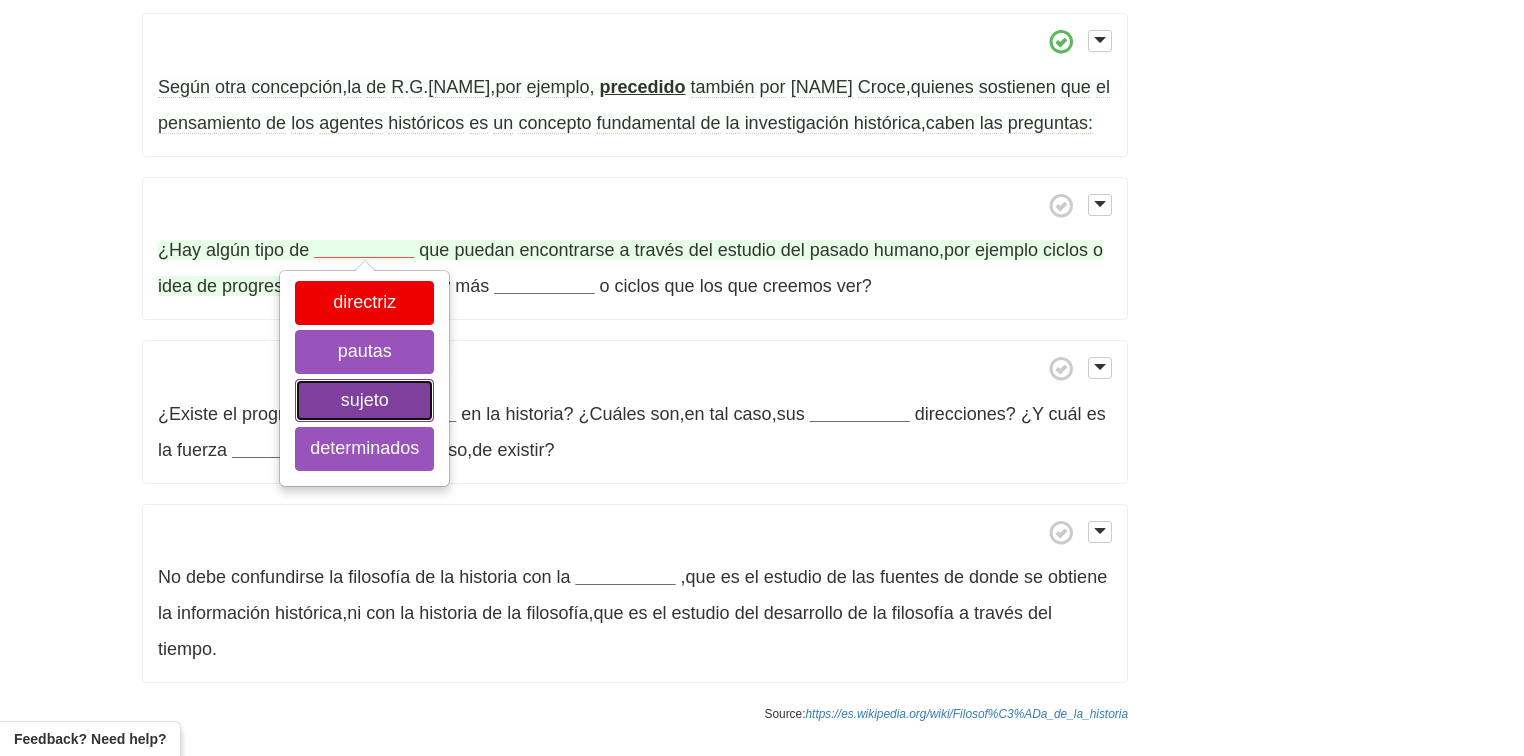 click on "sujeto" at bounding box center (364, 401) 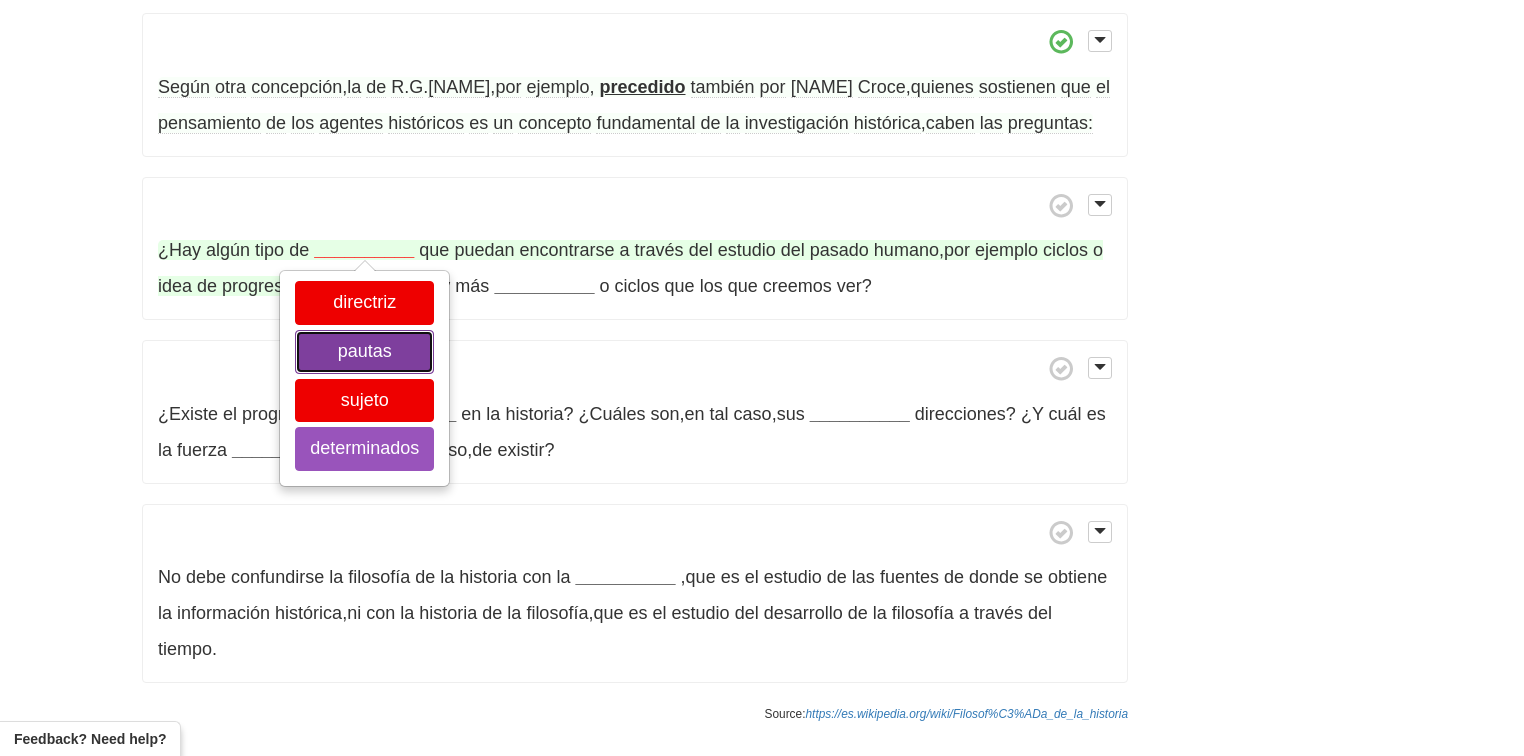 click on "pautas" at bounding box center [364, 352] 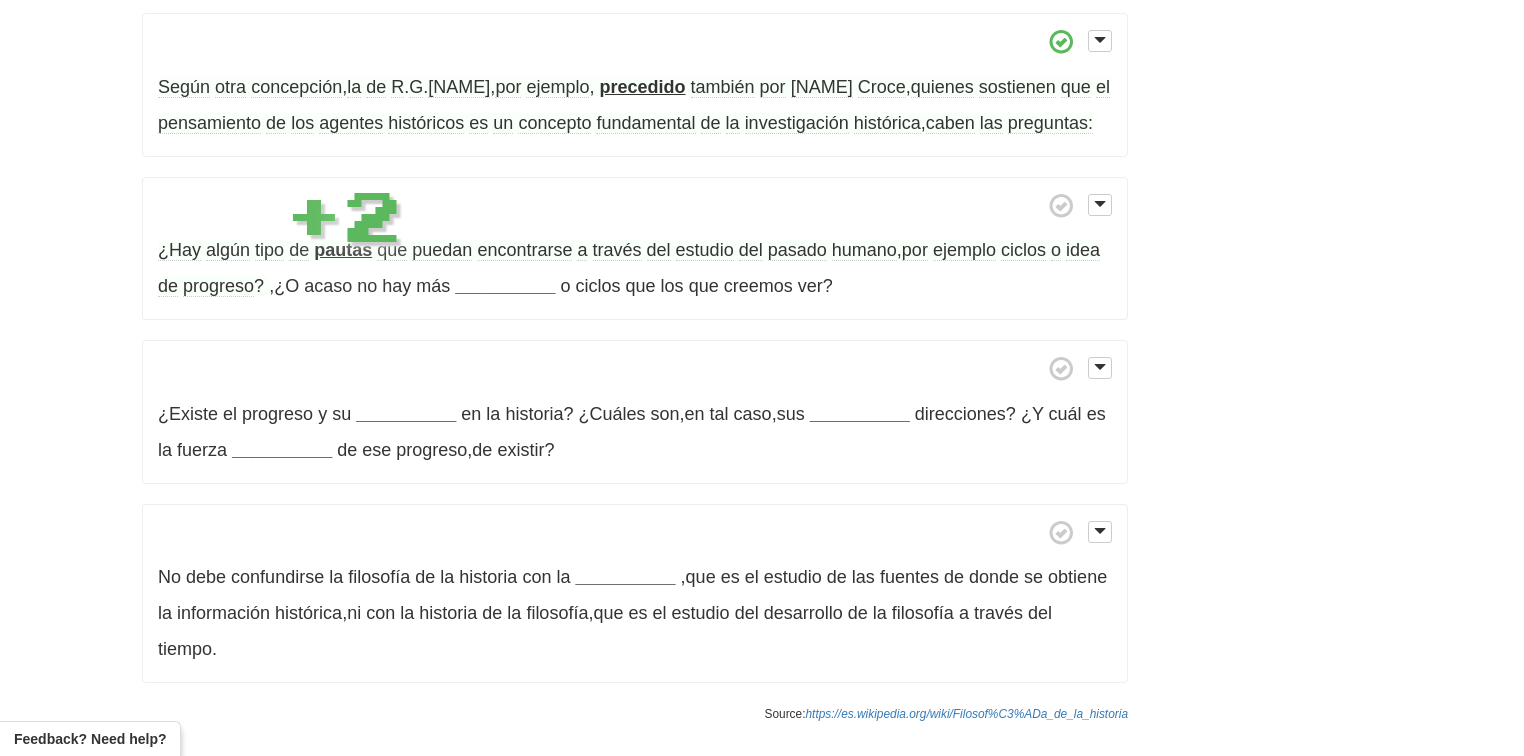 click on "pautas" at bounding box center (343, 250) 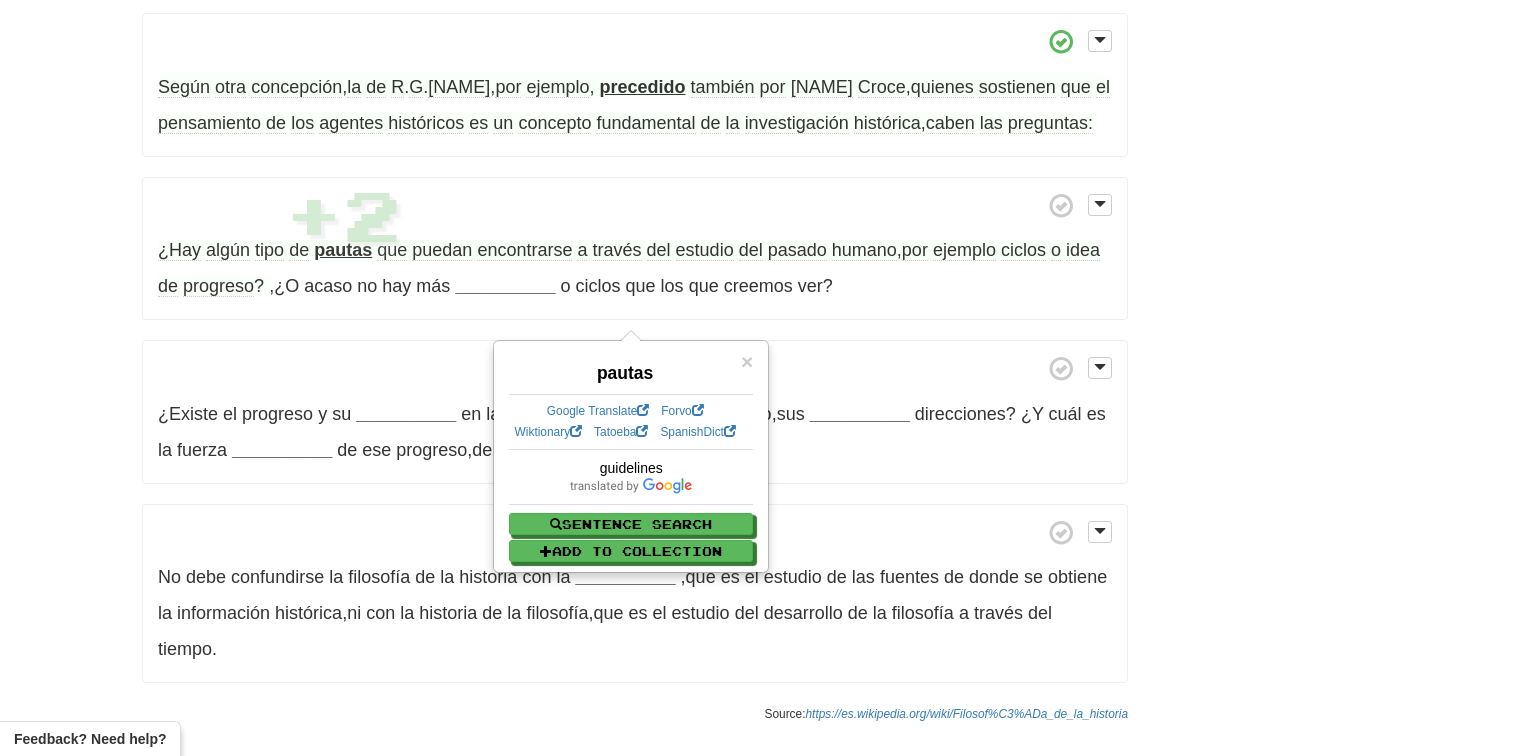click on "pautas" at bounding box center (343, 250) 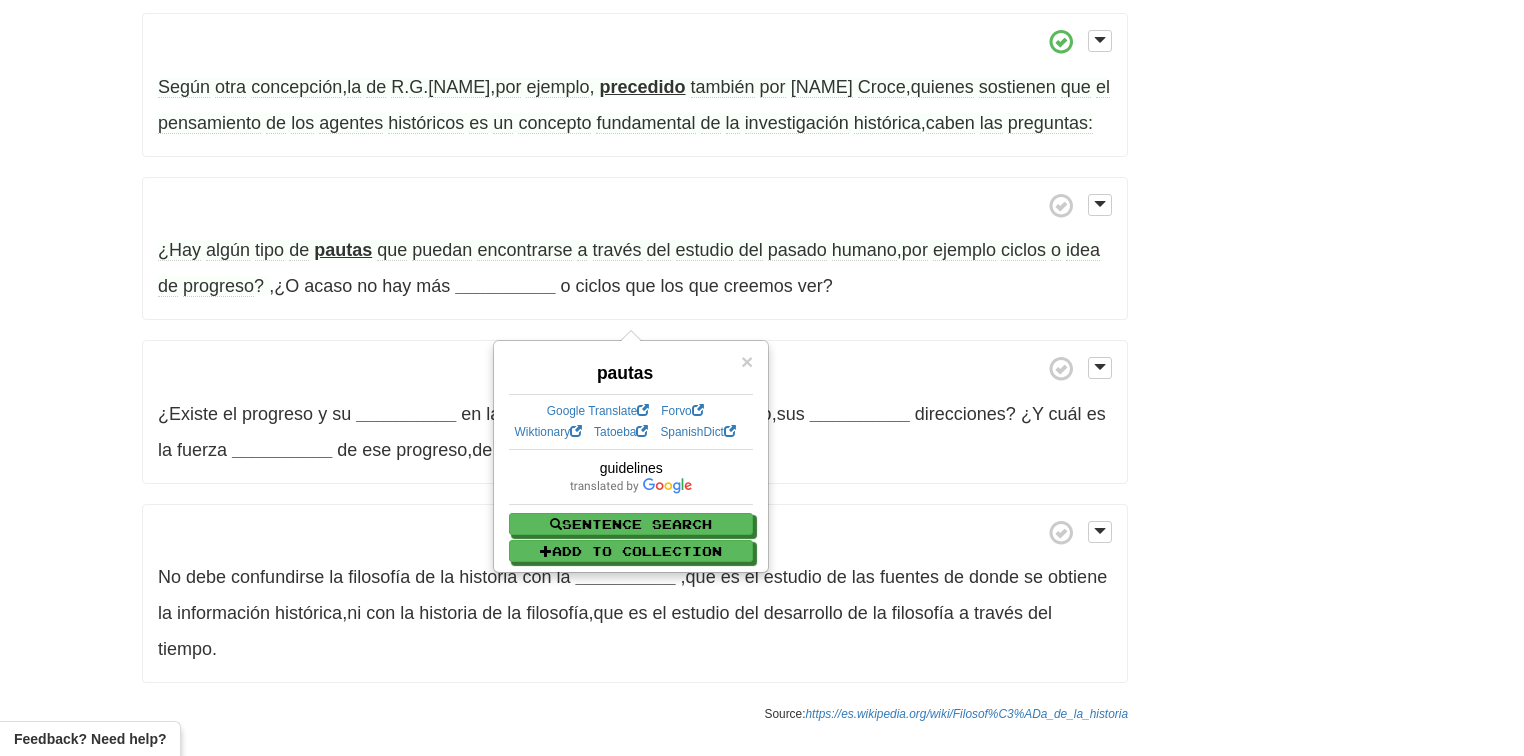 click on "¿Existe   el   progreso   y   su
__________
en   la   historia ?
¿Cuáles   son ,  en   tal   caso ,  sus
__________
direcciones ?
¿Y   cuál   es   la   fuerza
__________
de   ese   progreso ,  de   existir ?" at bounding box center (635, 412) 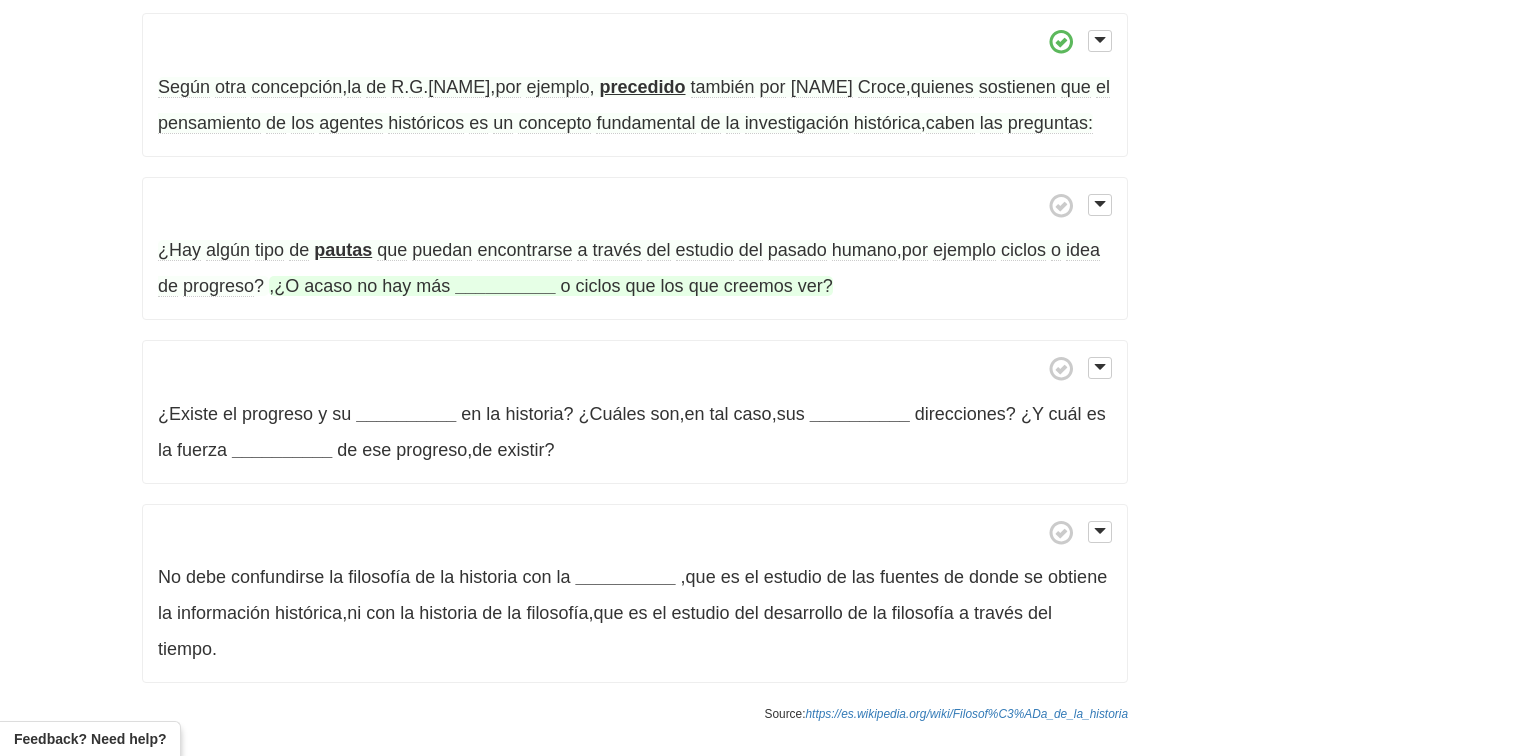 click on "__________" at bounding box center [505, 286] 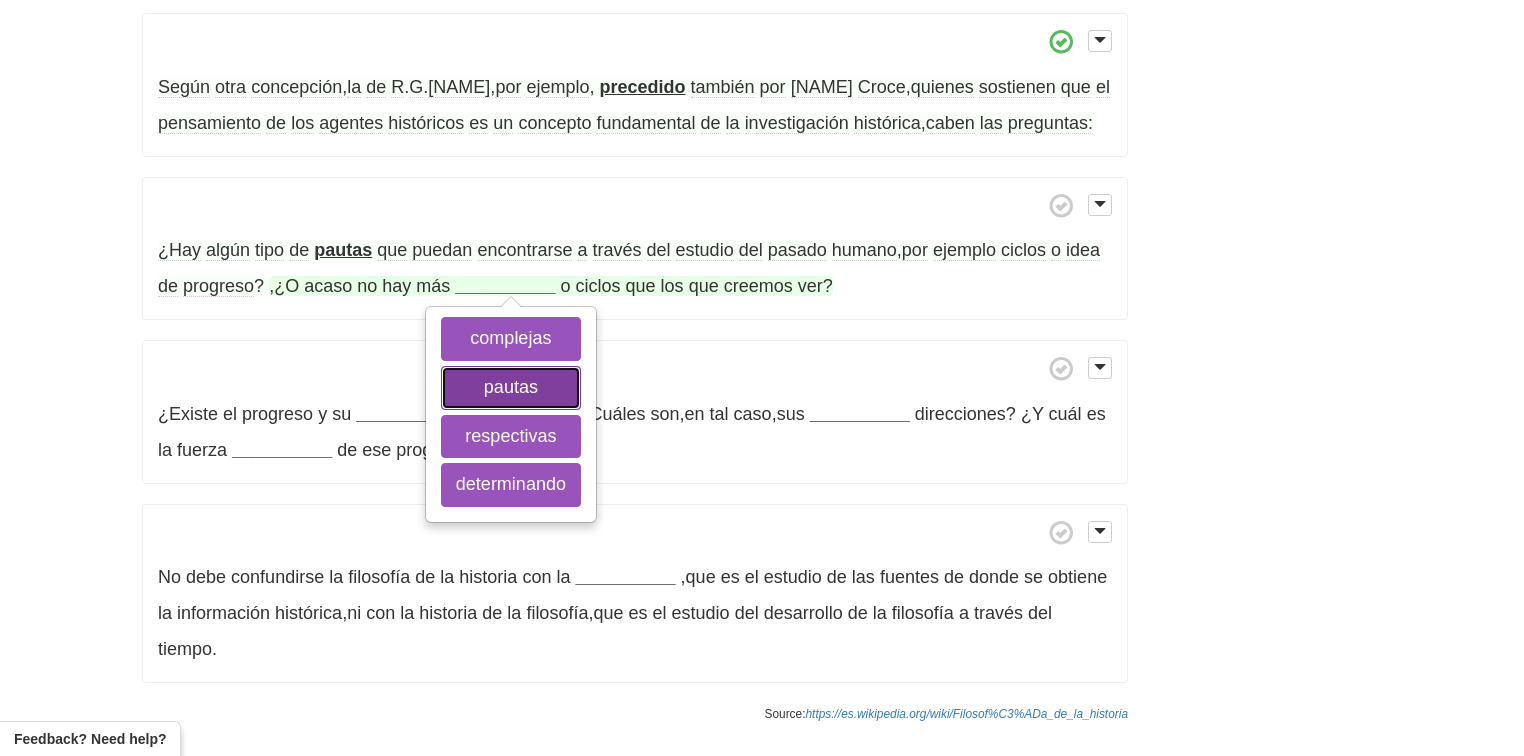 click on "pautas" at bounding box center (511, 388) 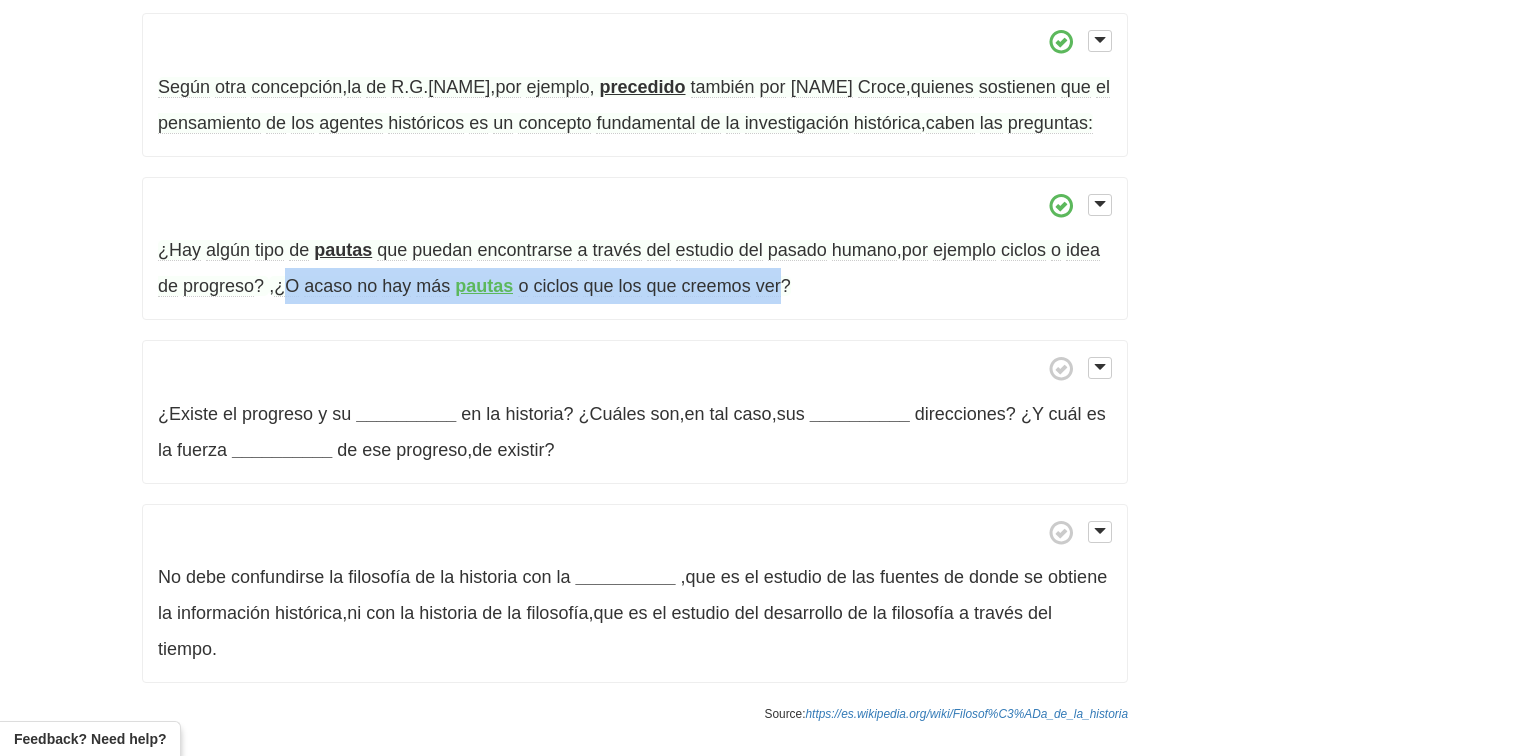 drag, startPoint x: 287, startPoint y: 320, endPoint x: 786, endPoint y: 319, distance: 499.001 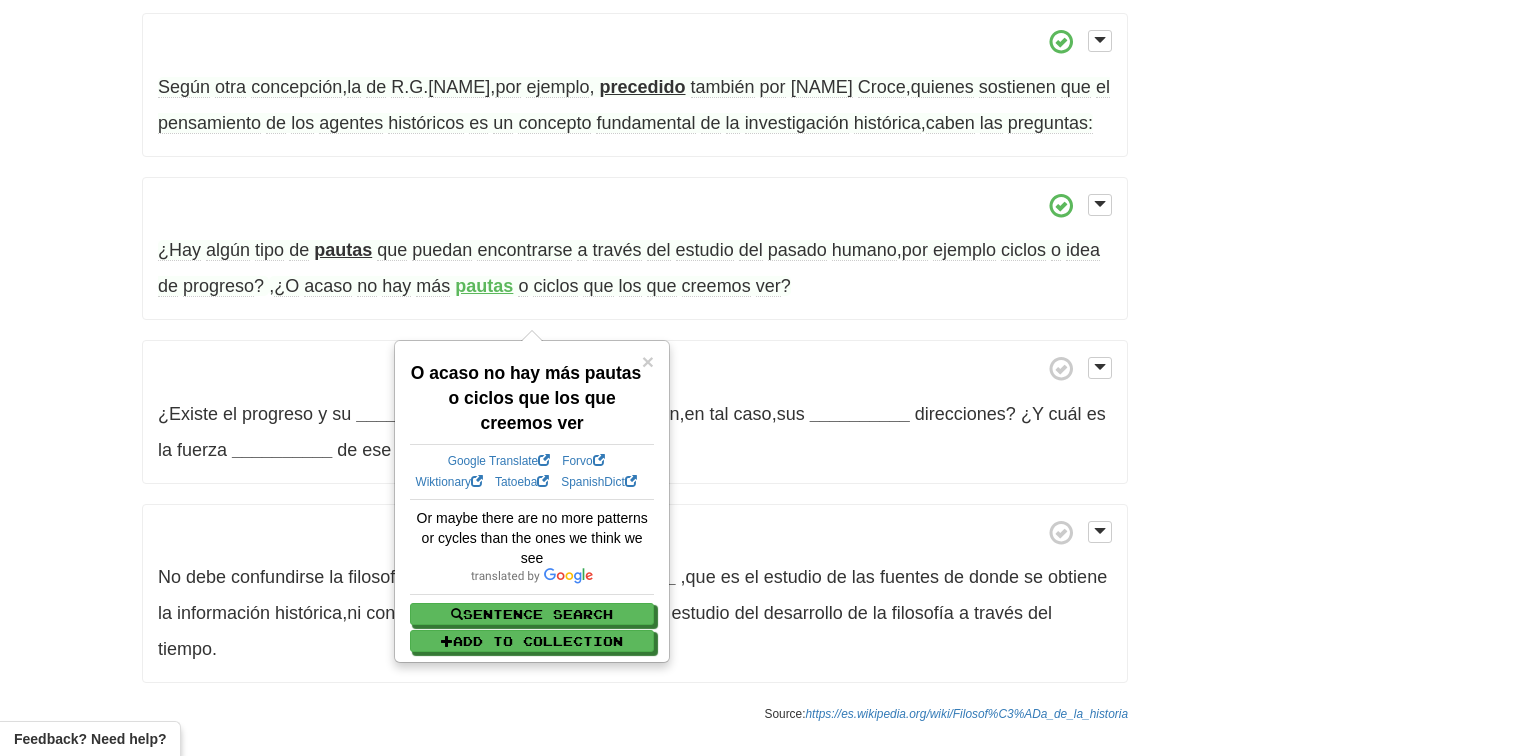 click on "O acaso no hay más pautas o ciclos que los que creemos ver" at bounding box center (526, 398) 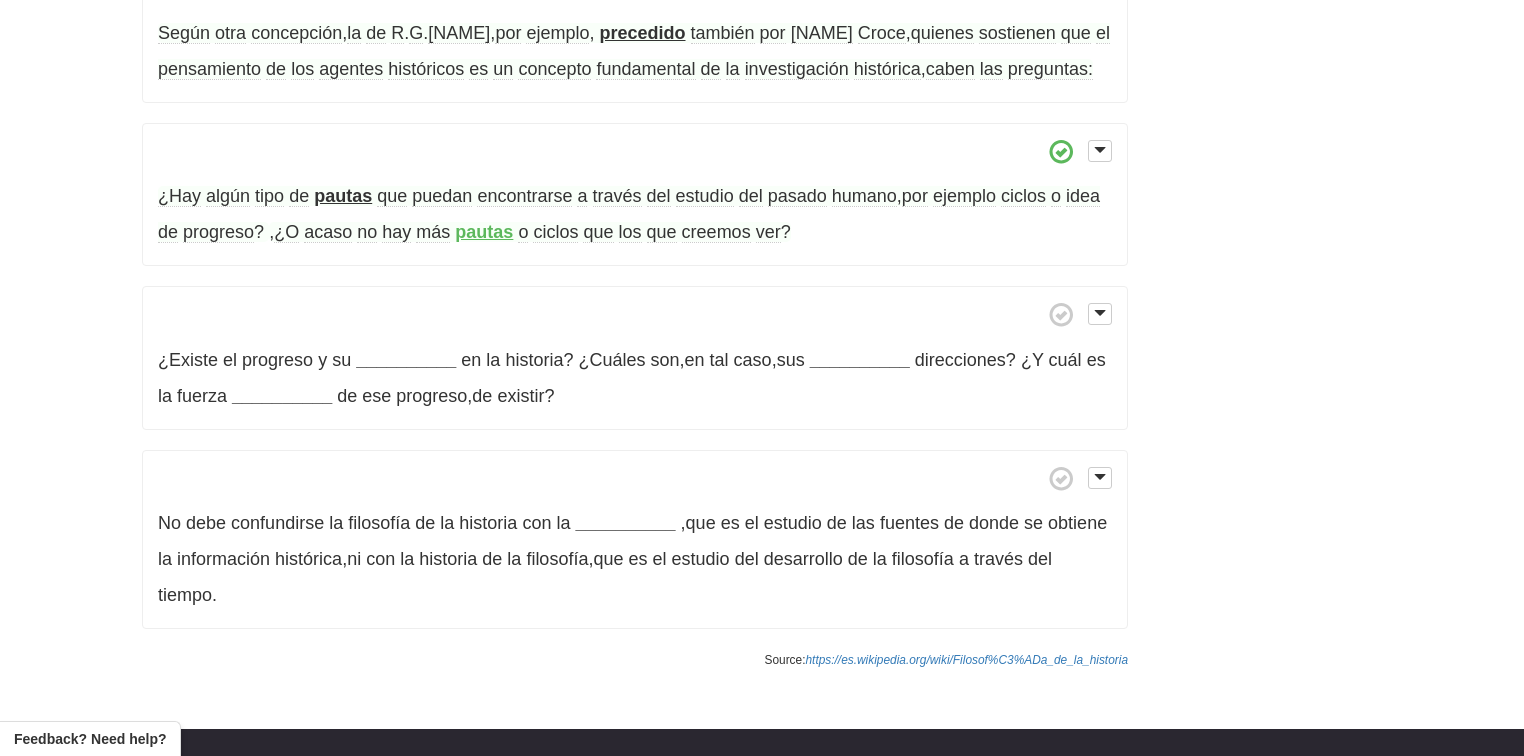 scroll, scrollTop: 1282, scrollLeft: 0, axis: vertical 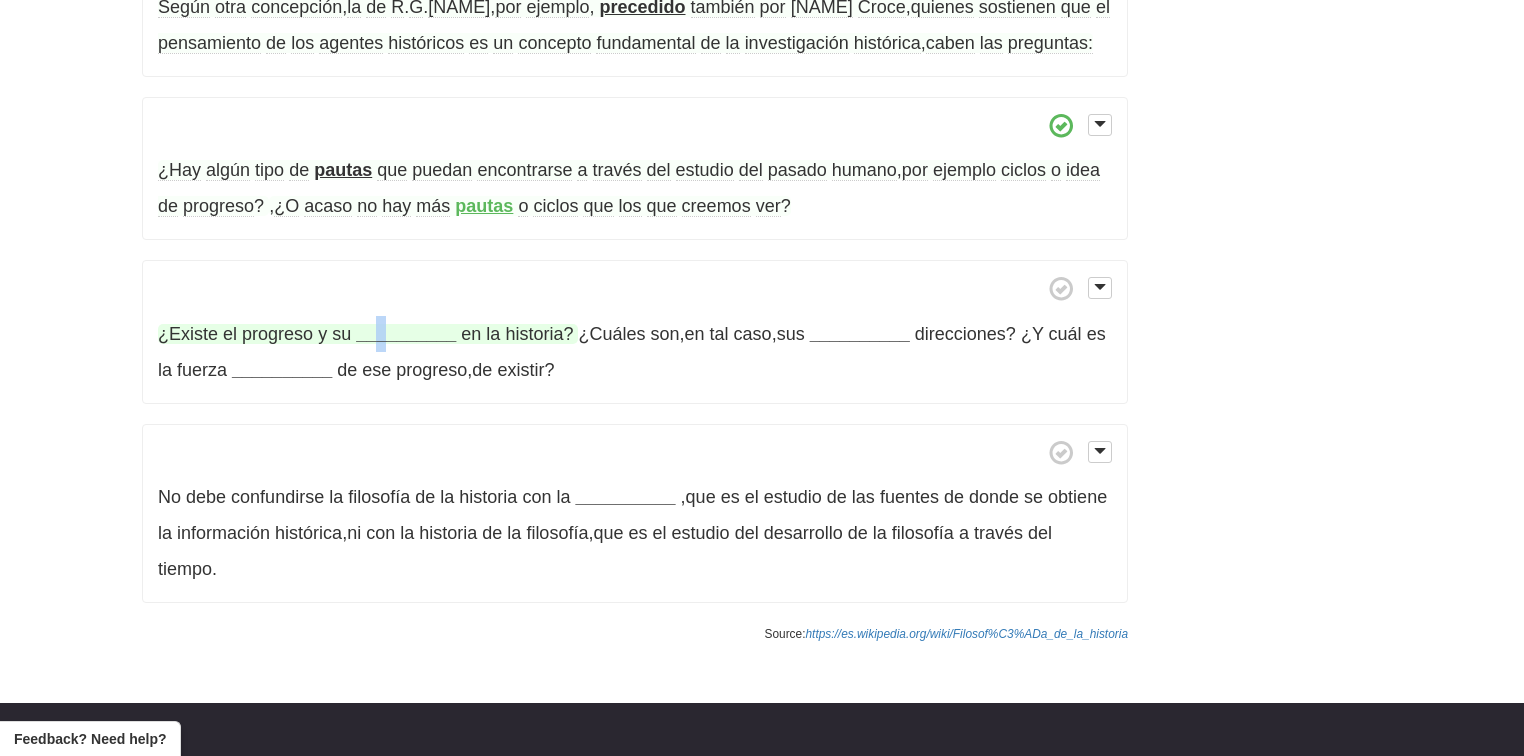 click on "__________" at bounding box center (406, 334) 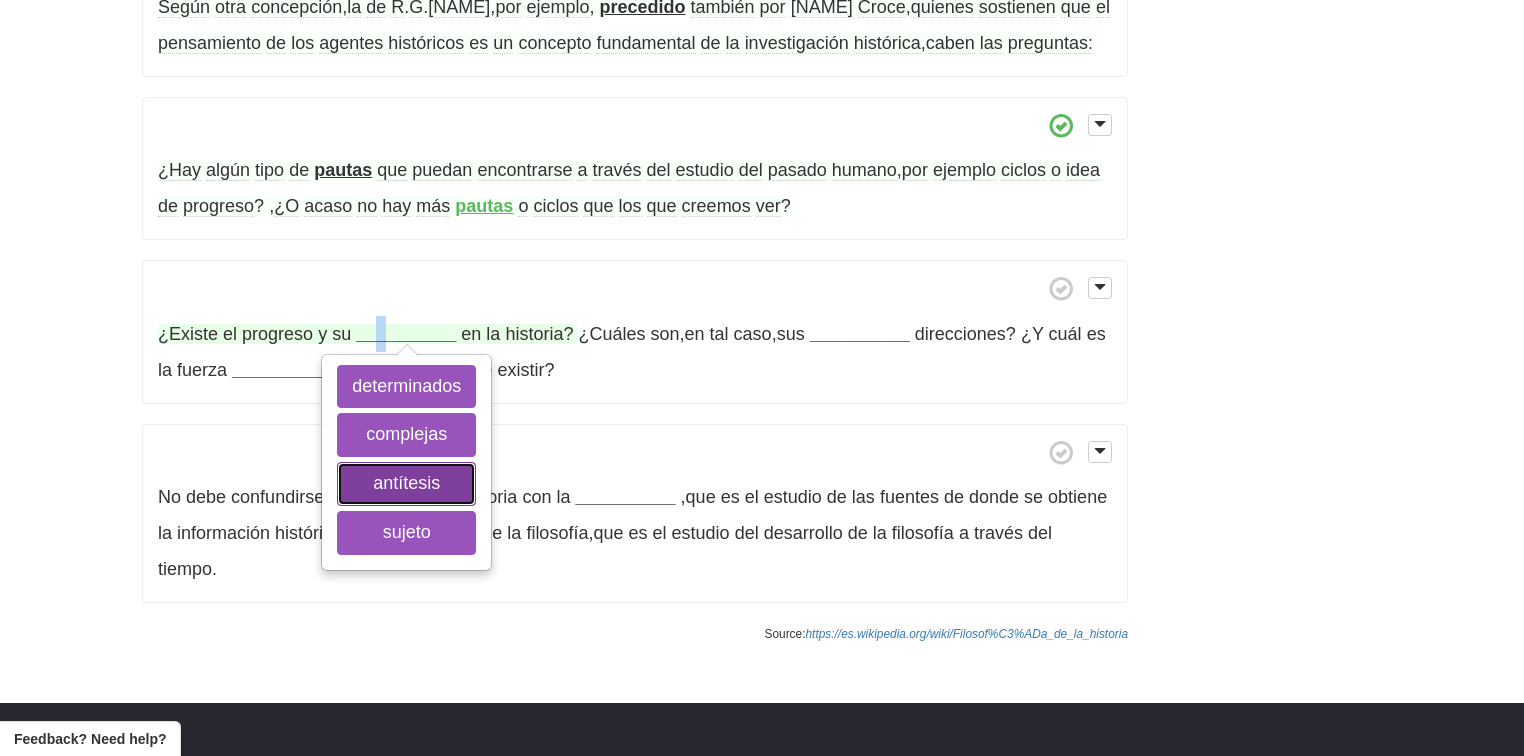 click on "antítesis" at bounding box center [406, 484] 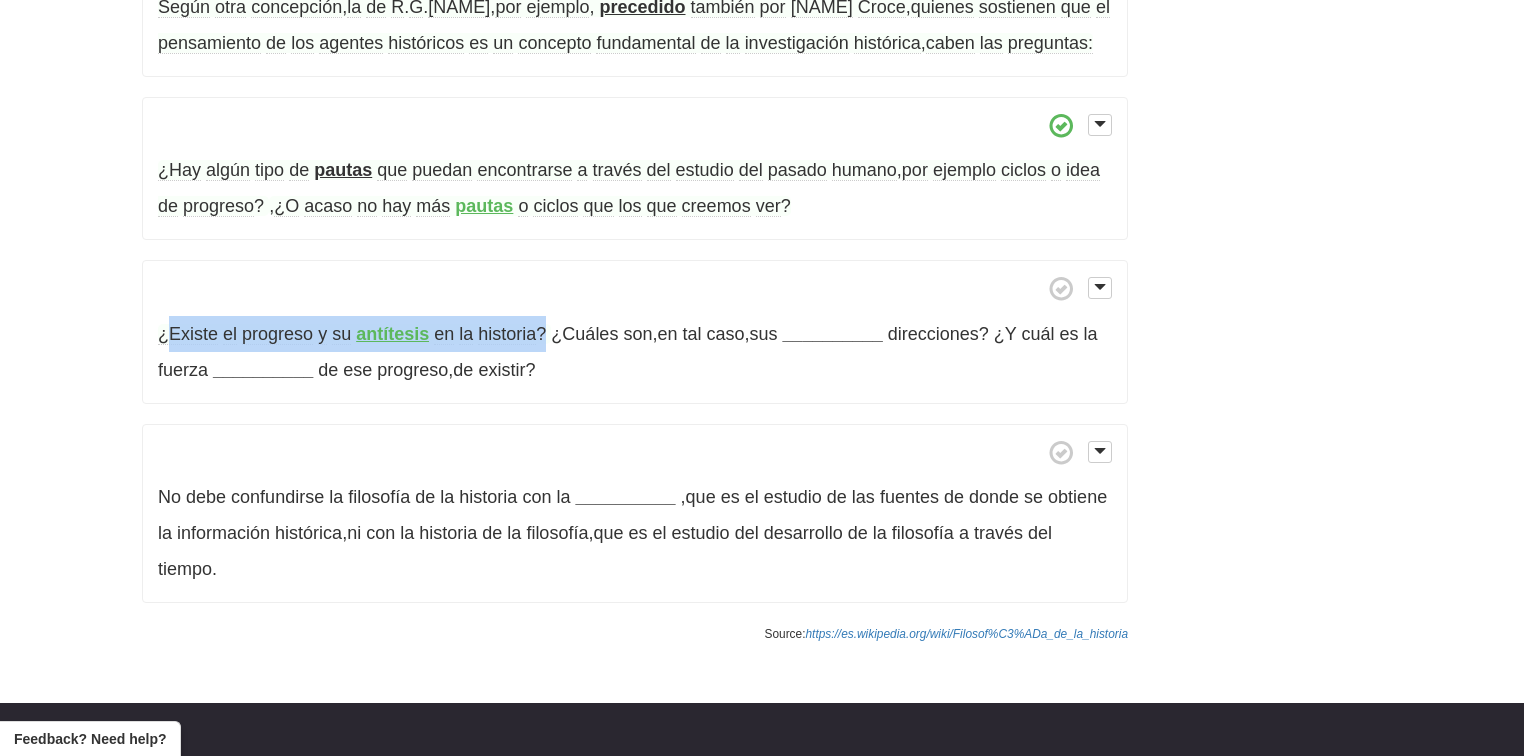 drag, startPoint x: 165, startPoint y: 362, endPoint x: 543, endPoint y: 384, distance: 378.63968 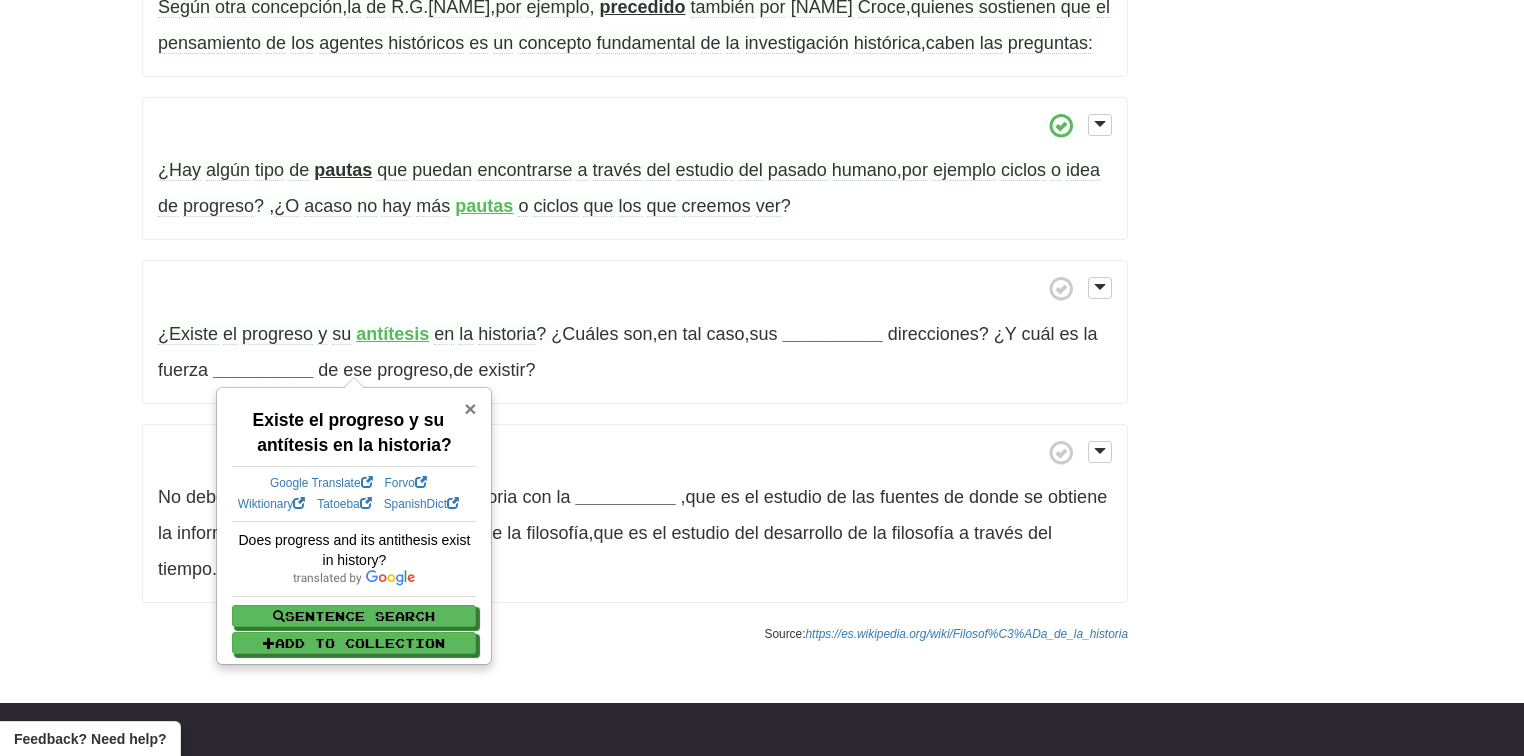 click on "×" at bounding box center [470, 408] 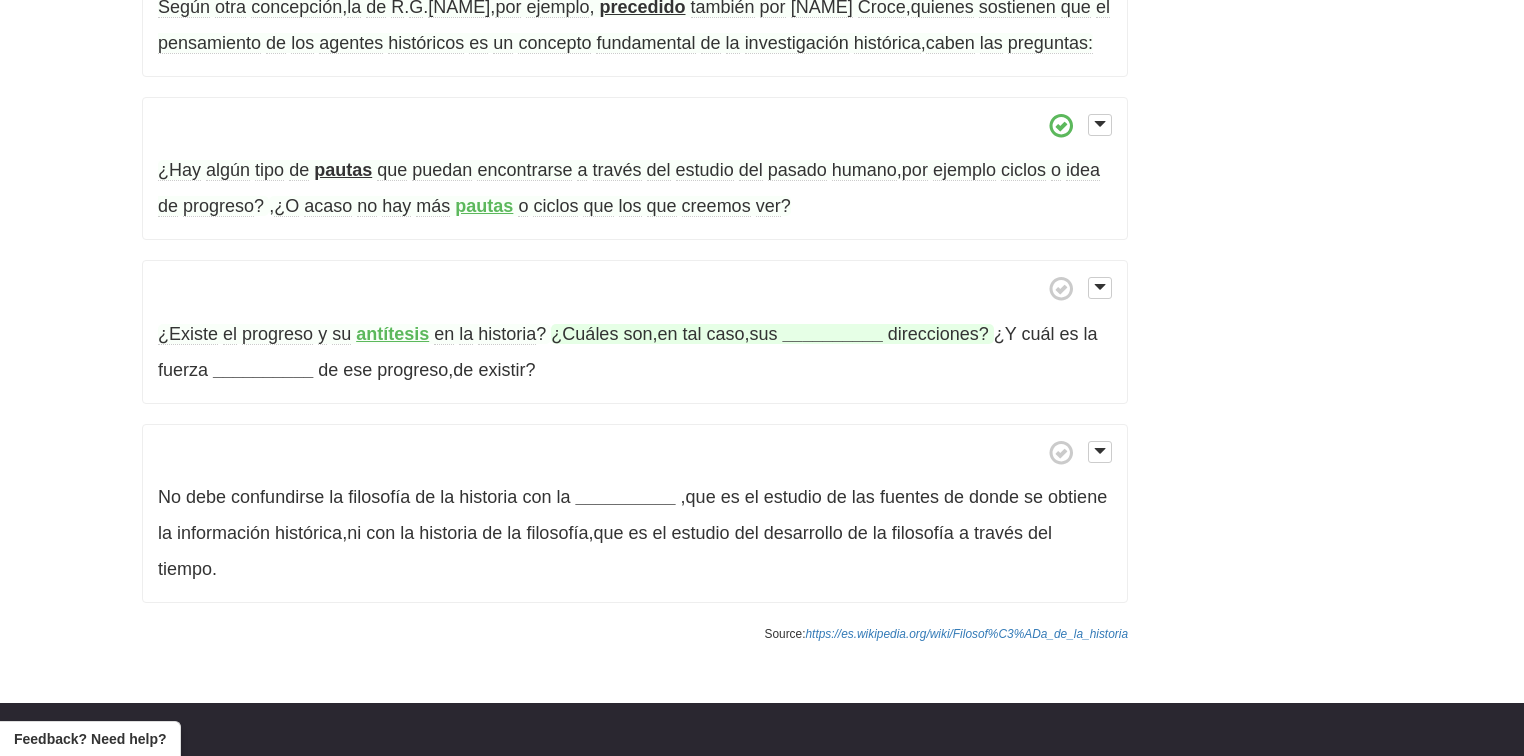 click on "__________" at bounding box center (833, 334) 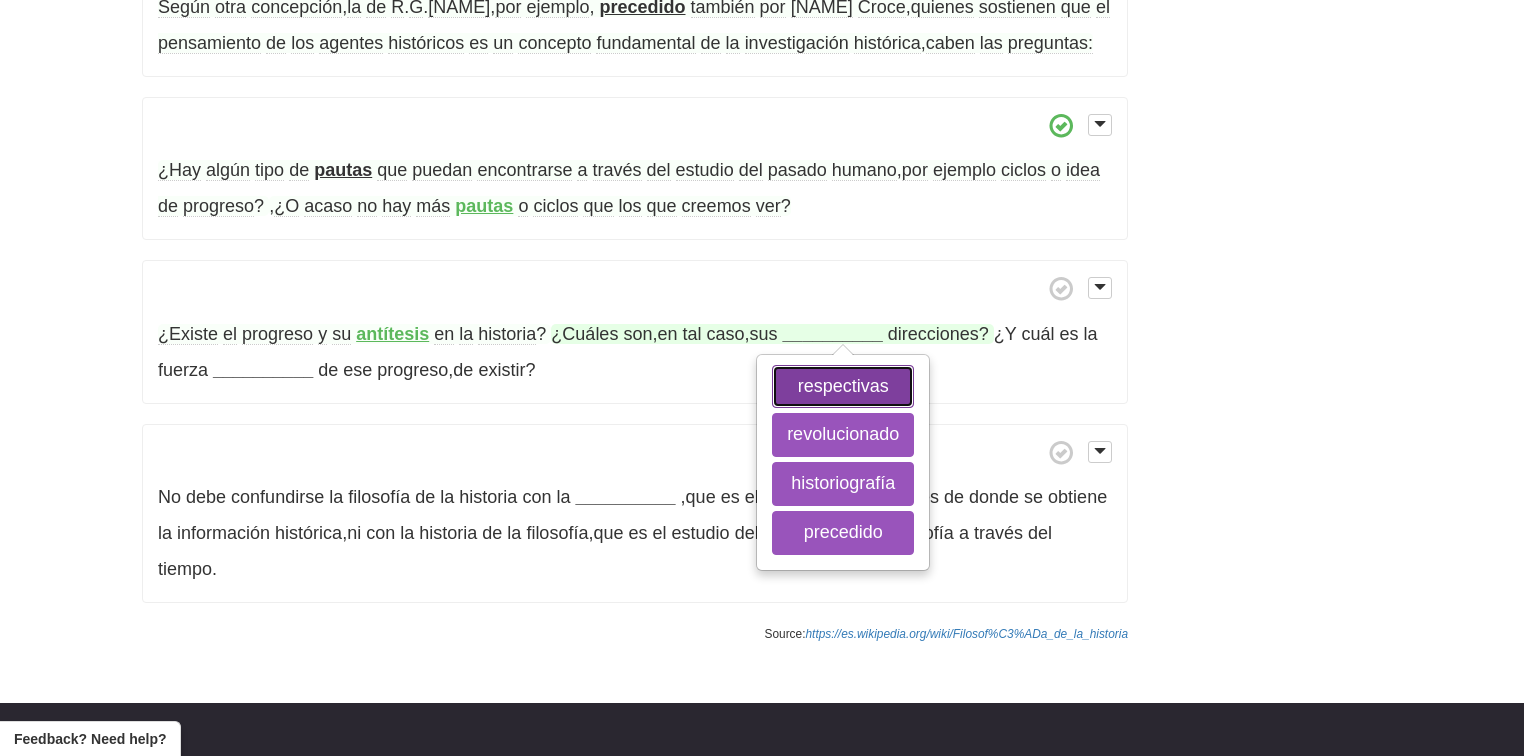 click on "respectivas" at bounding box center (843, 387) 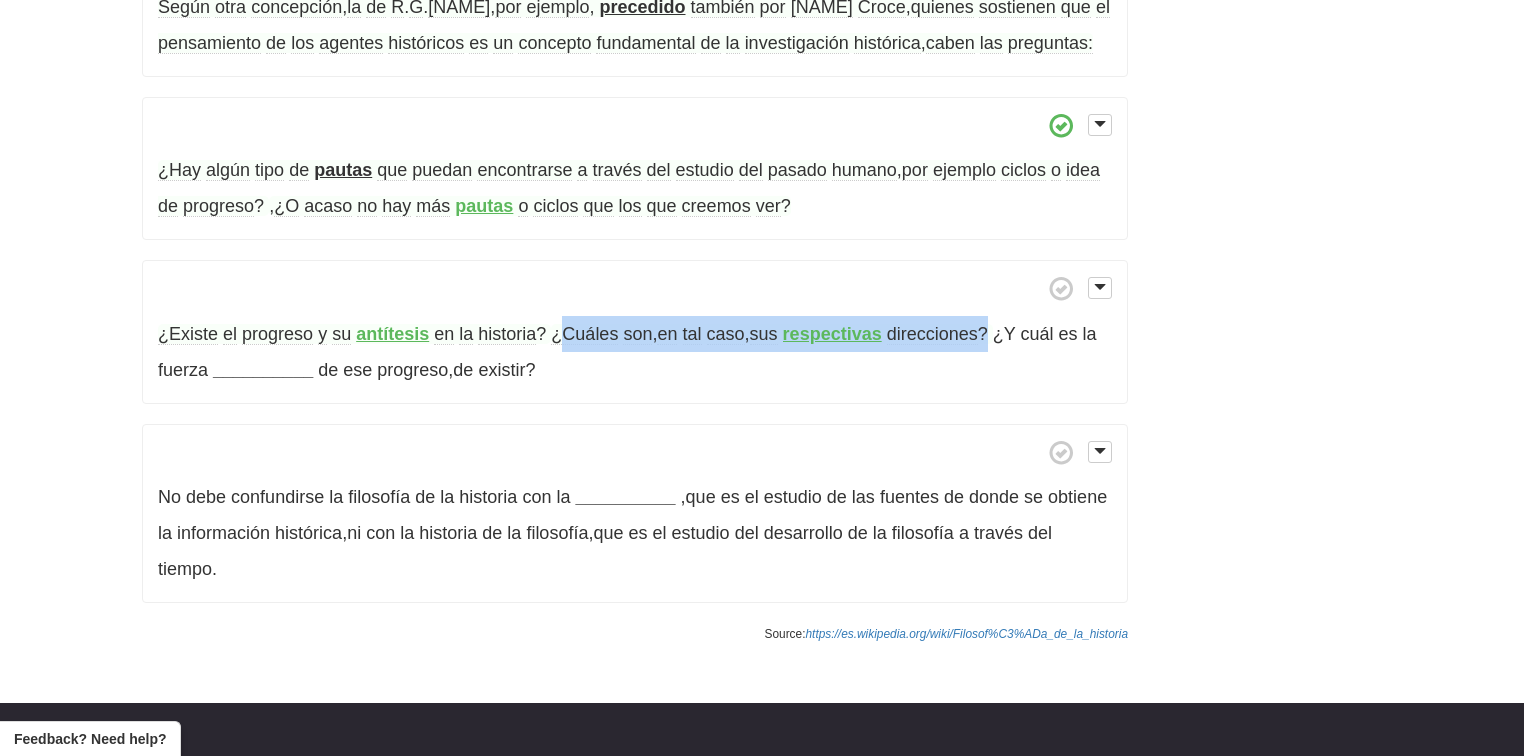 drag, startPoint x: 561, startPoint y: 362, endPoint x: 996, endPoint y: 370, distance: 435.07355 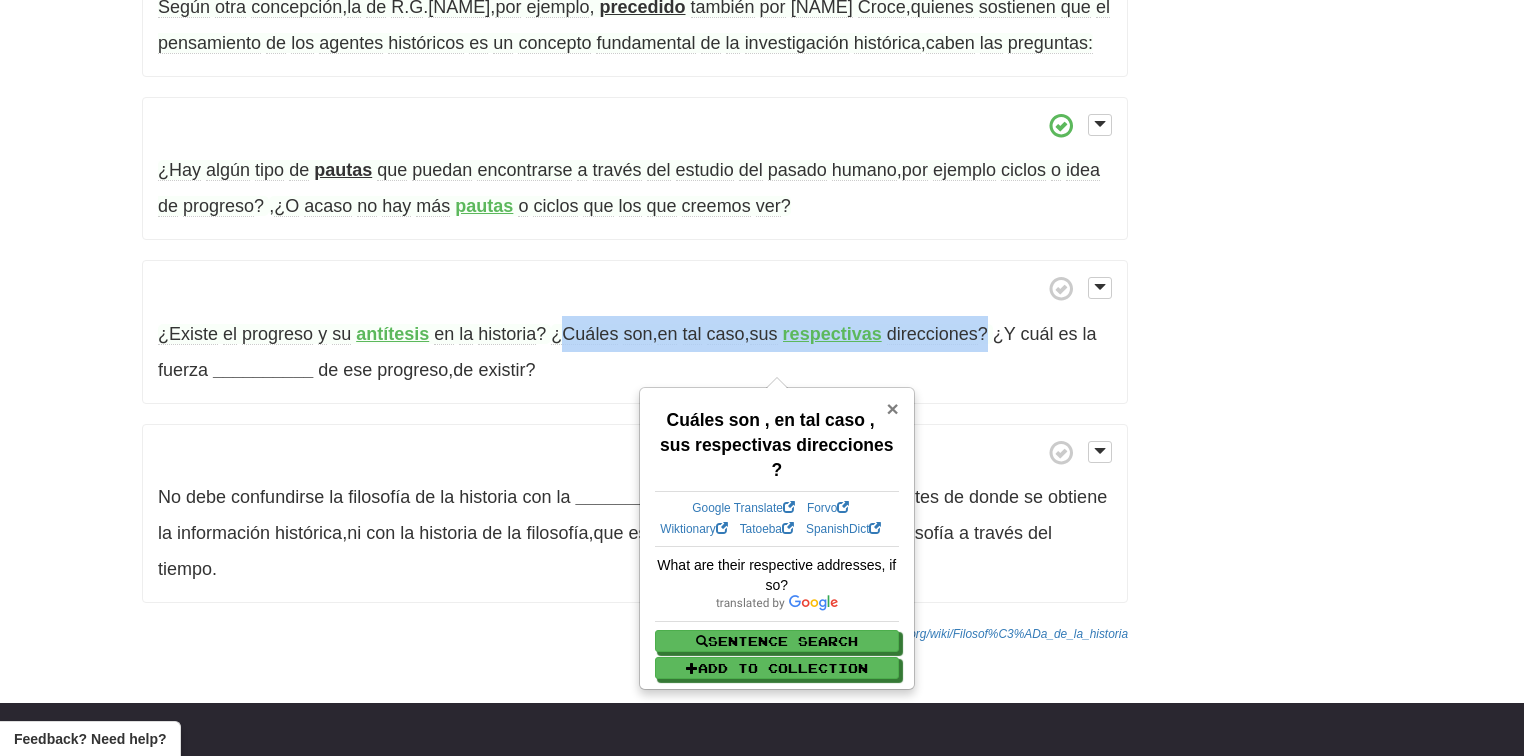 click on "×" at bounding box center [893, 408] 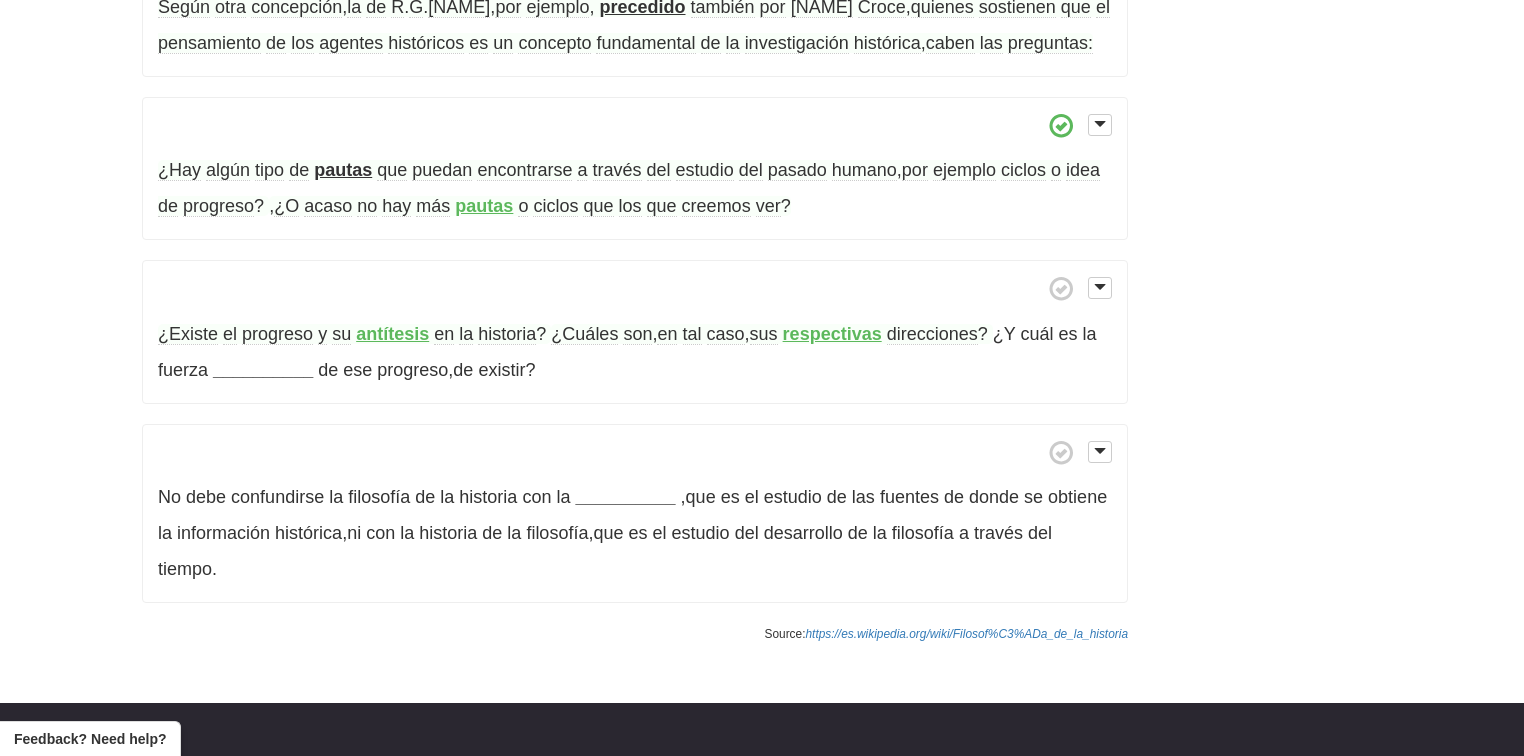 click on "¿Existe   el   progreso   y   su
[ANTITHESIS]
en   la   historia ?
¿Cuáles   son ,  en   tal   caso ,  sus
[DIRECTIONS]
direcciones ?
¿Y   cuál   es   la   fuerza
[FORCE]
de   ese   progreso ,  de   existir ?" at bounding box center [635, 332] 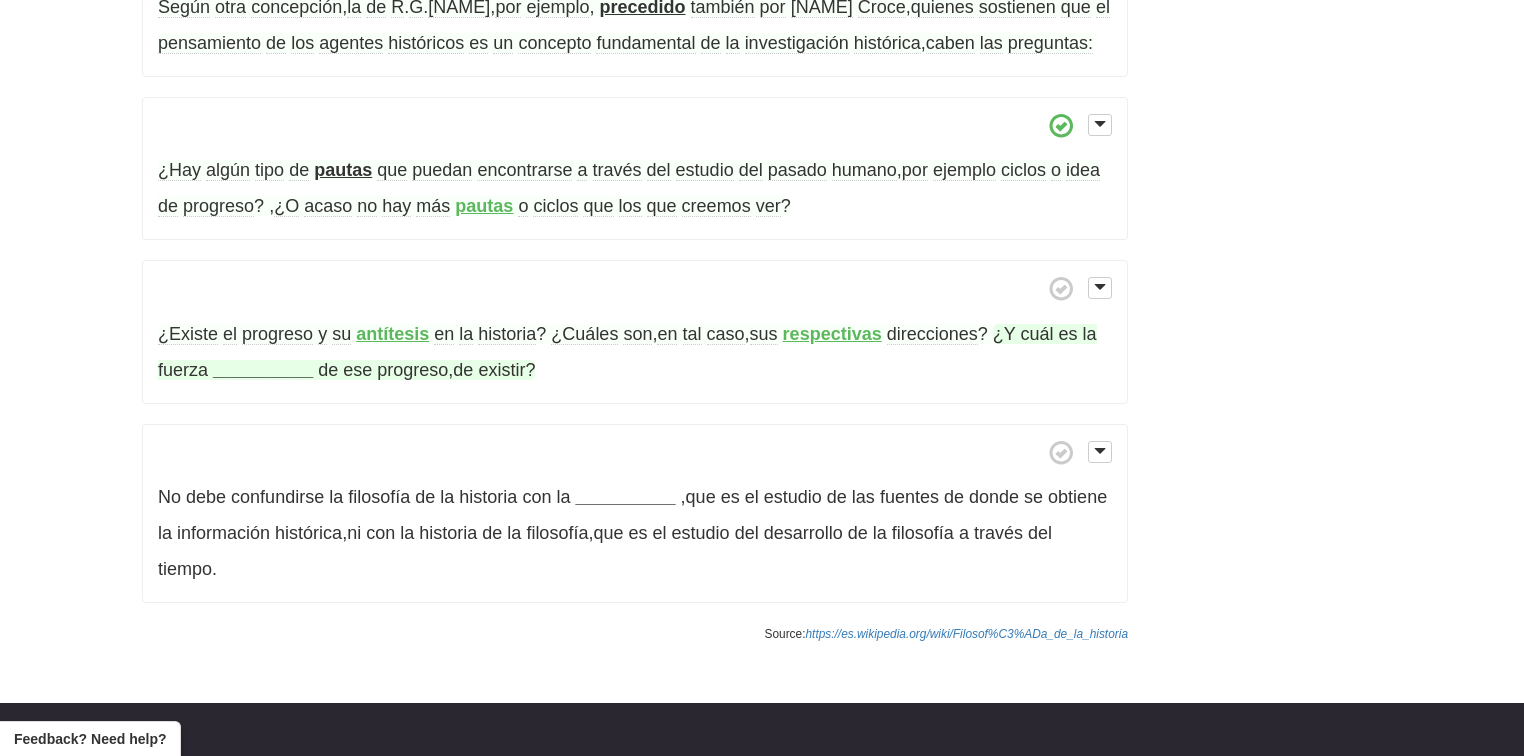 click on "__________" at bounding box center (263, 370) 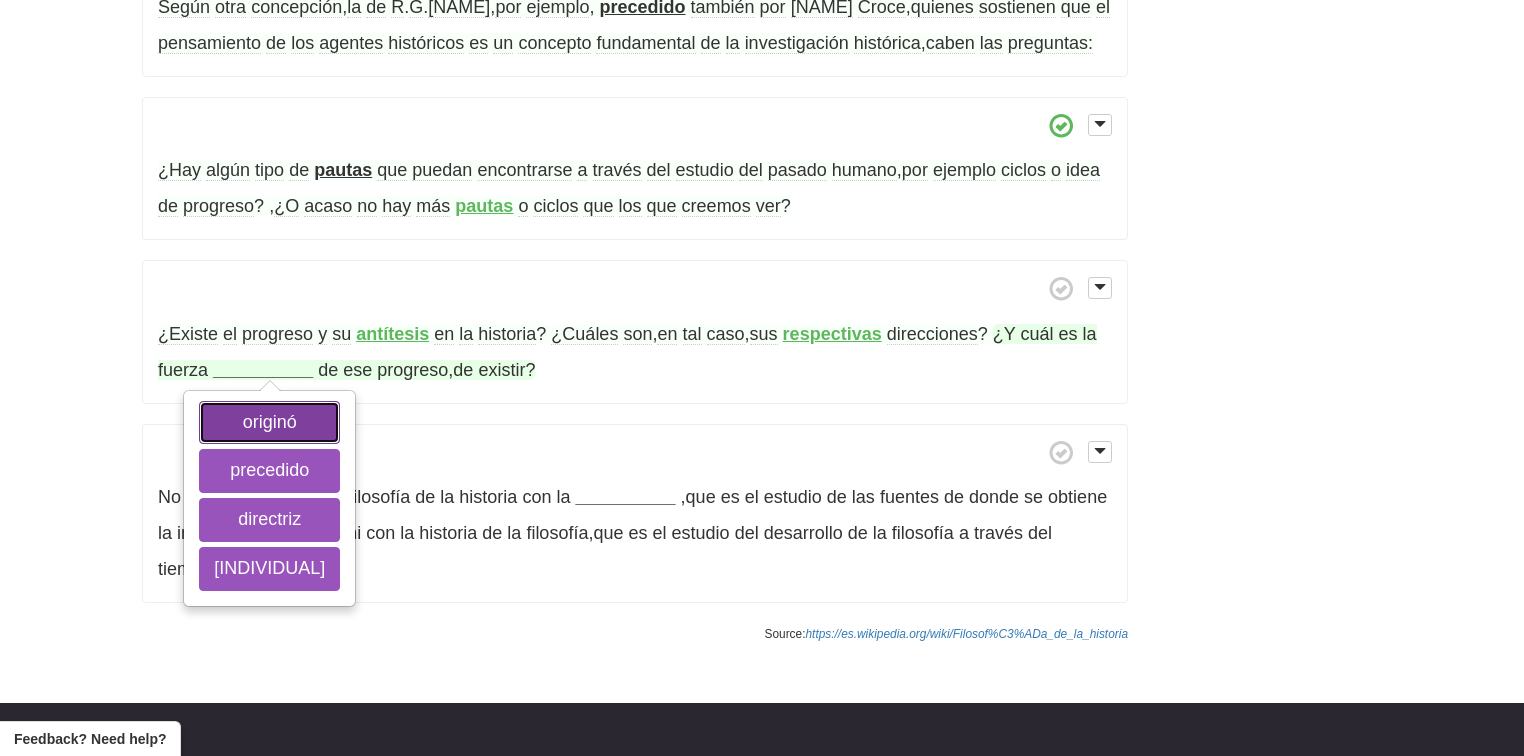 click on "originó" at bounding box center (269, 423) 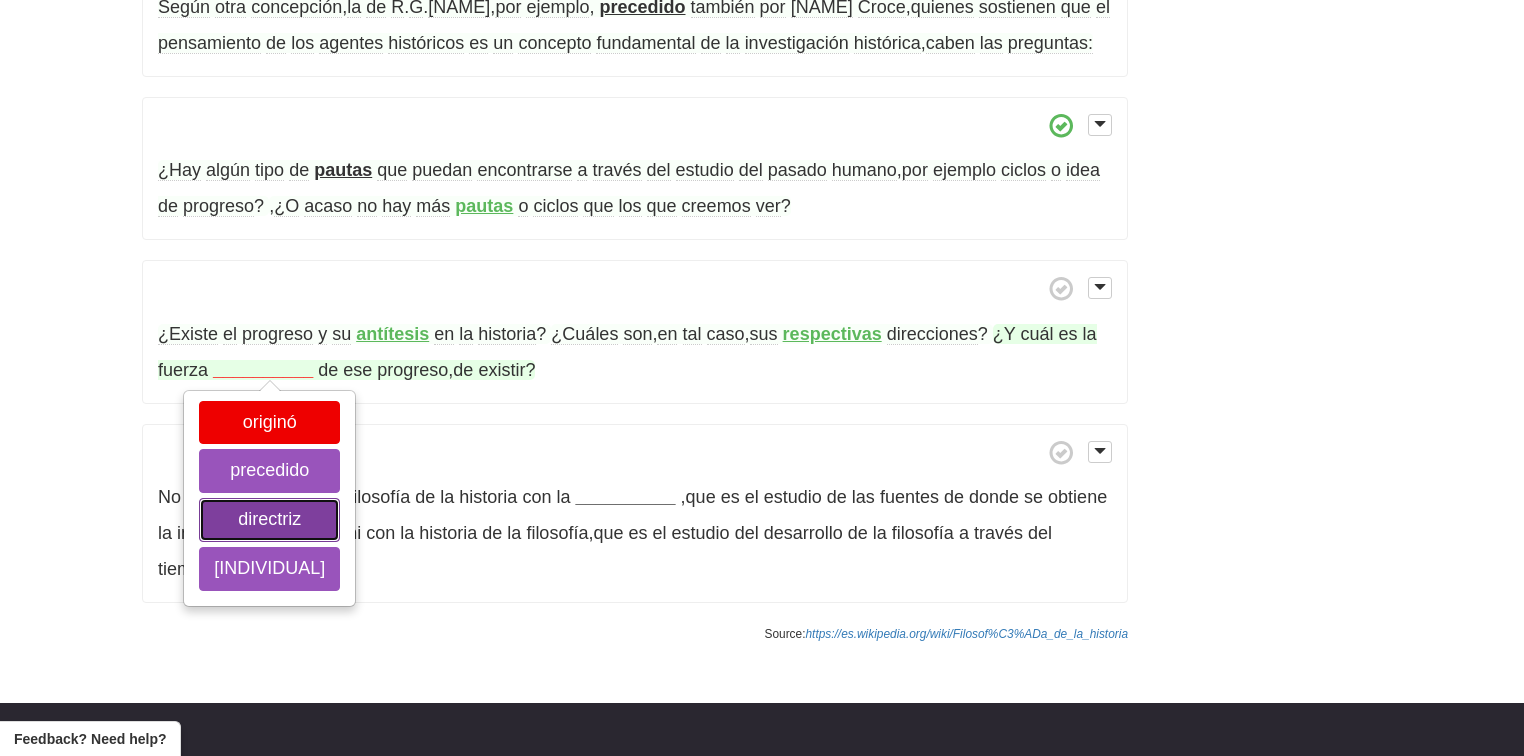 click on "directriz" at bounding box center (269, 520) 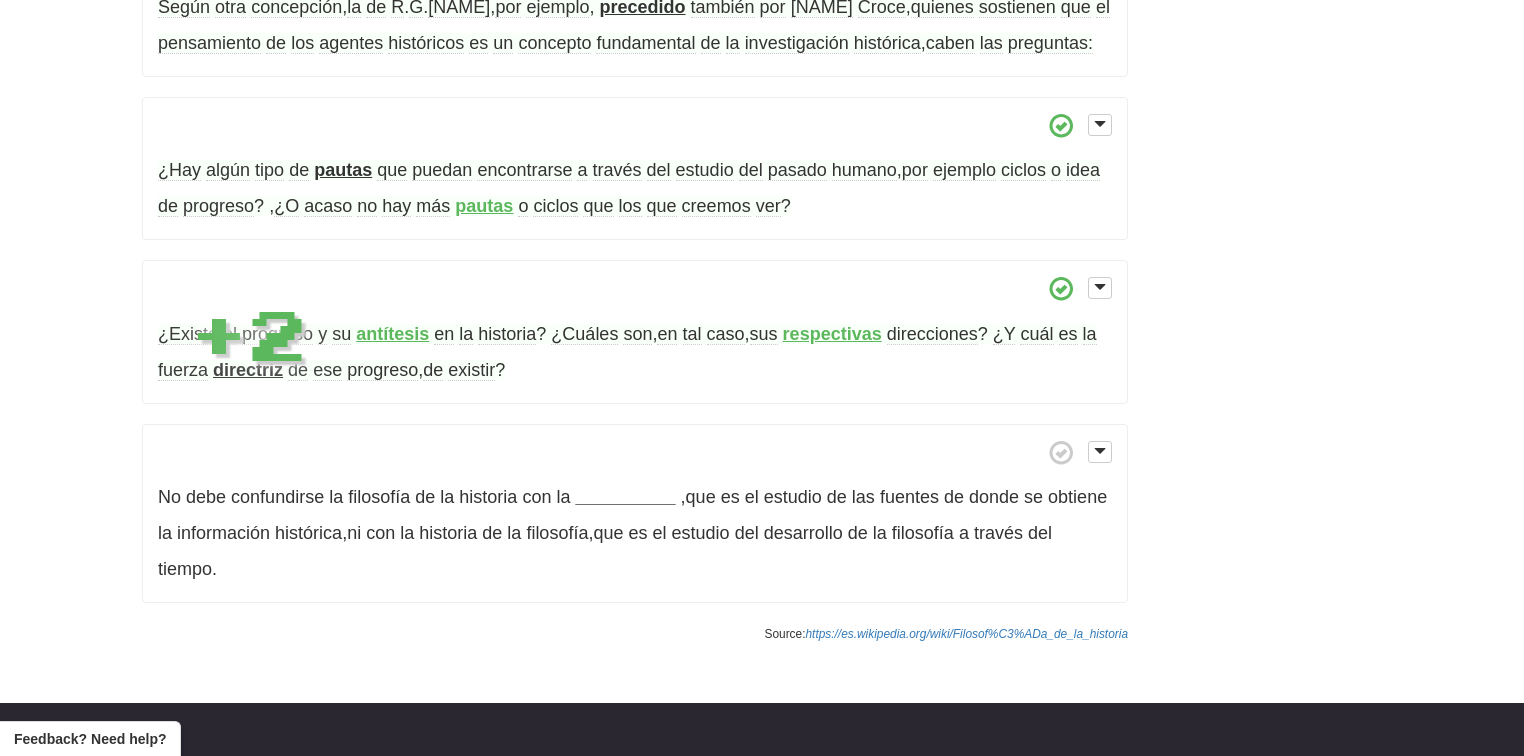 click on "directriz" at bounding box center [248, 370] 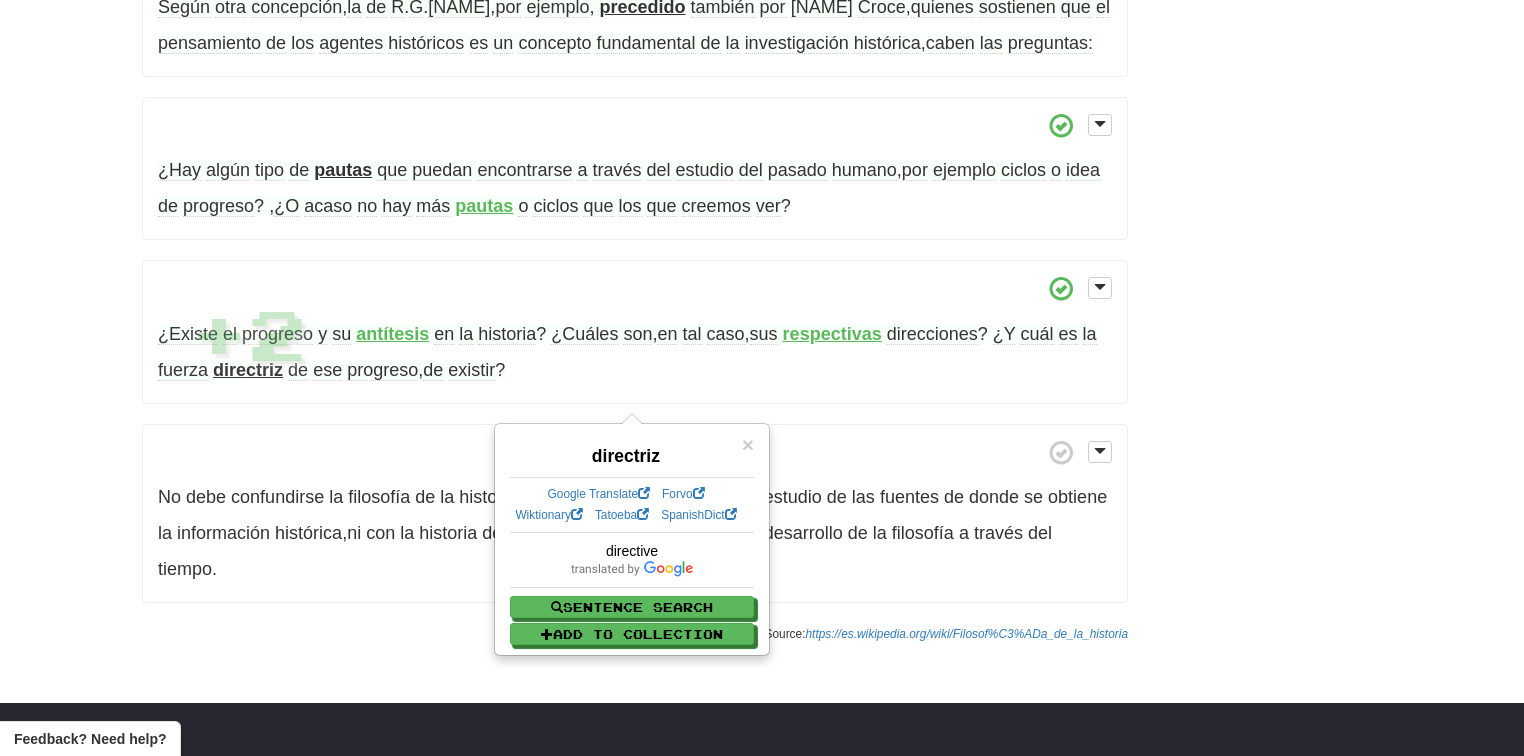click on "directriz" at bounding box center (632, 451) 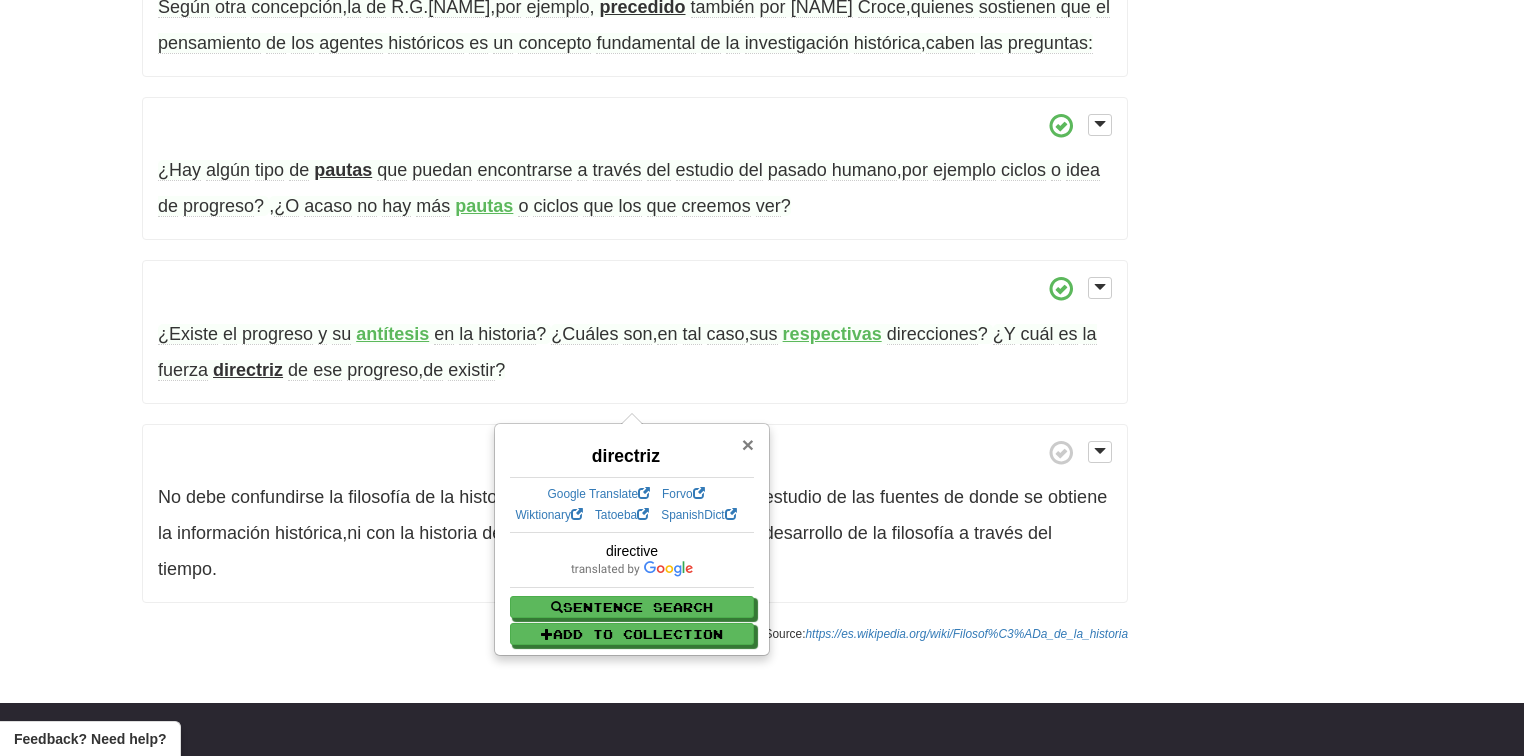 click on "×" at bounding box center [748, 444] 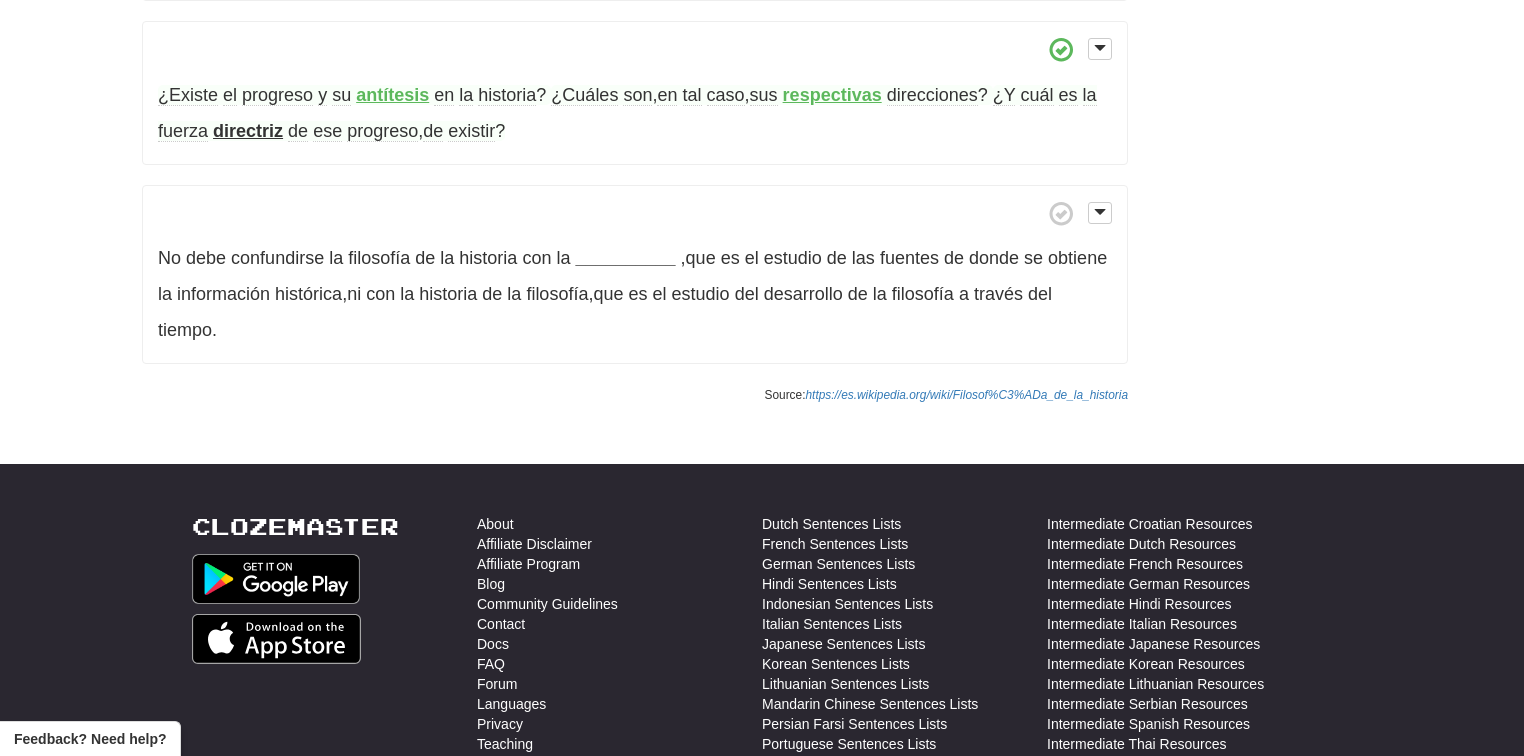 scroll, scrollTop: 1522, scrollLeft: 0, axis: vertical 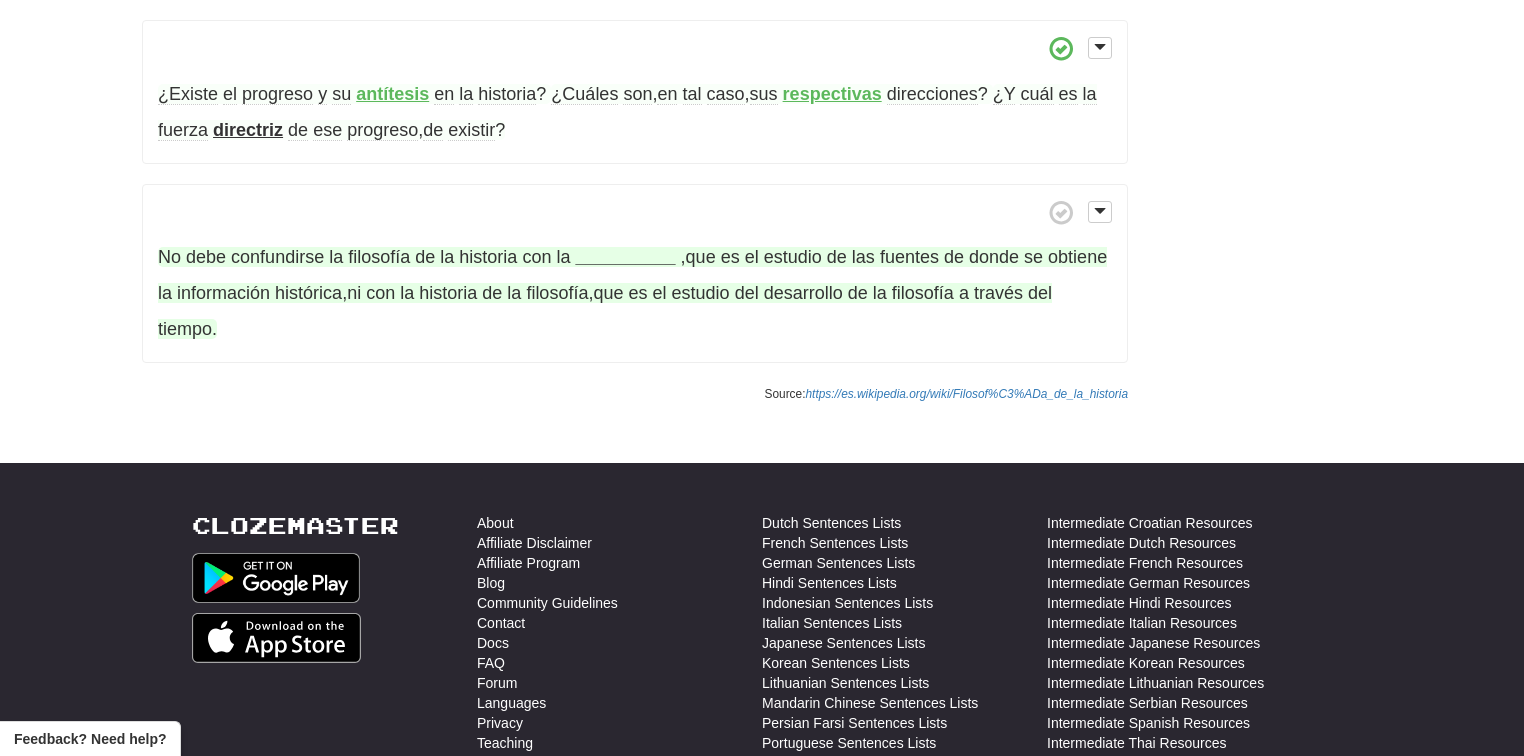 click on "__________" at bounding box center [625, 257] 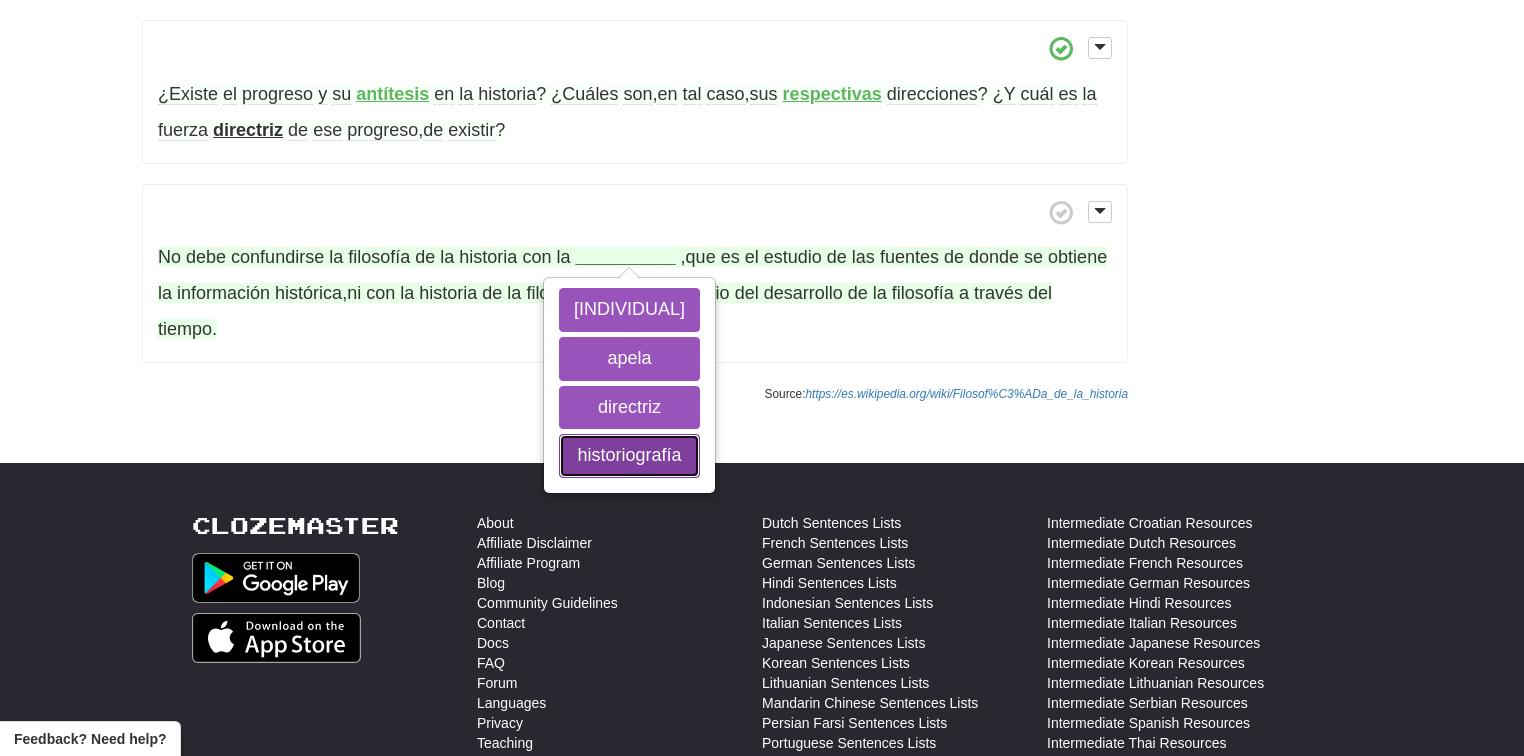 click on "historiografía" at bounding box center [629, 456] 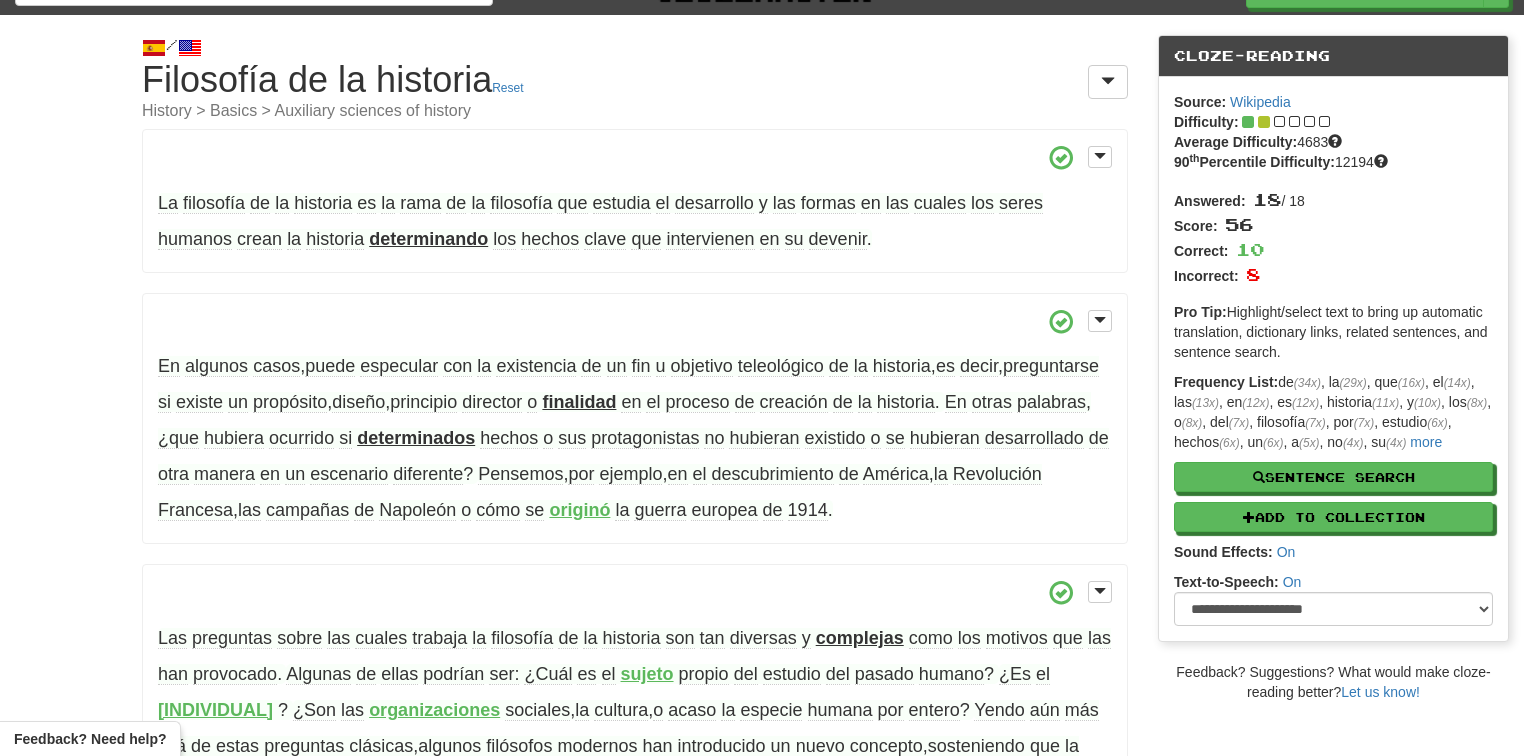 scroll, scrollTop: 0, scrollLeft: 0, axis: both 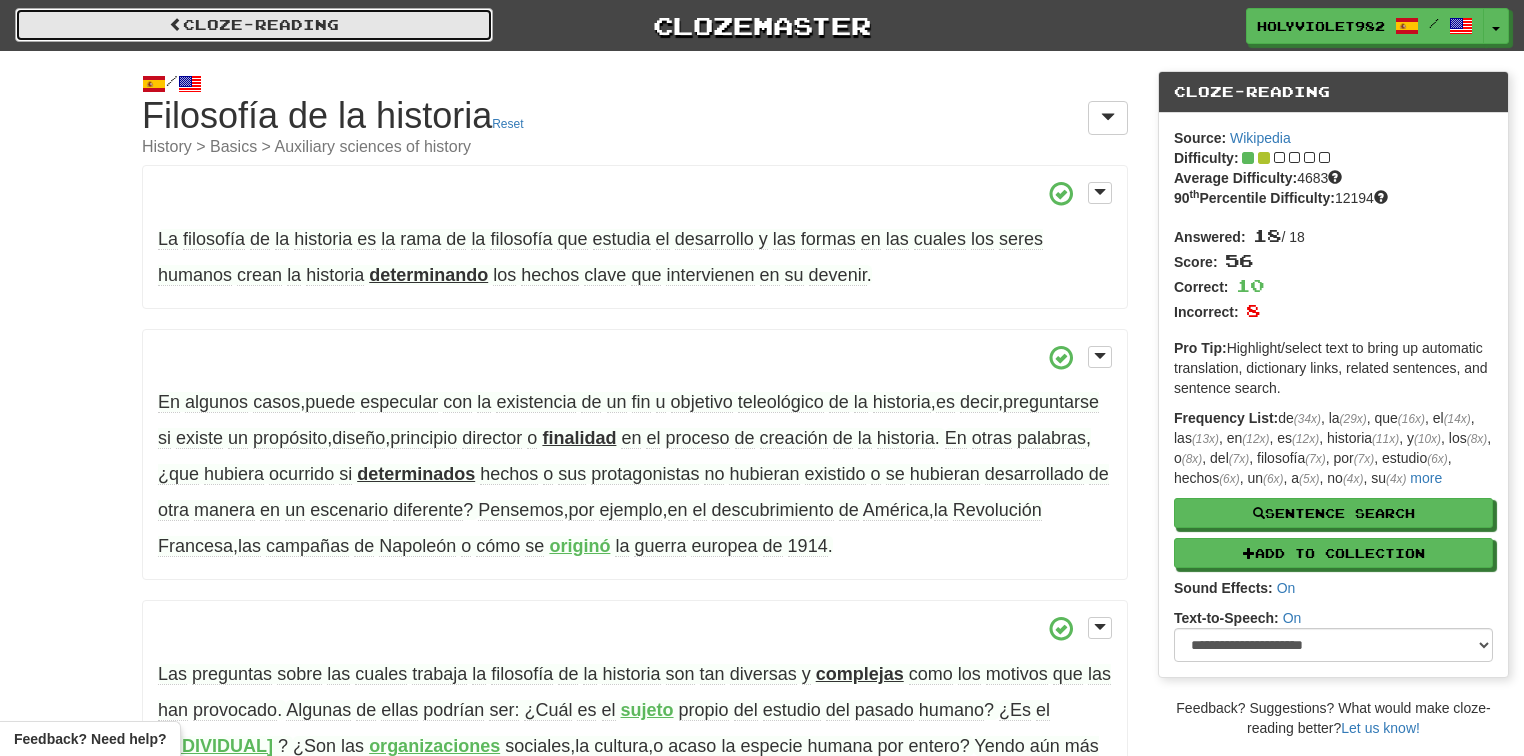 click at bounding box center [176, 24] 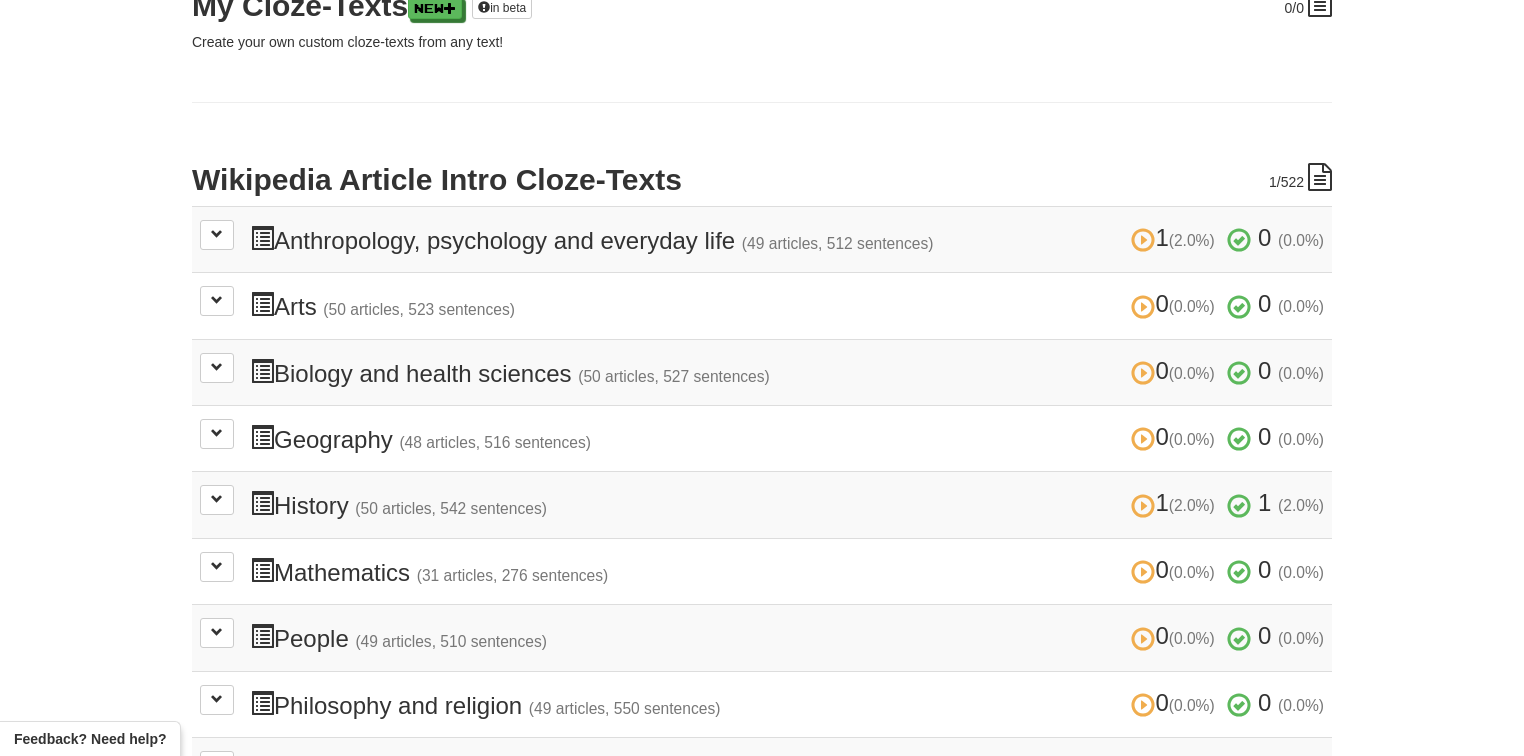 scroll, scrollTop: 400, scrollLeft: 0, axis: vertical 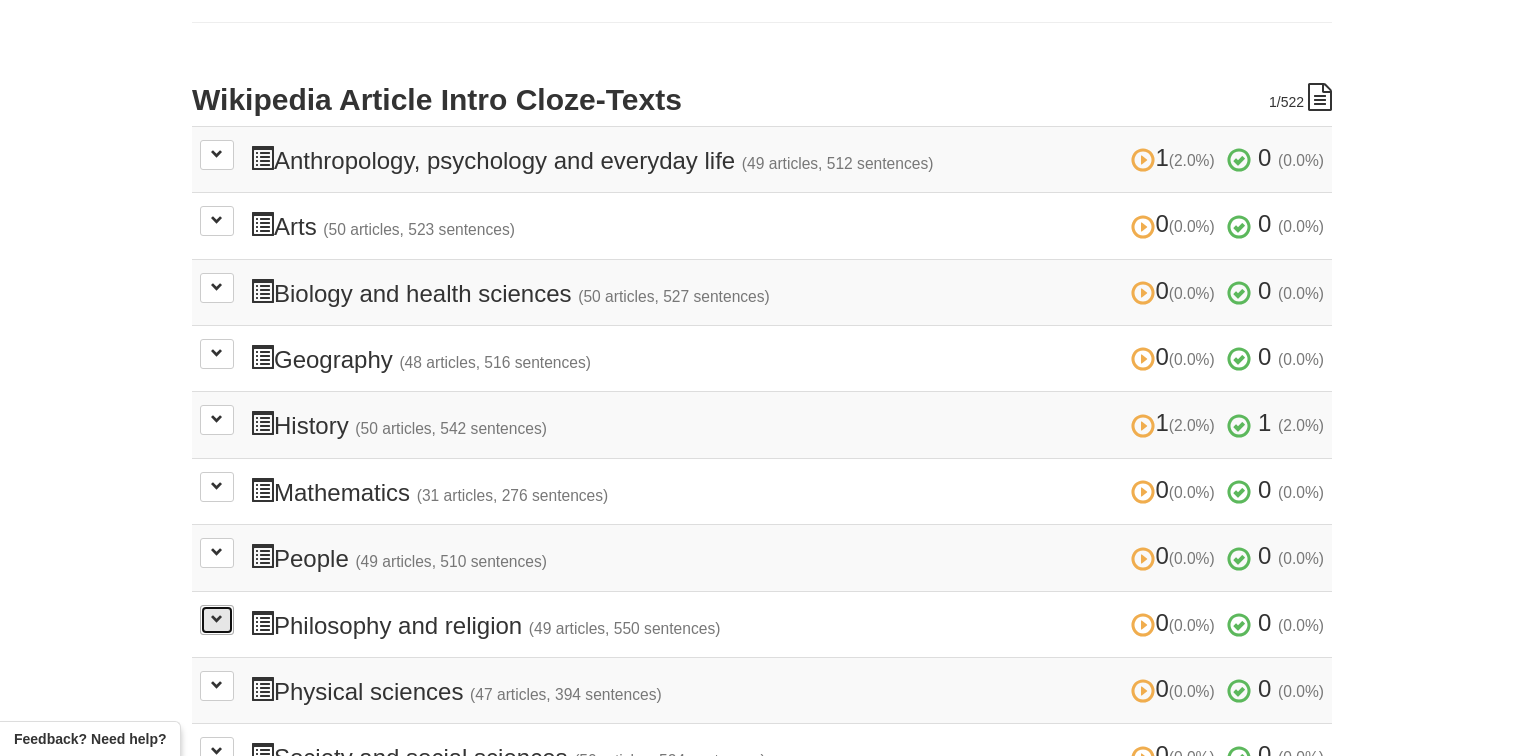 click at bounding box center (217, 620) 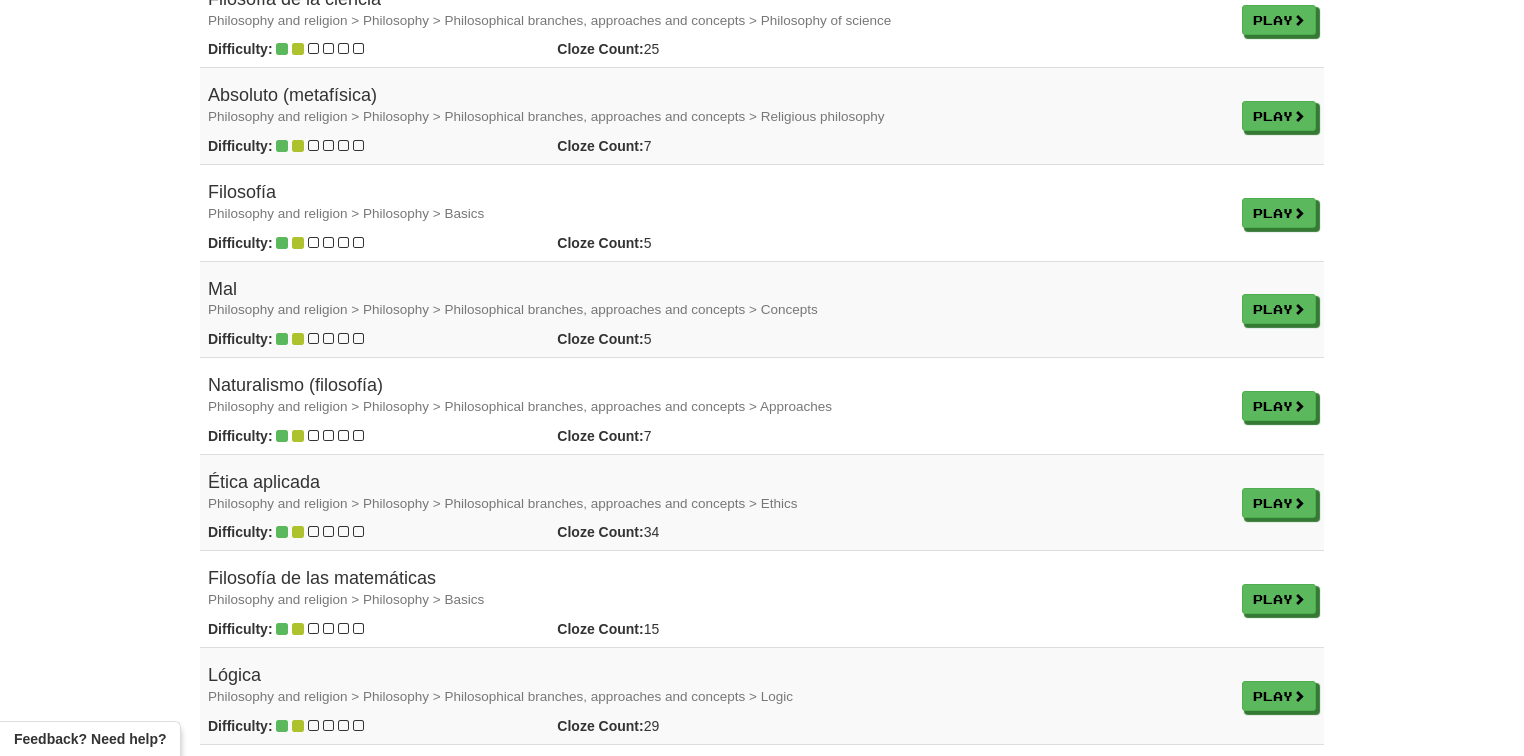 scroll, scrollTop: 2640, scrollLeft: 0, axis: vertical 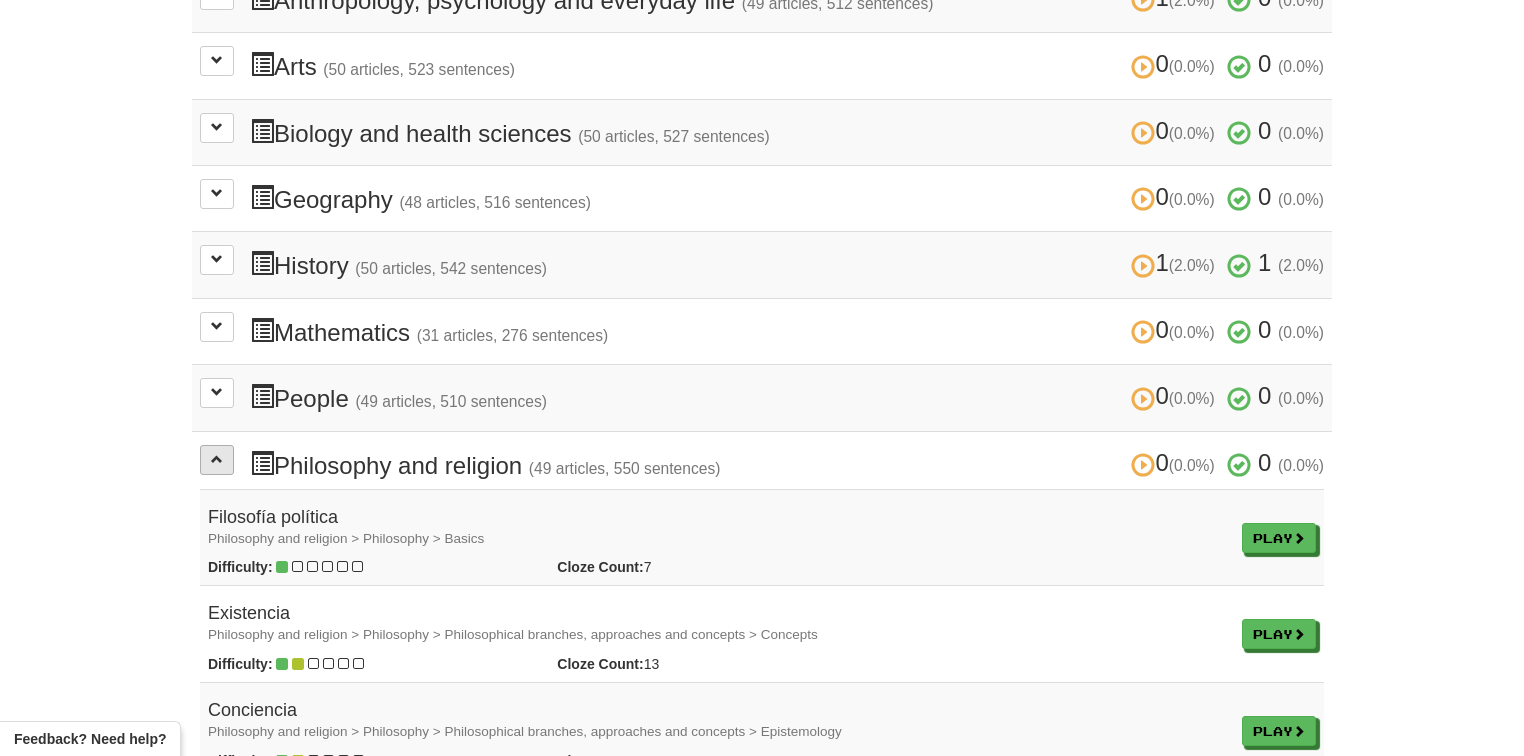 click on "0
(0.0%)
0
(0.0%)
Philosophy and religion
(49 articles, 550 sentences)
0
(0.0%)
0
(0.0%)
Filosofía política
Philosophy and religion > Philosophy > Basics
Difficulty:
Cloze Count:
7
Play
Play
Existencia
Philosophy and religion > Philosophy > Philosophical branches, approaches and concepts > Concepts
Difficulty:
Cloze Count:
13
Play
Play
Conciencia
Philosophy and religion > Philosophy > Philosophical branches, approaches and concepts > Epistemology
Difficulty:
Cloze Count:
6
Play
Play
Filosofía social
Philosophy and religion > Philosophy > Basics
Difficulty:
Cloze Count:
7
Play
Play
Utilitarismo
Difficulty:
8" at bounding box center [762, 2840] 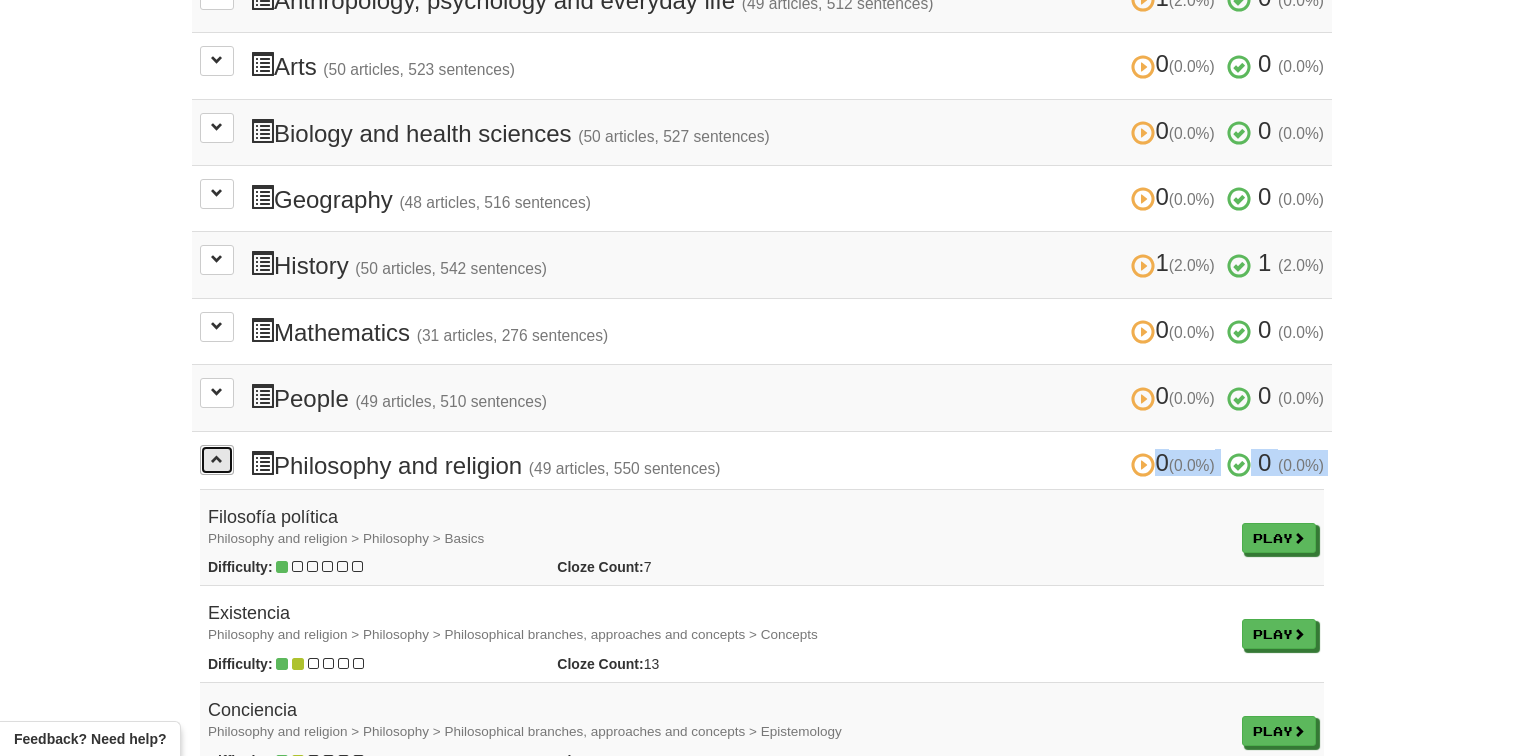 click at bounding box center [217, 460] 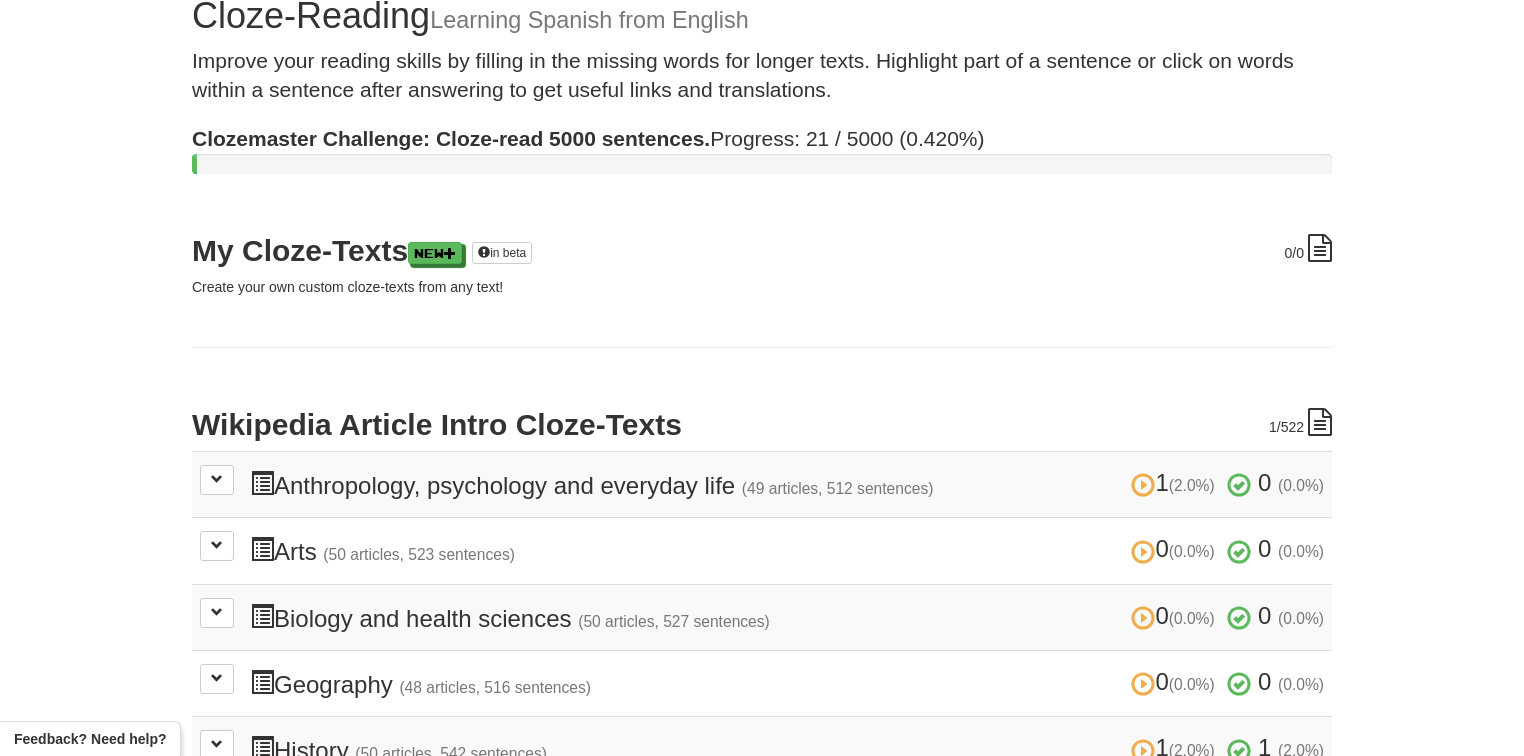 scroll, scrollTop: 0, scrollLeft: 0, axis: both 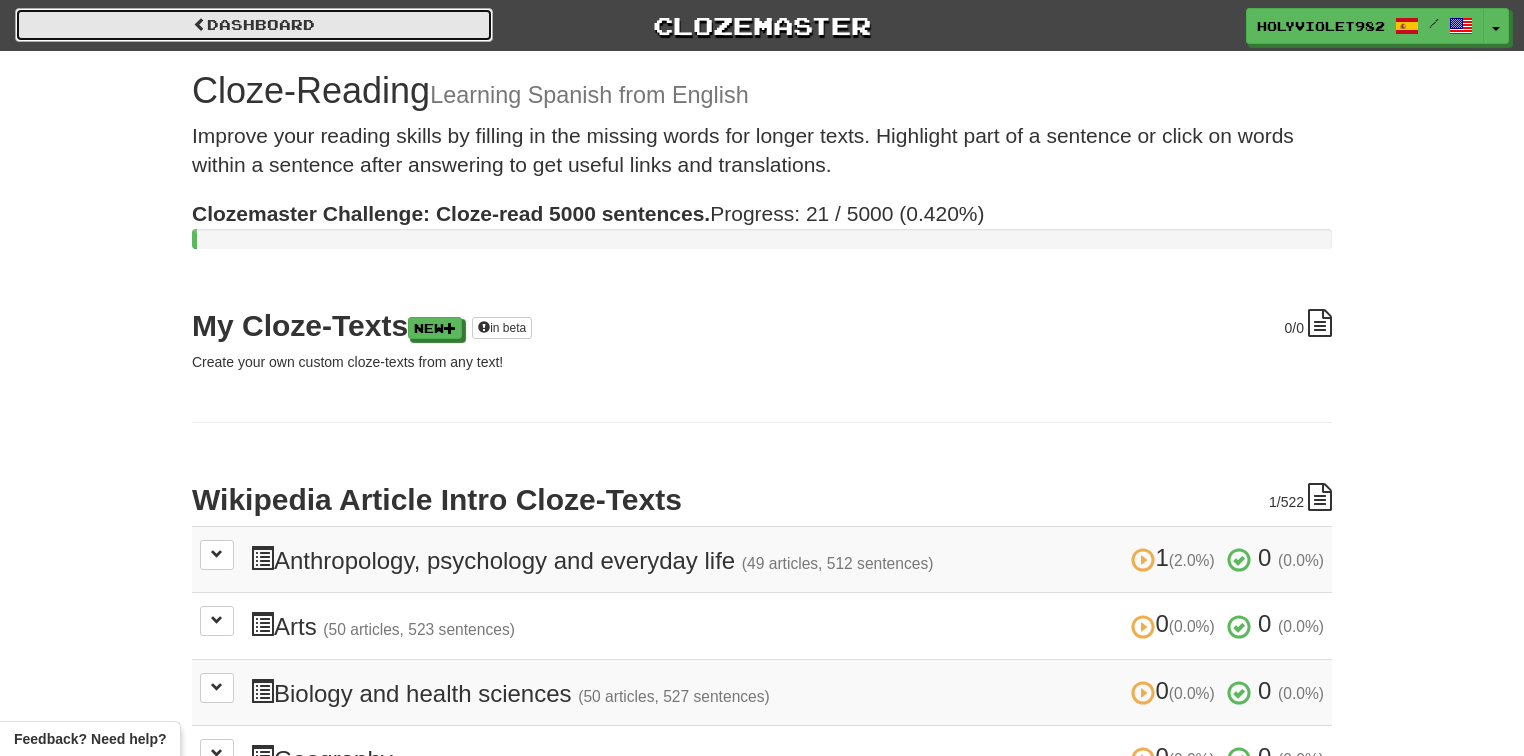click on "Dashboard" at bounding box center (254, 25) 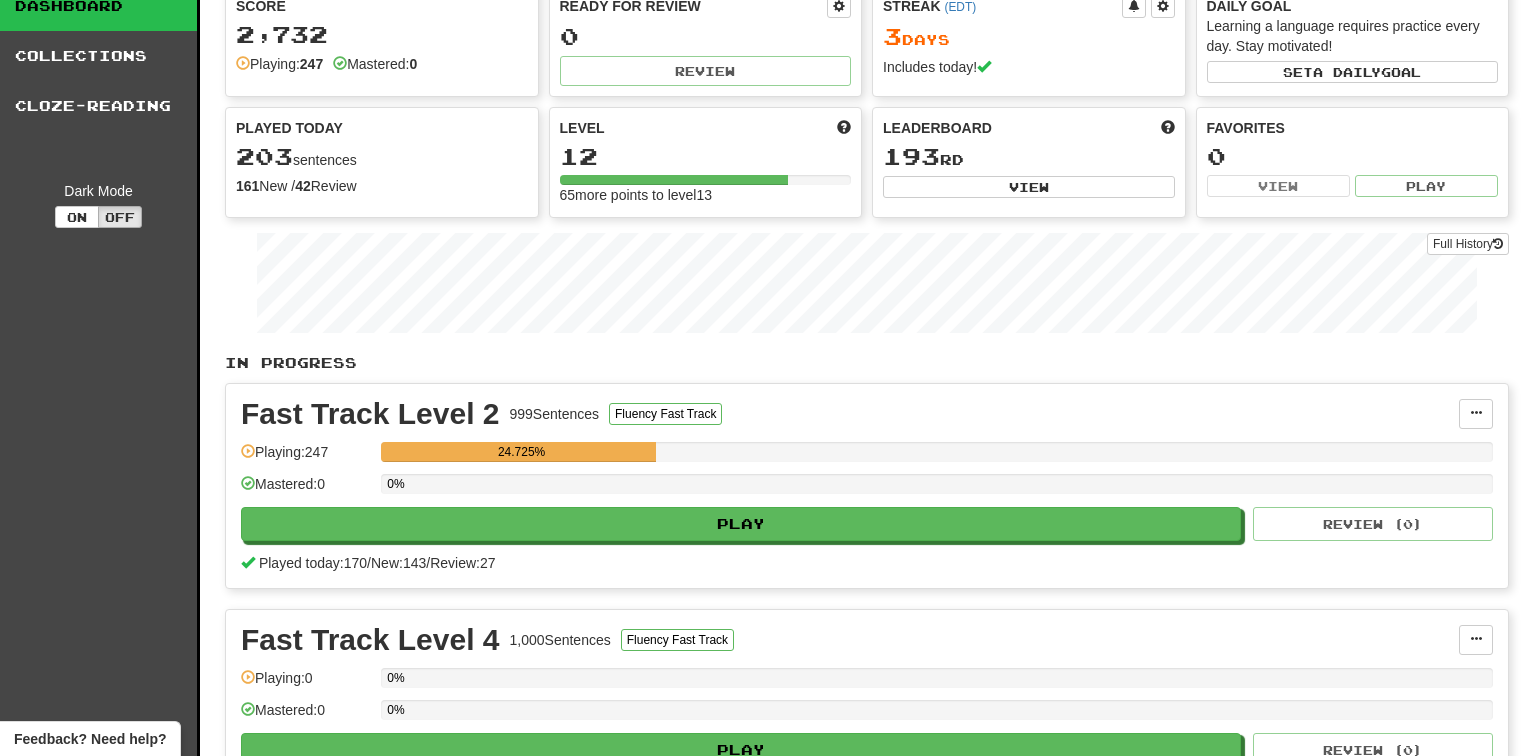 scroll, scrollTop: 0, scrollLeft: 0, axis: both 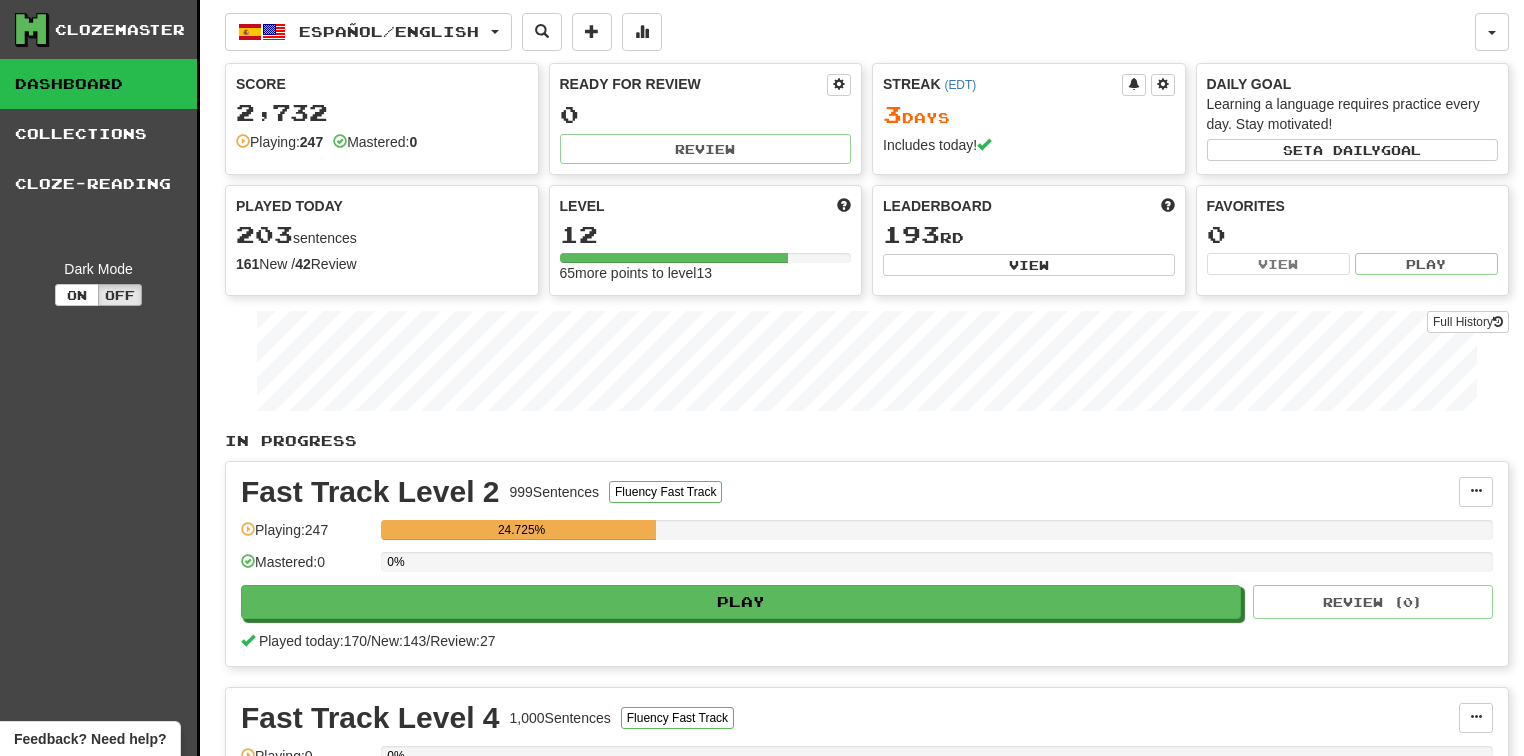 click on "In Progress" at bounding box center [867, 441] 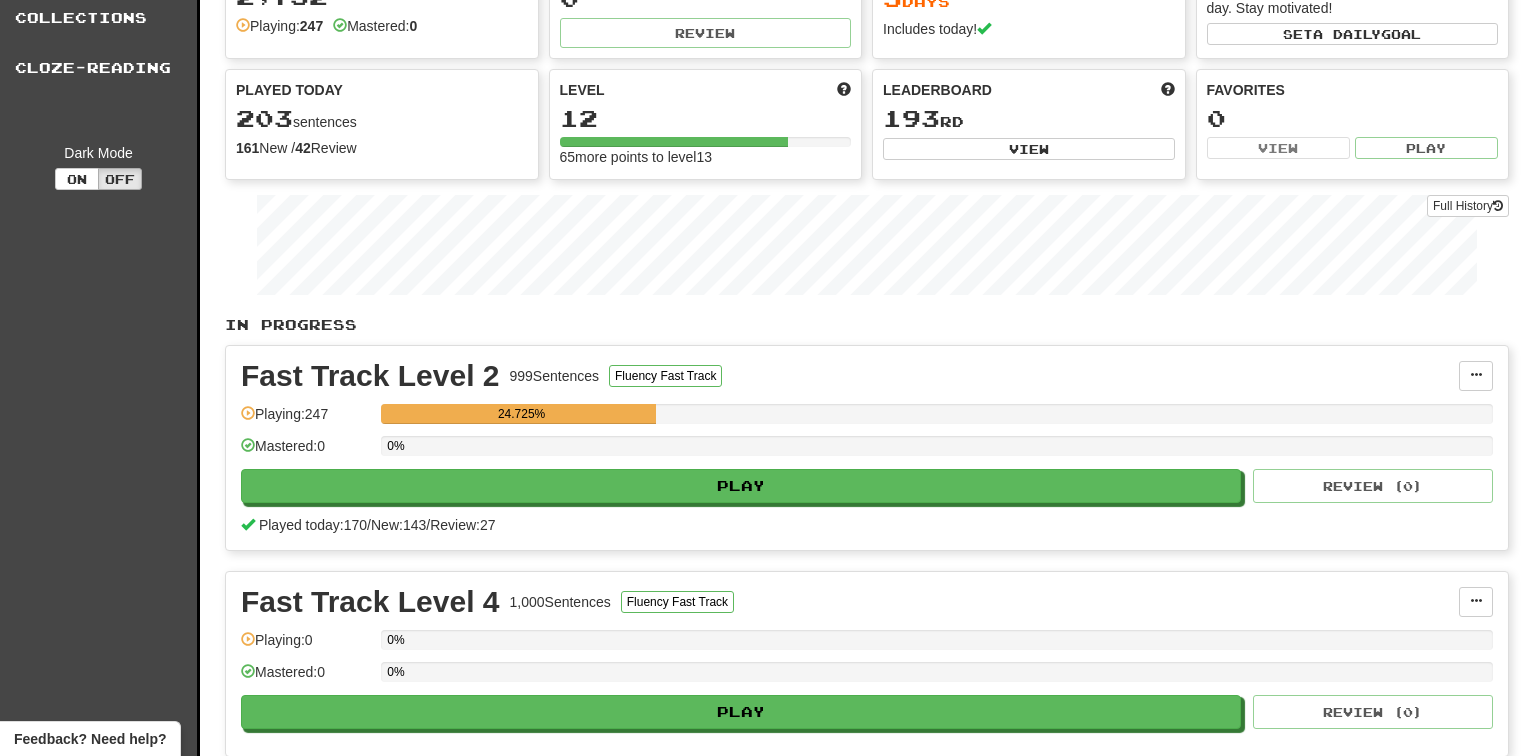scroll, scrollTop: 0, scrollLeft: 0, axis: both 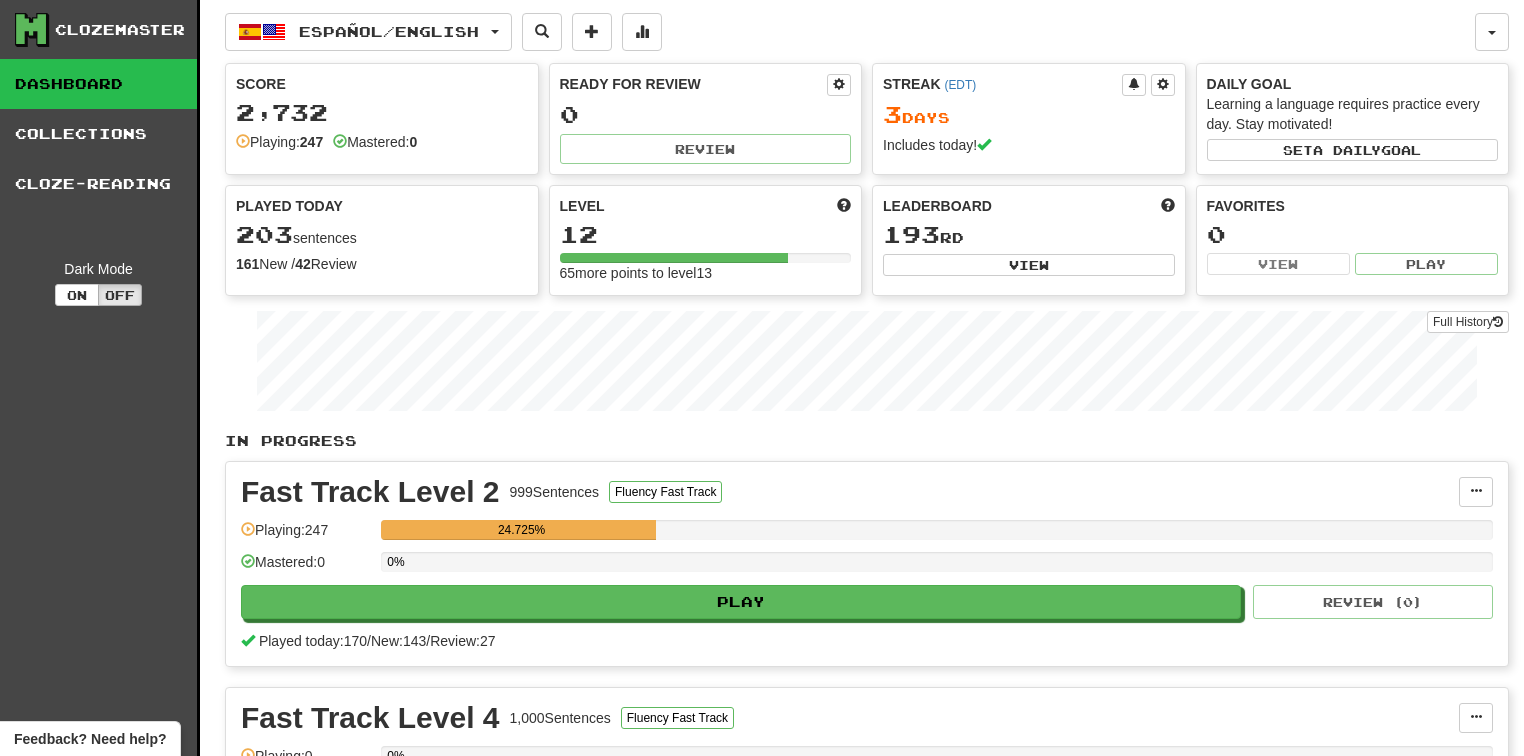 click on "Español  /  English Español  /  English Streak:  3   Review:  0 Points today:  1192  Language Pairing" at bounding box center (850, 32) 